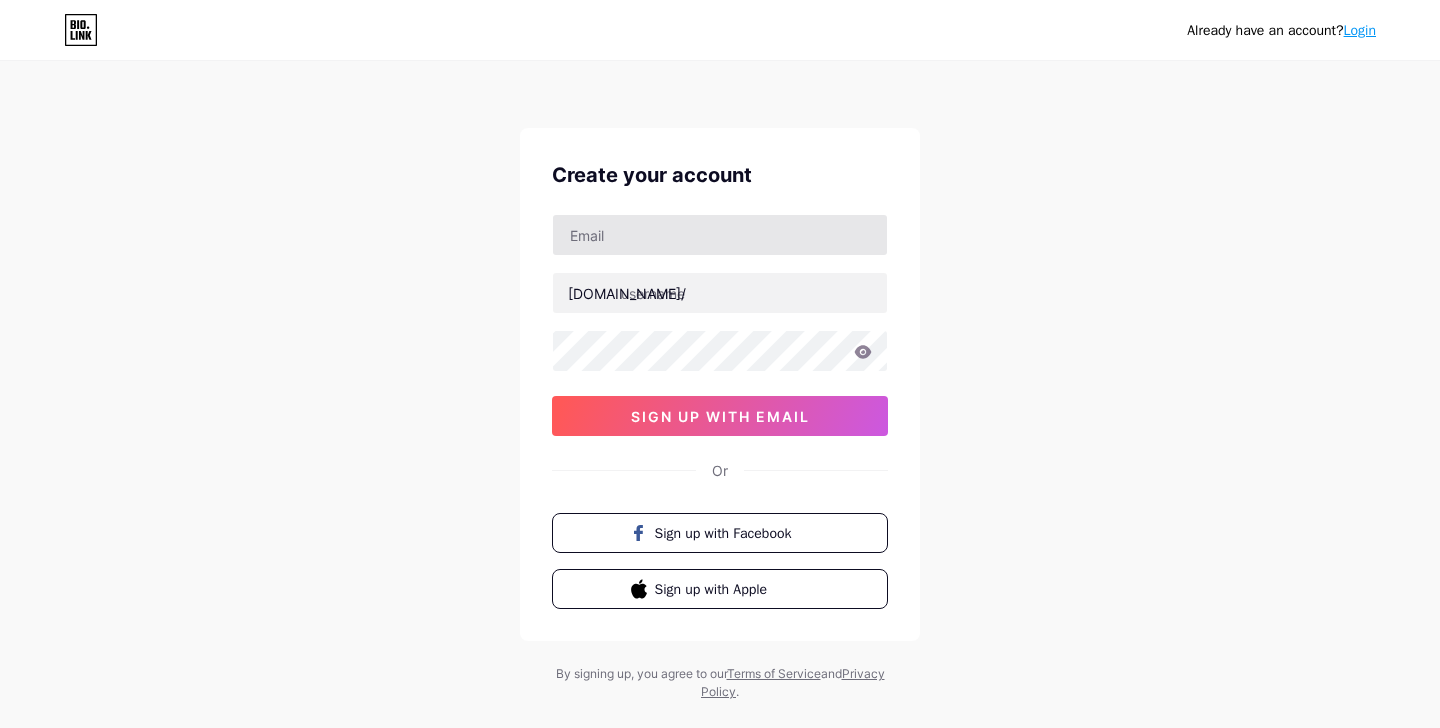 scroll, scrollTop: 0, scrollLeft: 0, axis: both 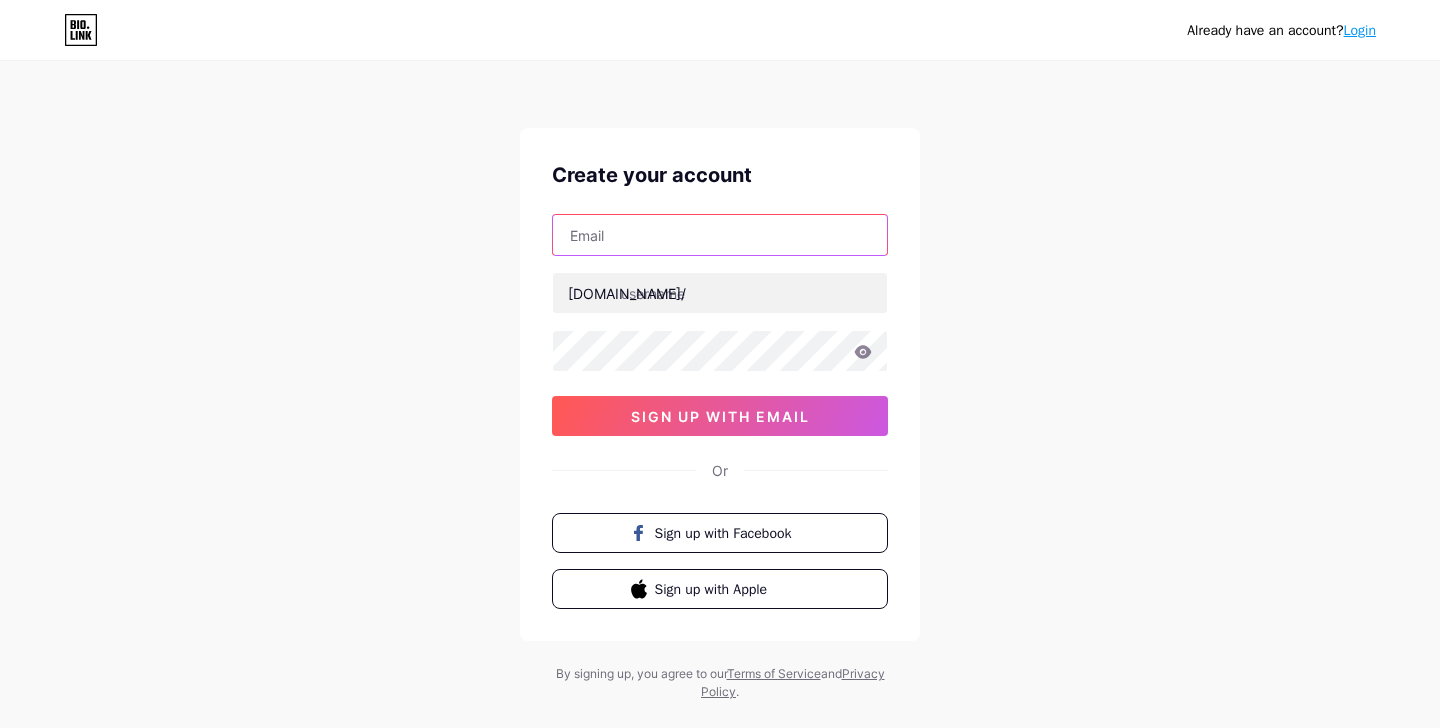 click at bounding box center (720, 235) 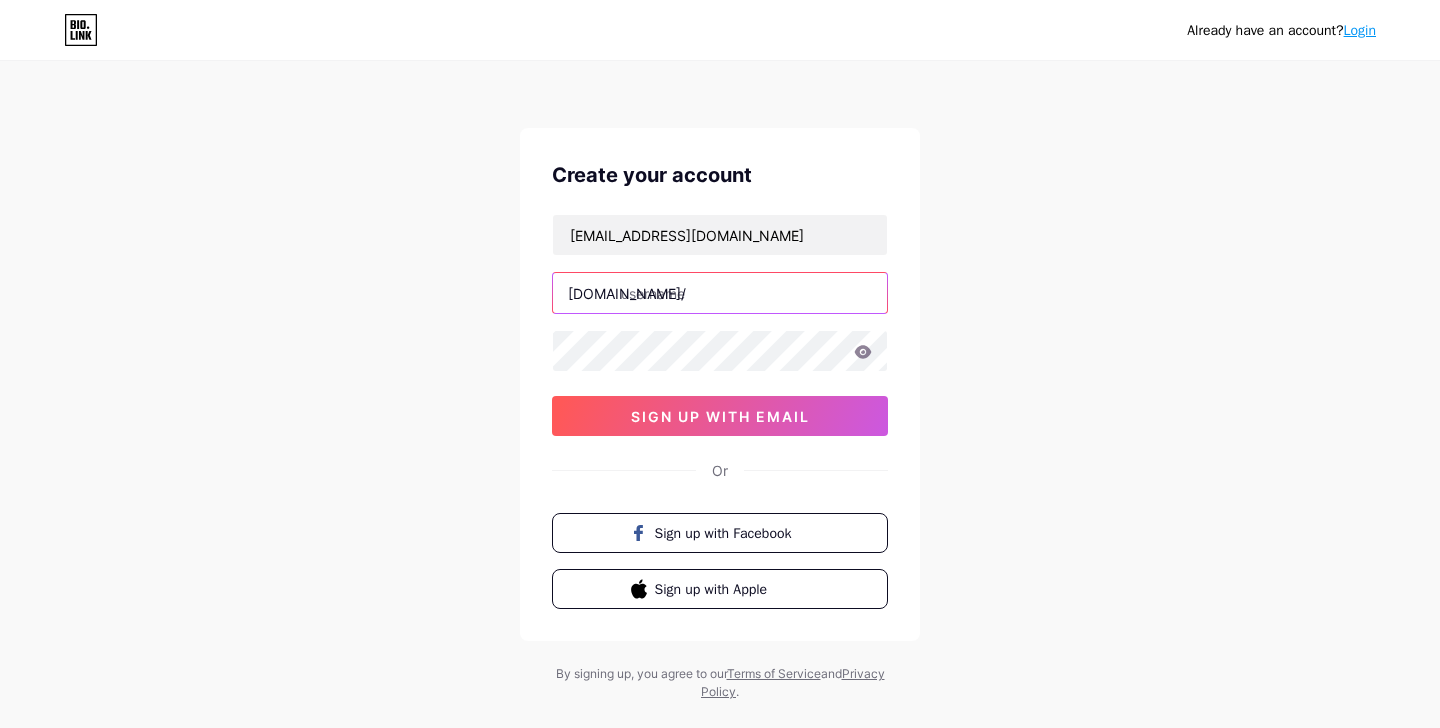 click at bounding box center [720, 293] 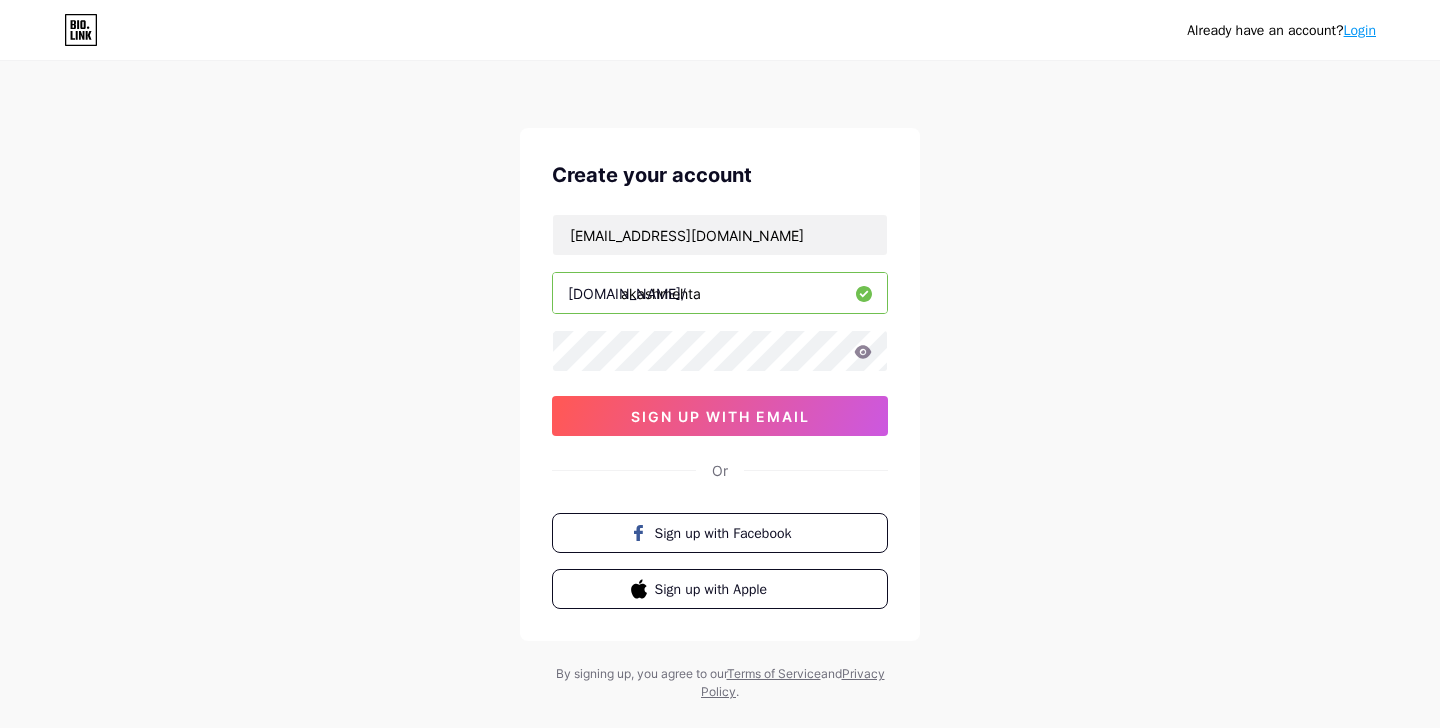 type on "akashmehta" 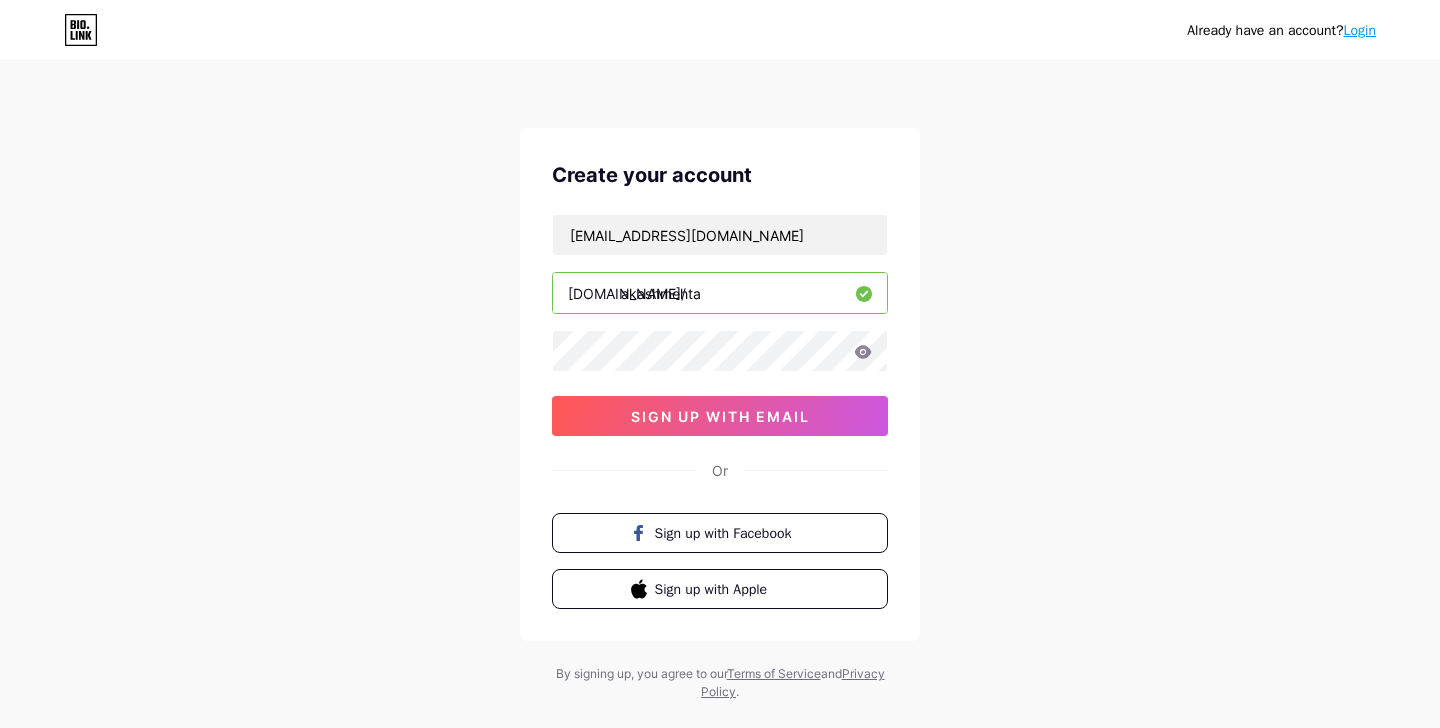 click on "Already have an account?  Login   Create your account     [EMAIL_ADDRESS][DOMAIN_NAME]     [DOMAIN_NAME]/   akashmehta                     sign up with email         Or       Sign up with Facebook
Sign up with Apple
By signing up, you agree to our  Terms of Service  and  Privacy Policy ." at bounding box center (720, 382) 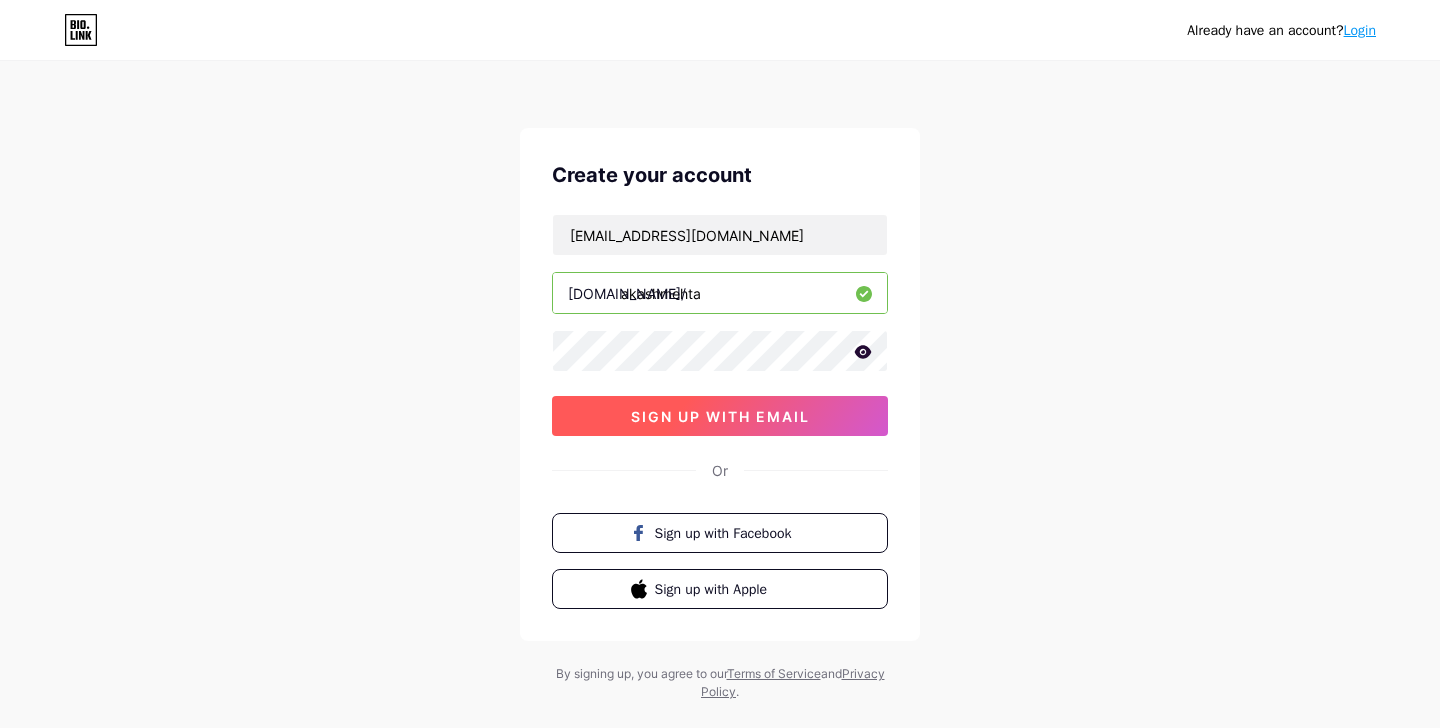 click on "sign up with email" at bounding box center [720, 416] 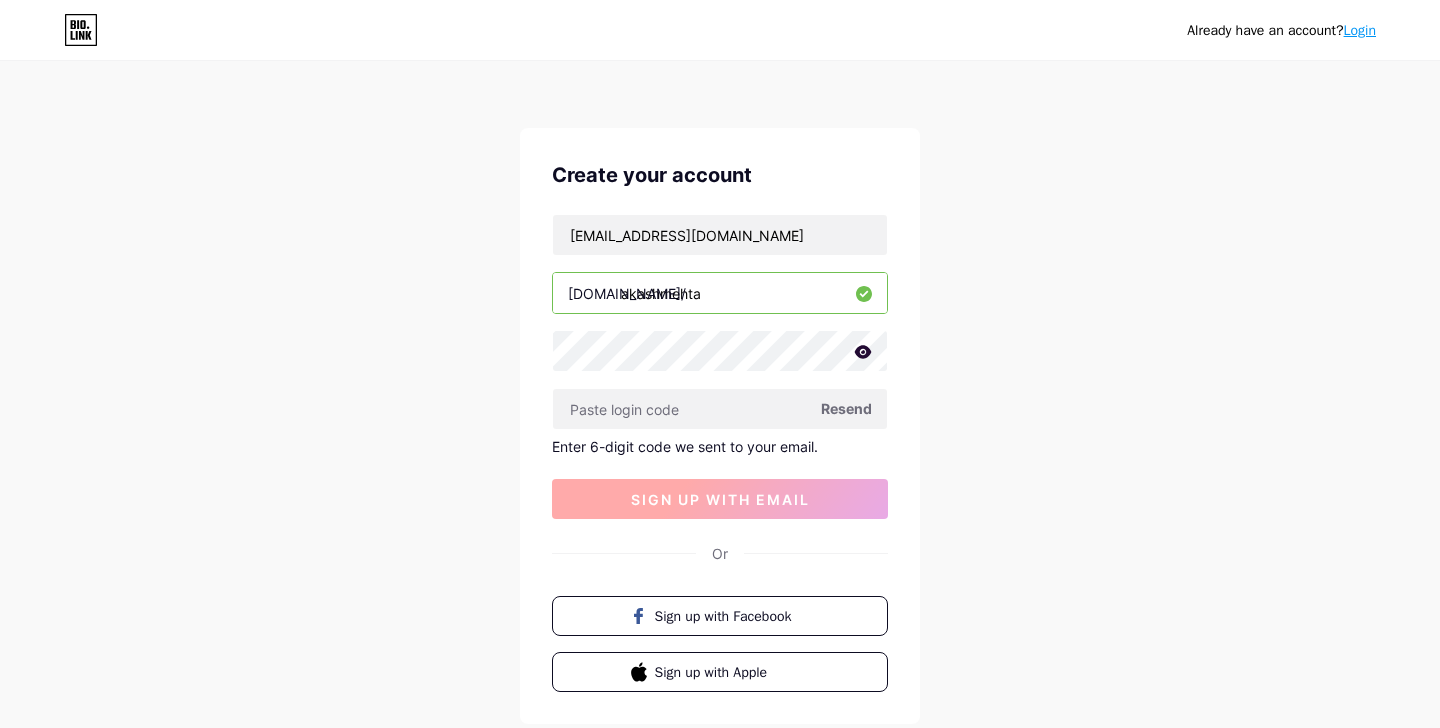 click at bounding box center (720, 409) 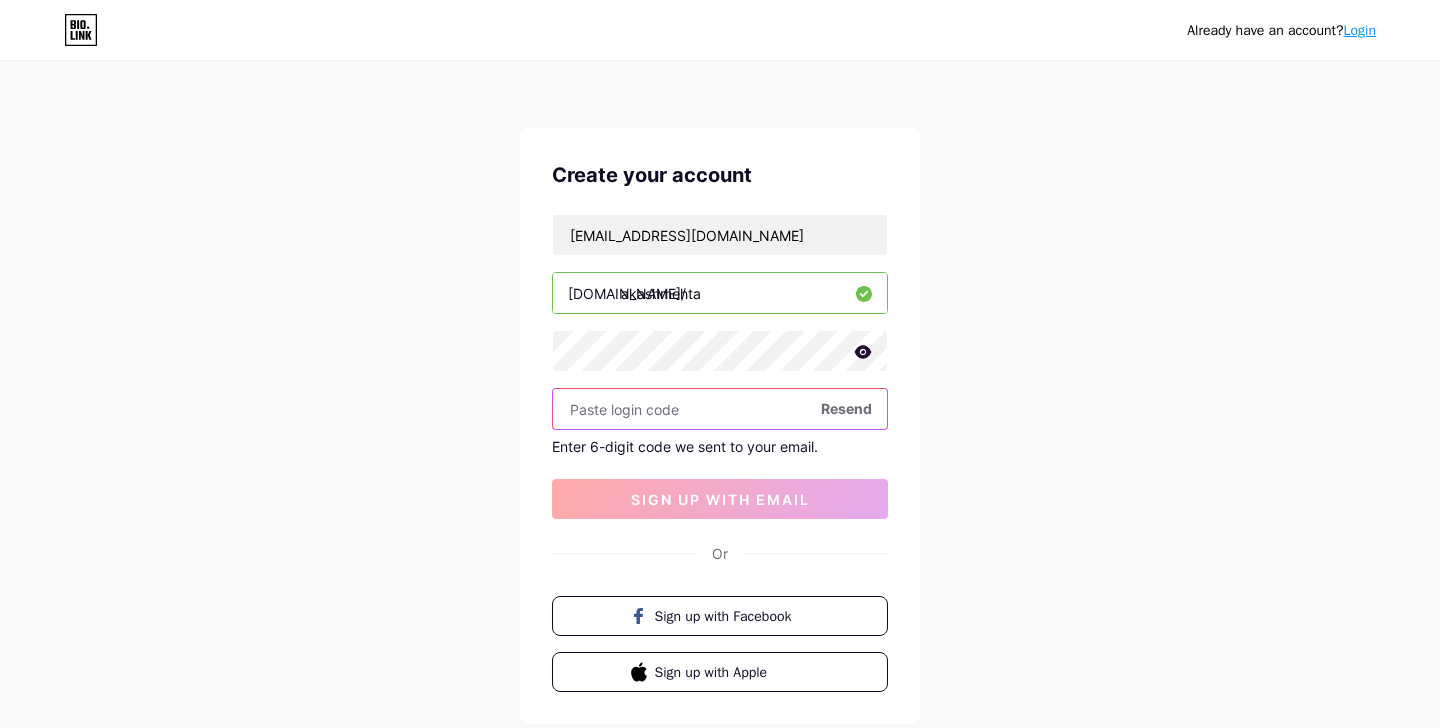 paste on "101422" 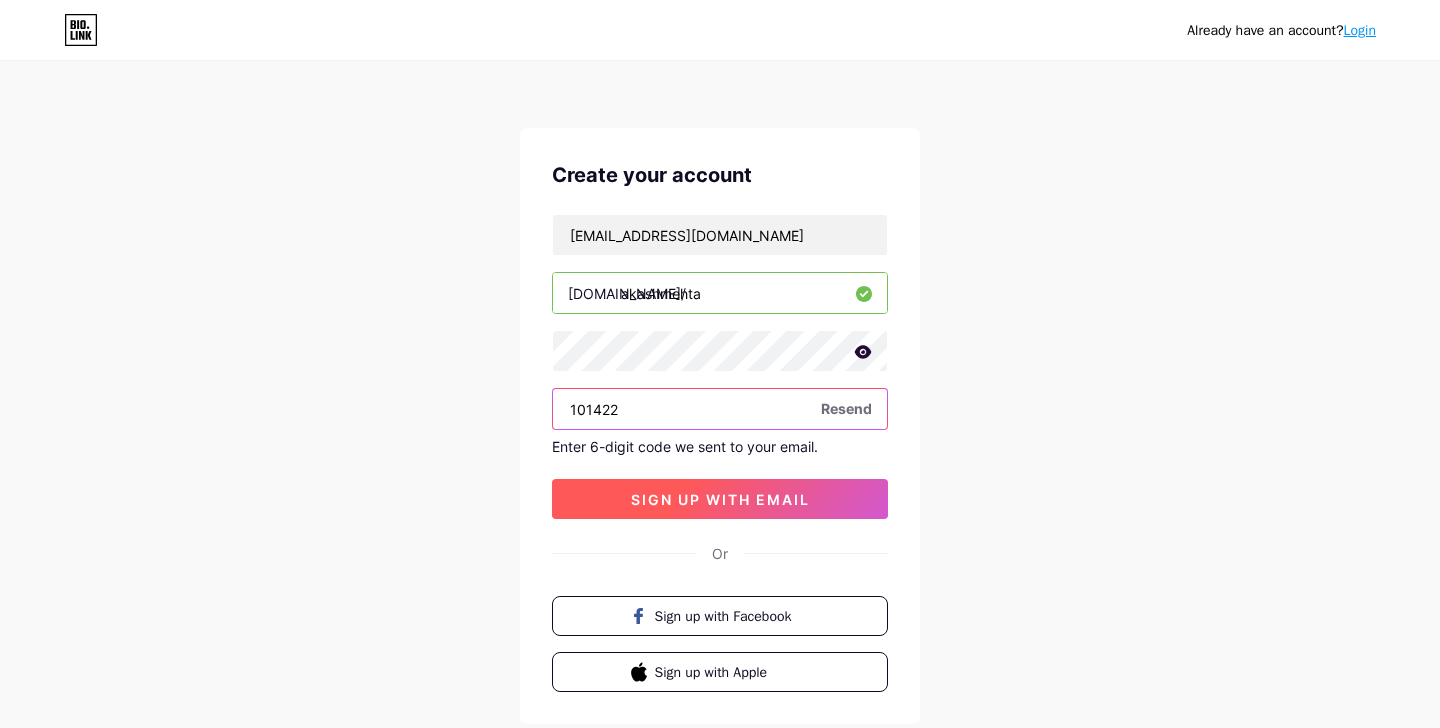 type on "101422" 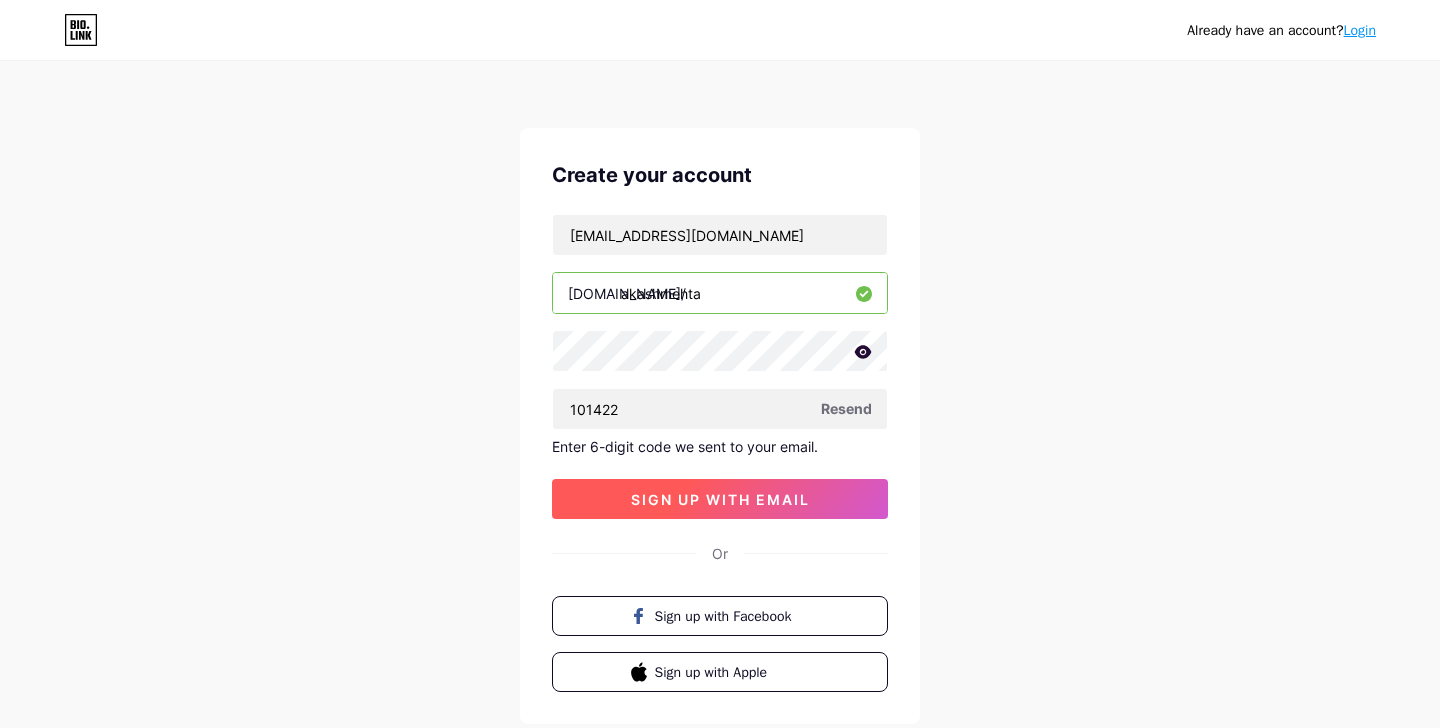 click on "sign up with email" at bounding box center (720, 499) 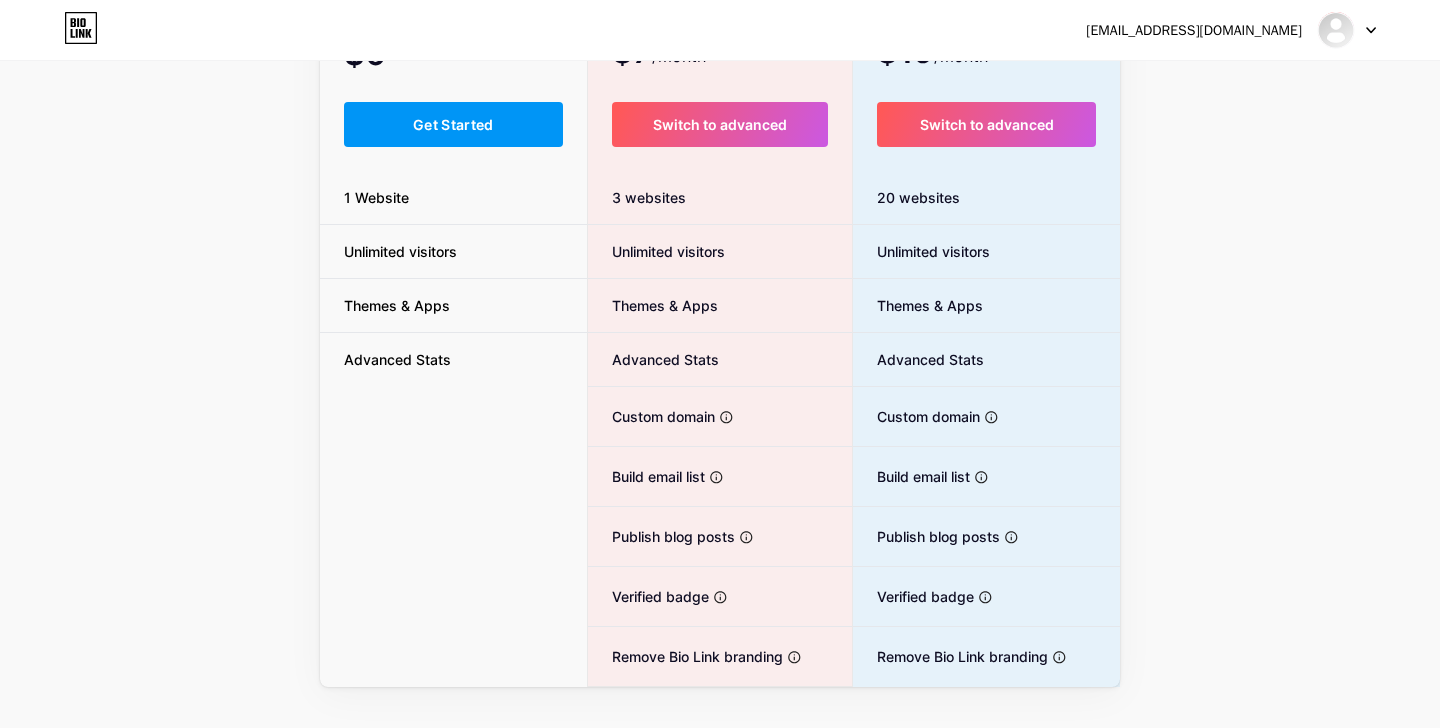 scroll, scrollTop: 219, scrollLeft: 0, axis: vertical 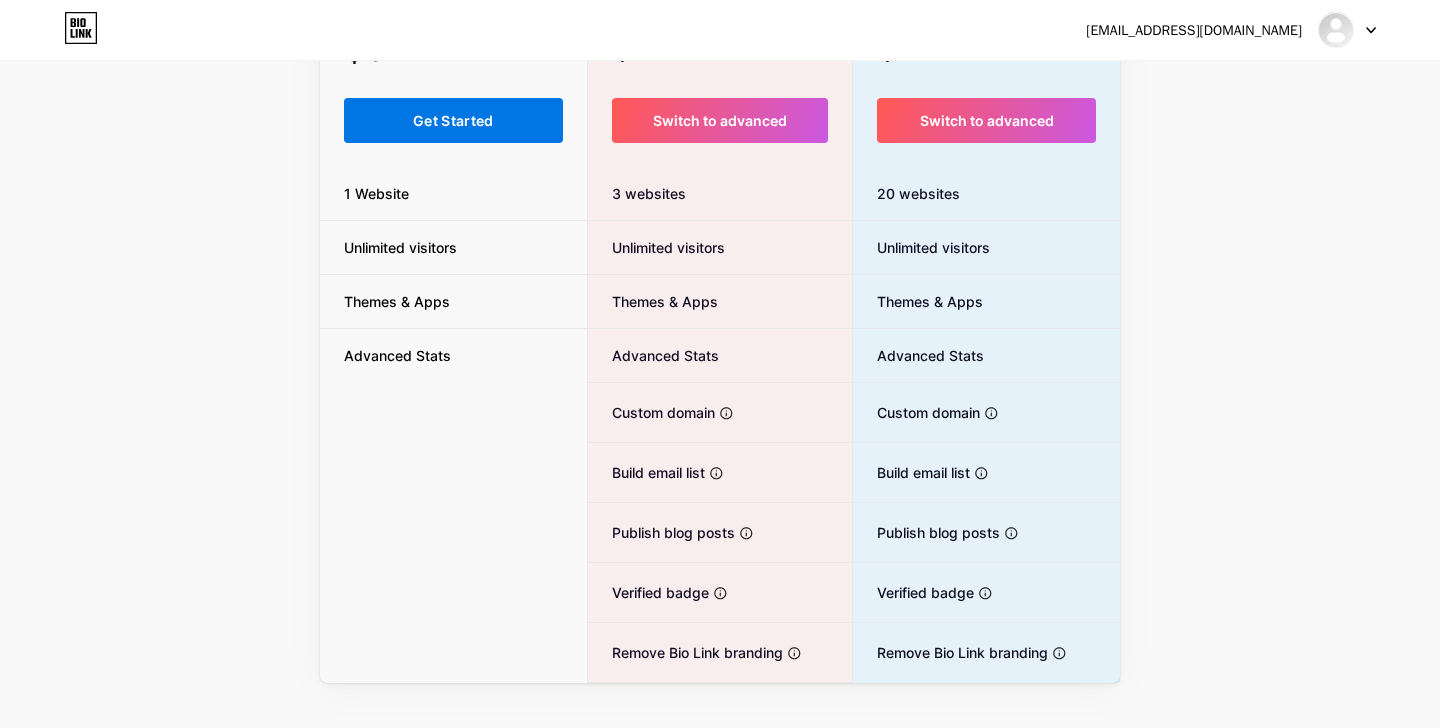click on "Get Started" at bounding box center (453, 120) 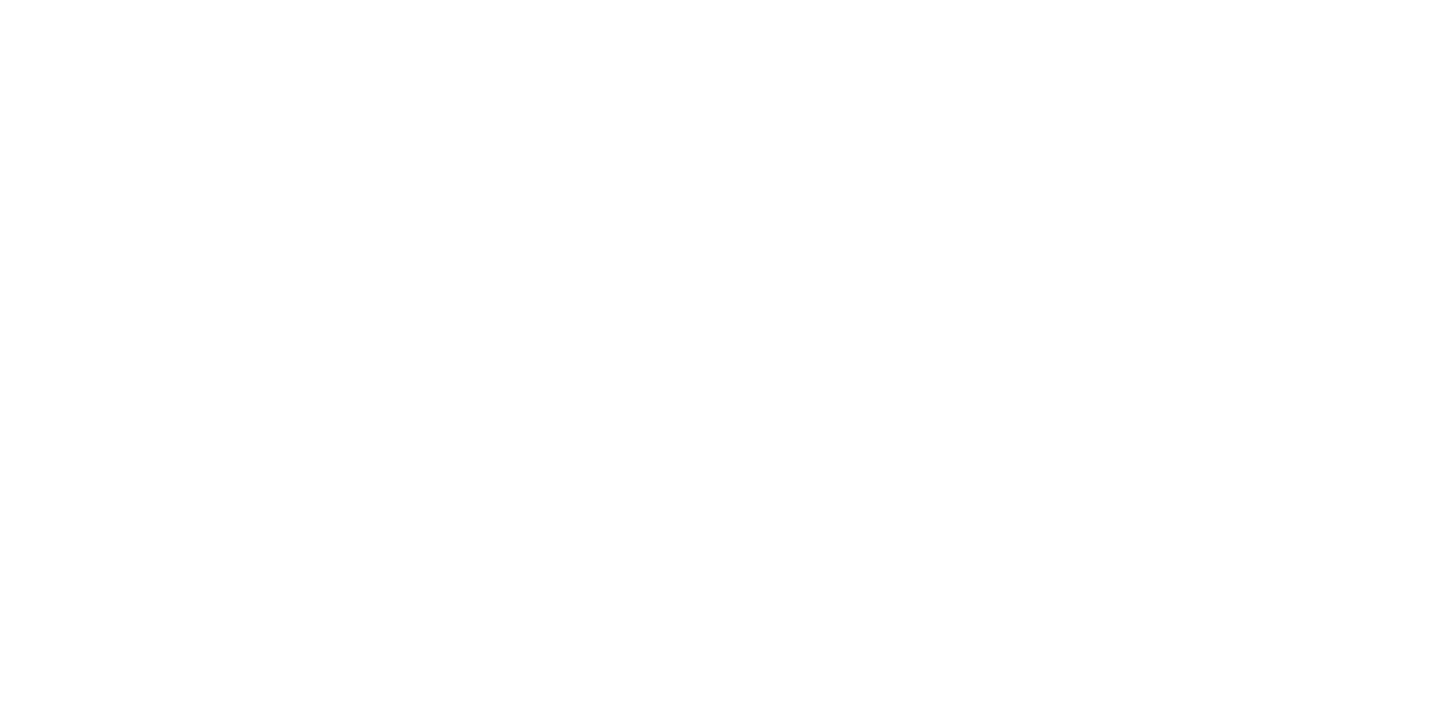 scroll, scrollTop: 0, scrollLeft: 0, axis: both 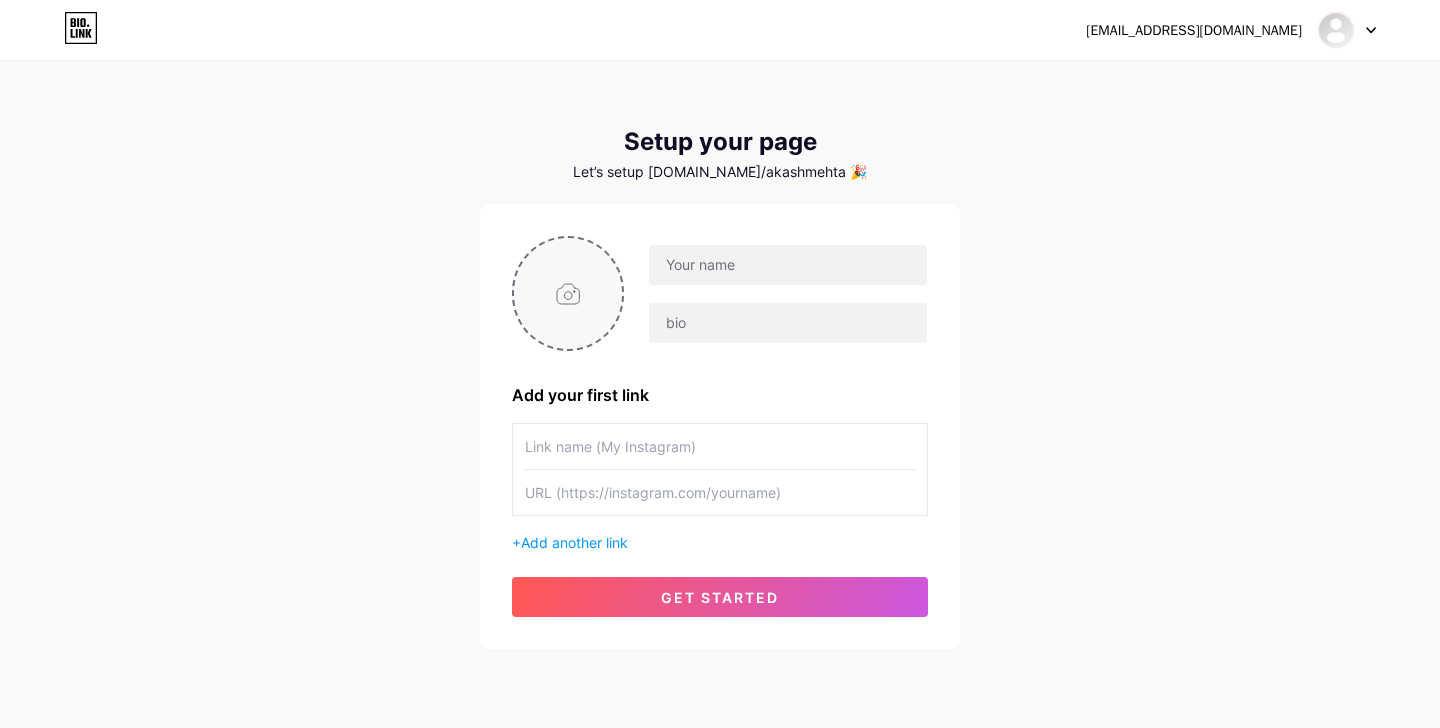 click at bounding box center (568, 293) 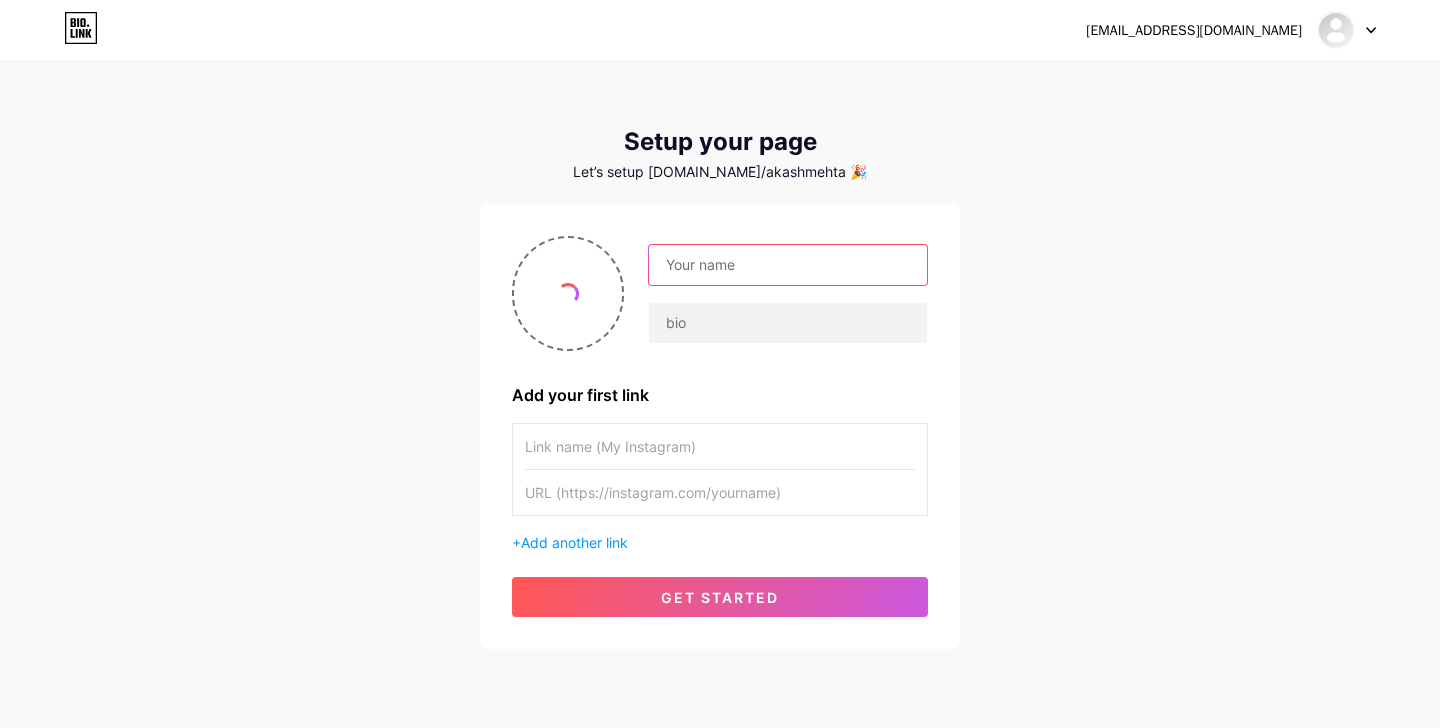 click at bounding box center [788, 265] 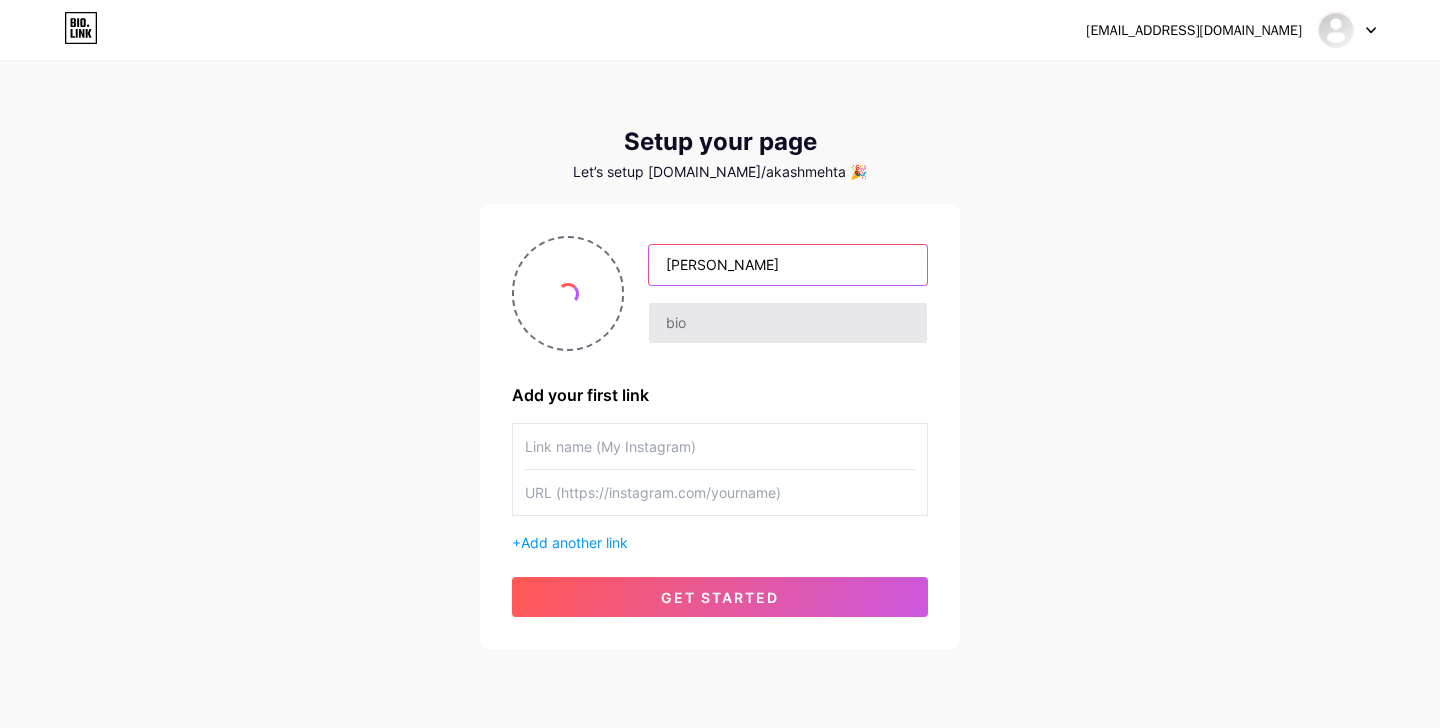type on "[PERSON_NAME]" 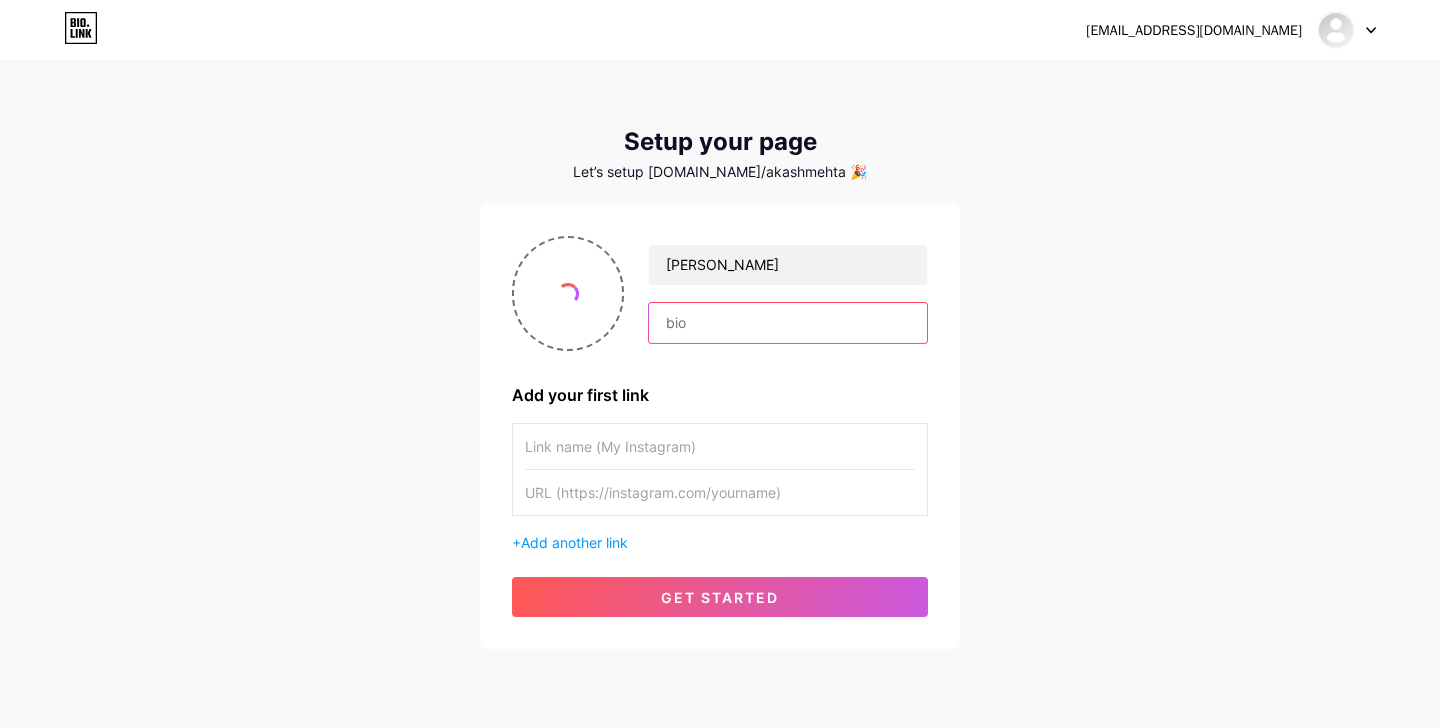 click at bounding box center (788, 323) 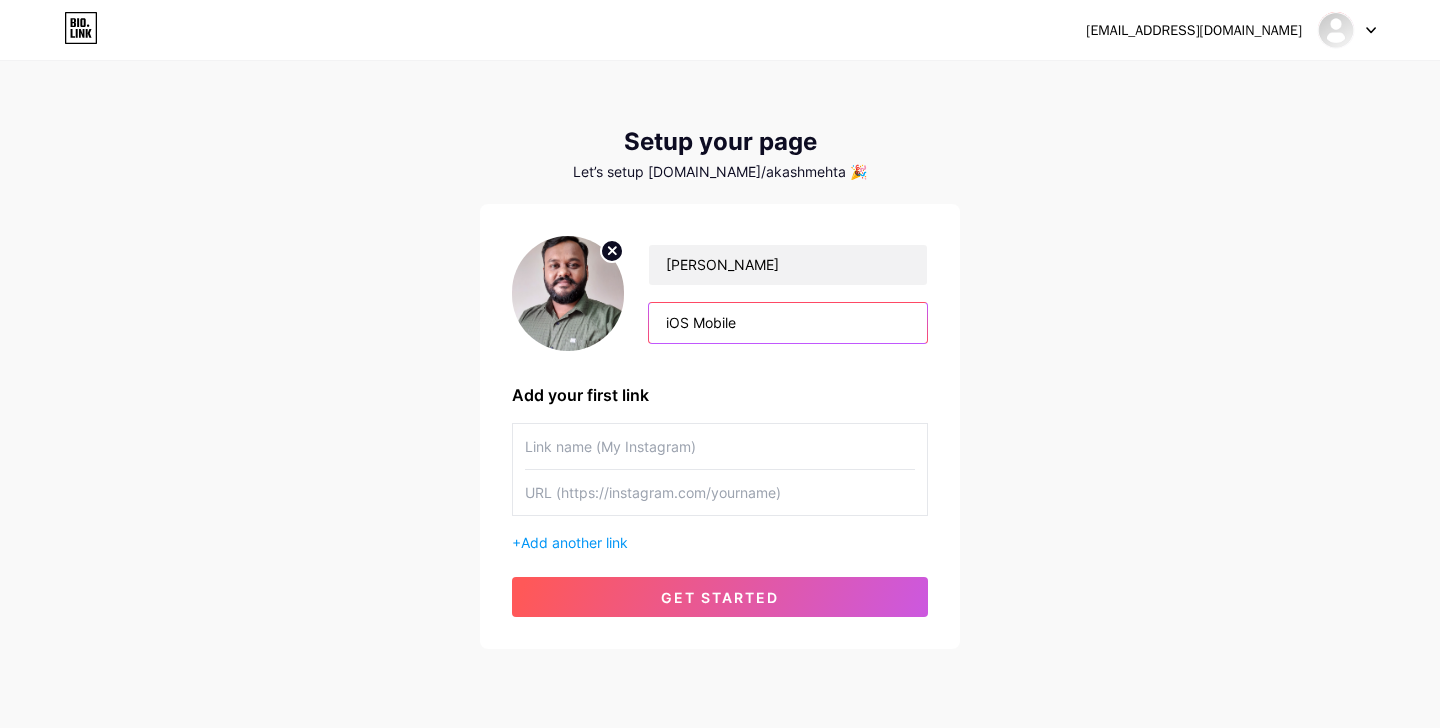 paste on "Tech Lead | 10+ Yrs in Swift, SwiftUI, MVVM, App Architectur" 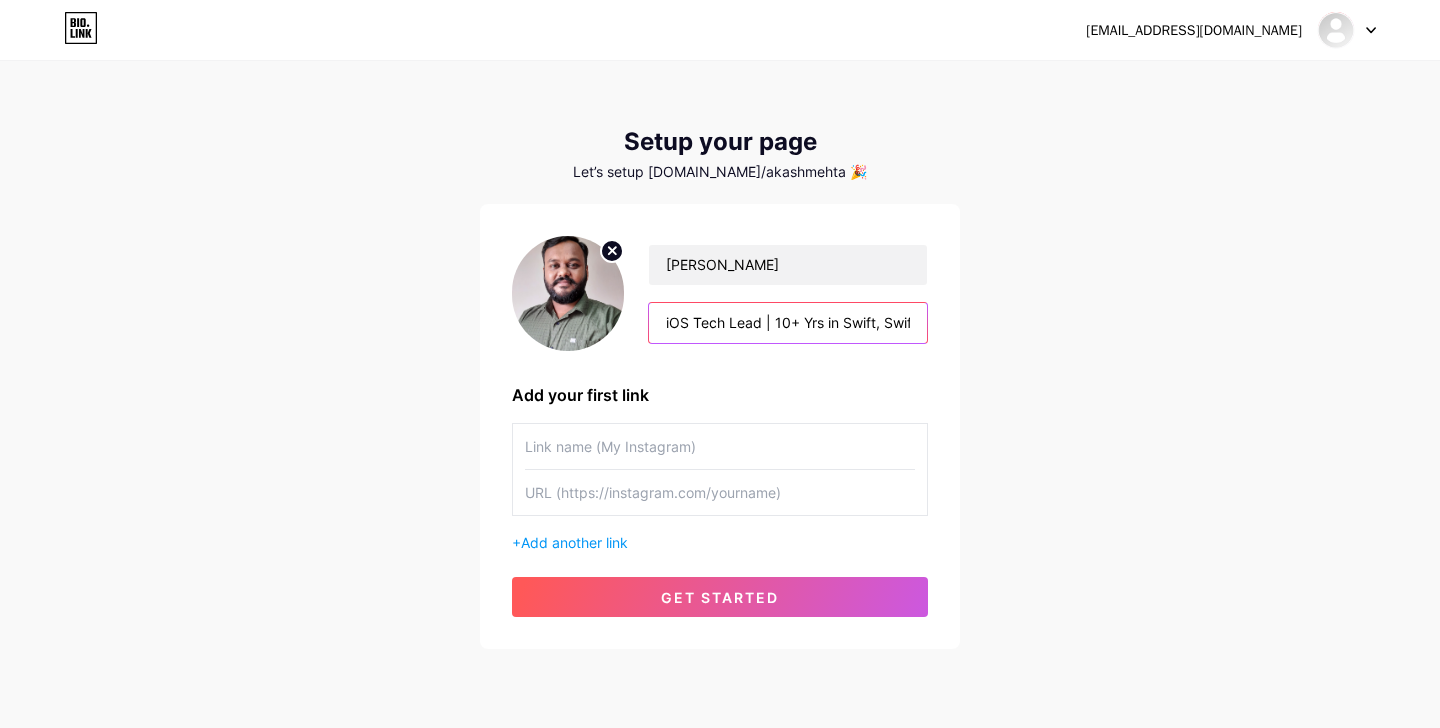 scroll, scrollTop: 0, scrollLeft: 193, axis: horizontal 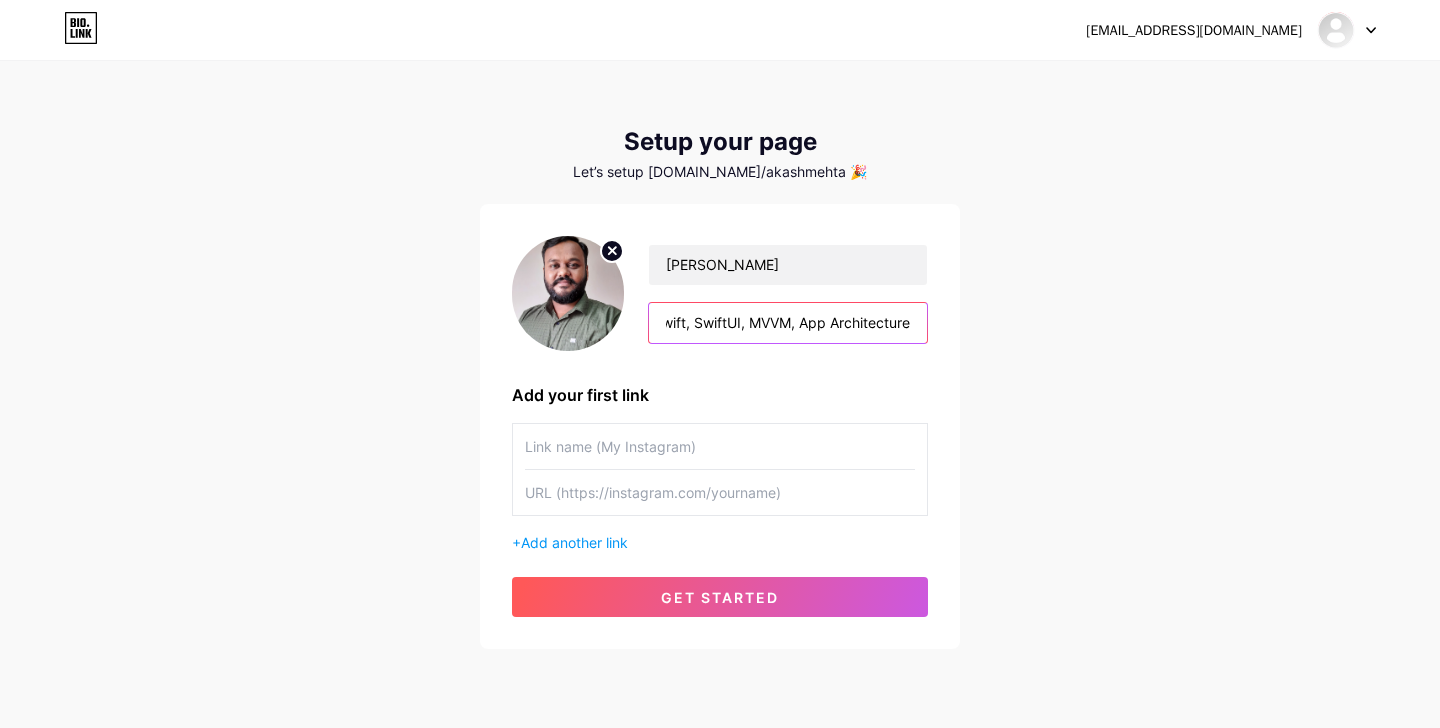 type on "iOS Tech Lead | 10+ Yrs in Swift, SwiftUI, MVVM, App Architecture" 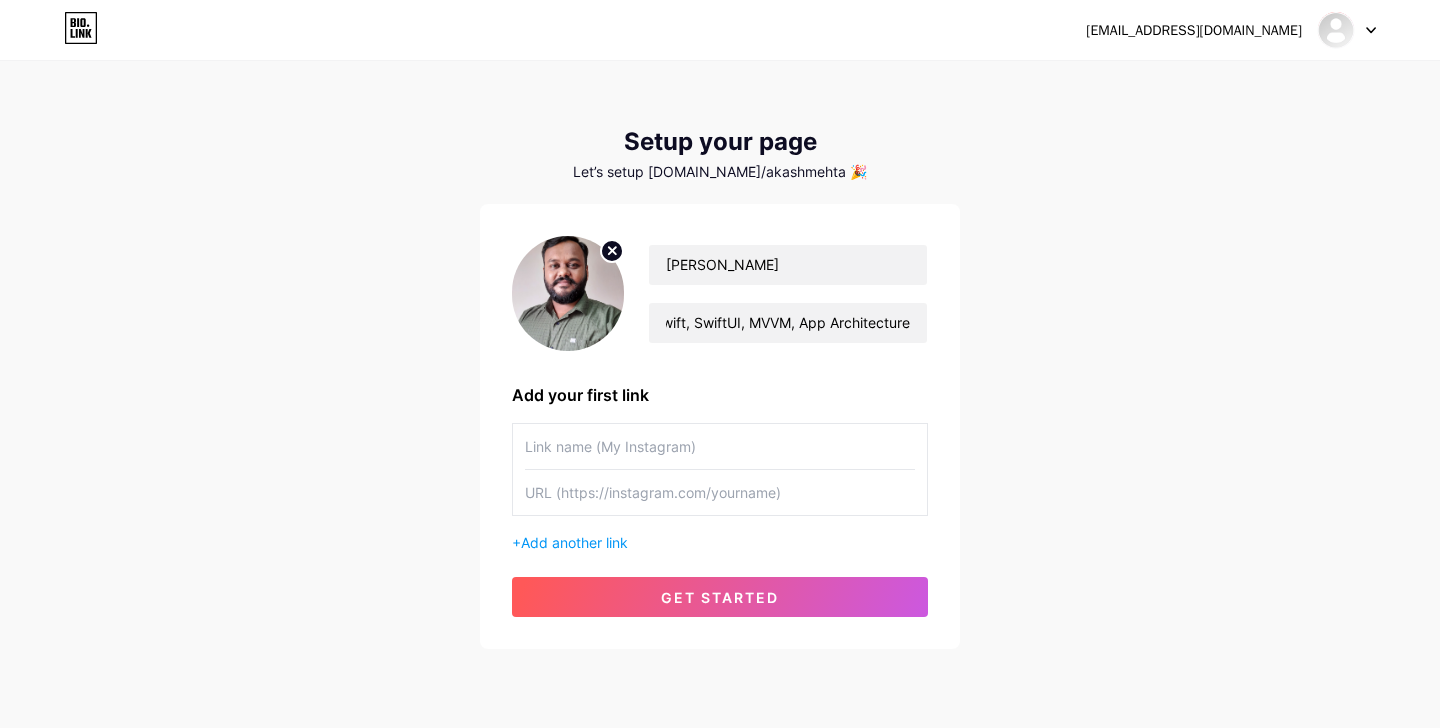 scroll, scrollTop: 0, scrollLeft: 0, axis: both 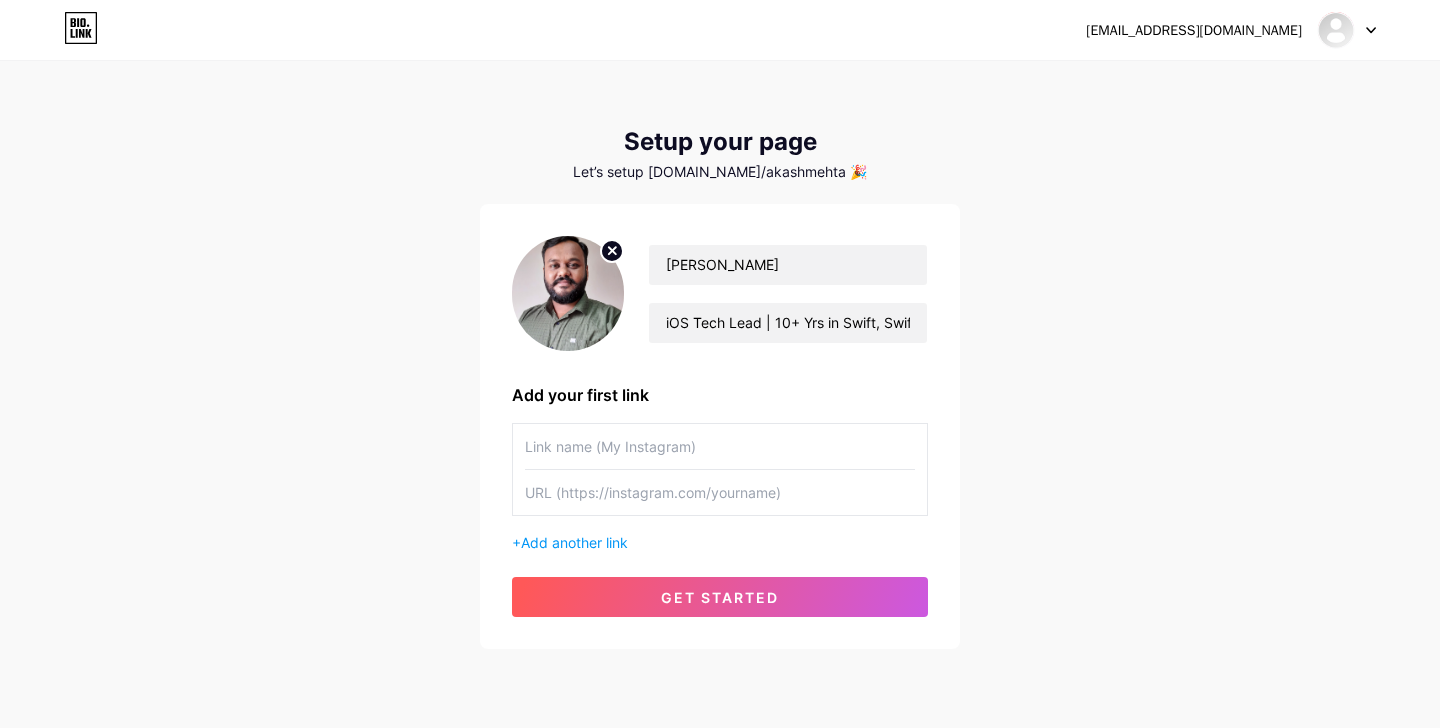 click at bounding box center [720, 446] 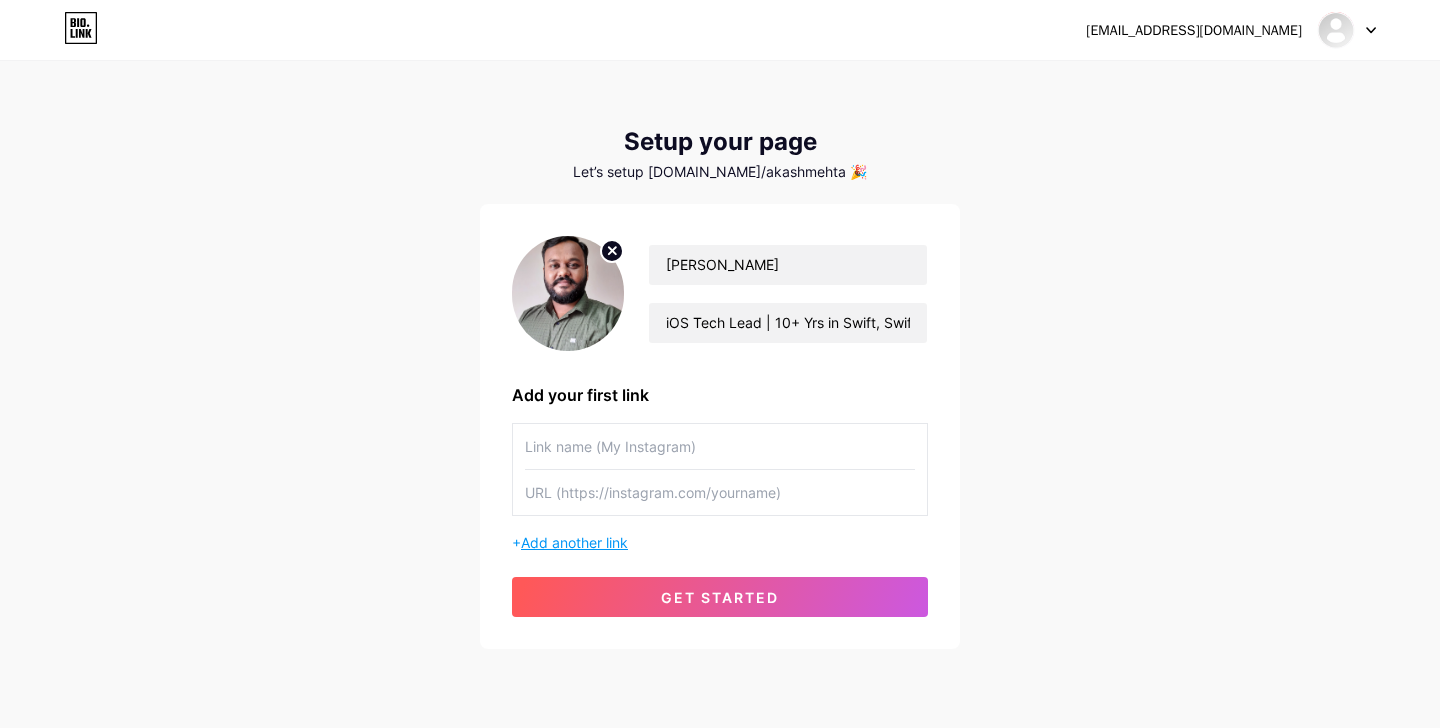 click on "Add another link" at bounding box center [574, 542] 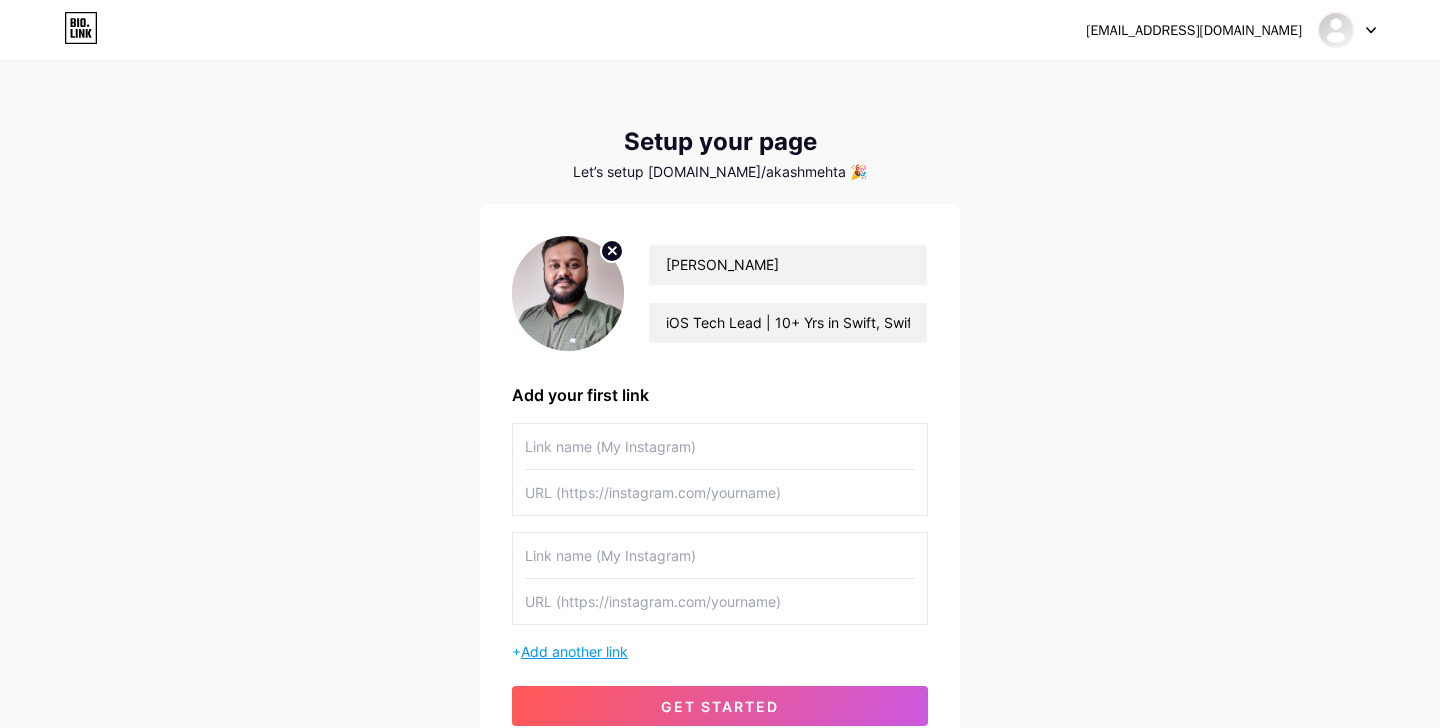 scroll, scrollTop: 11, scrollLeft: 0, axis: vertical 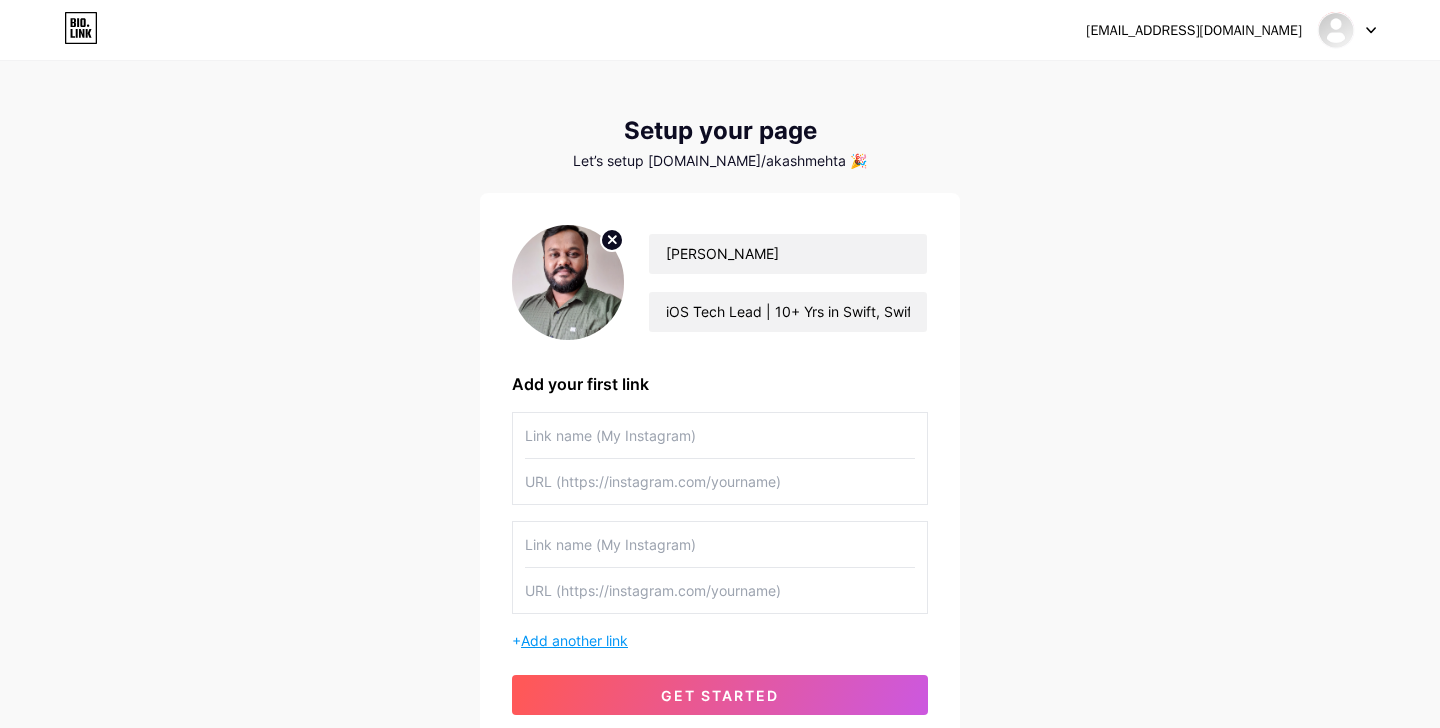click at bounding box center [720, 544] 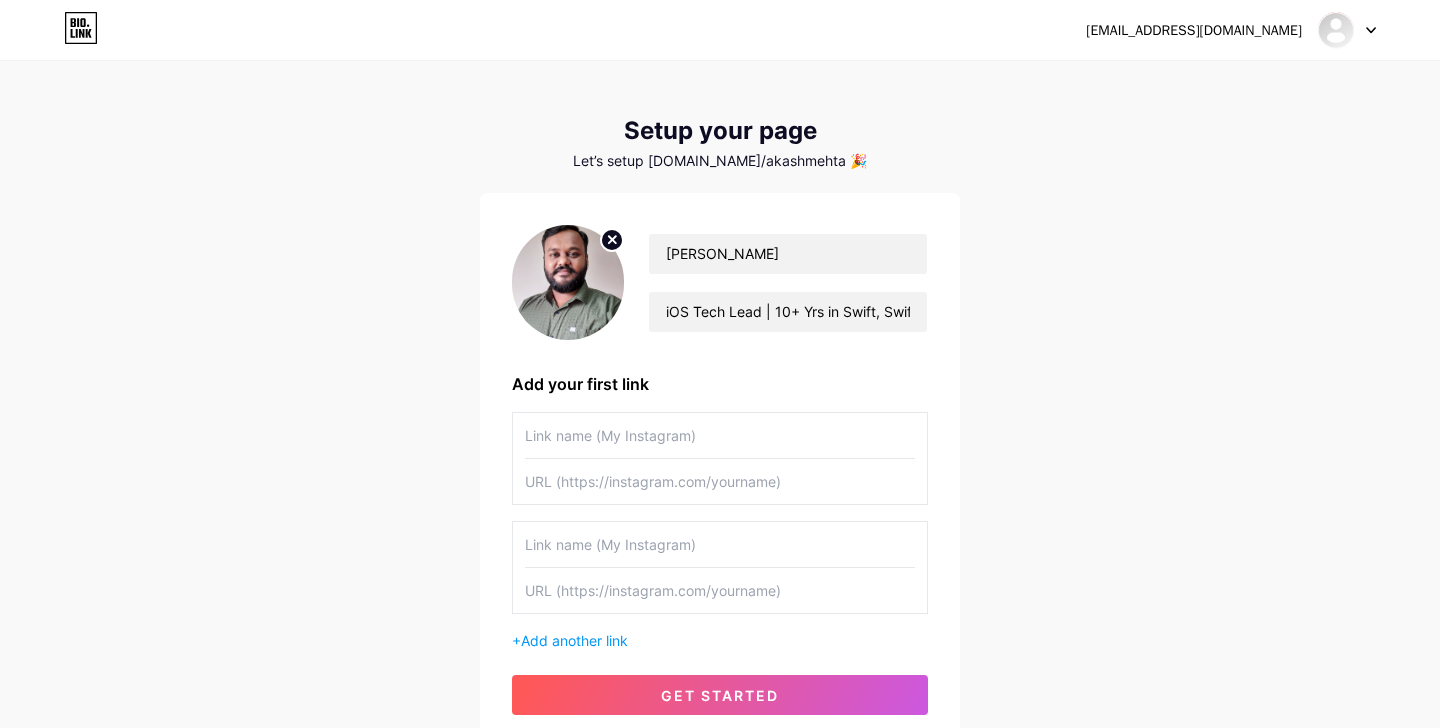 click at bounding box center [720, 435] 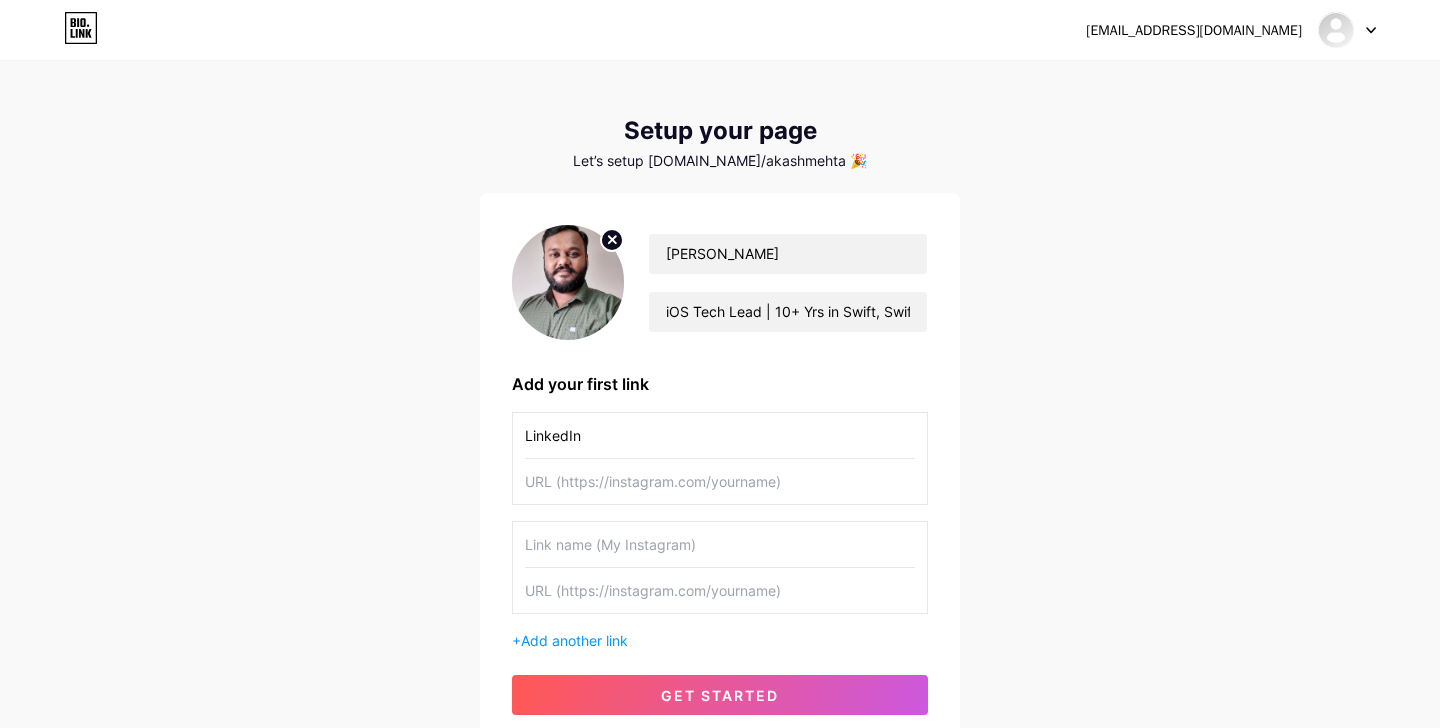 type on "LinkedIn" 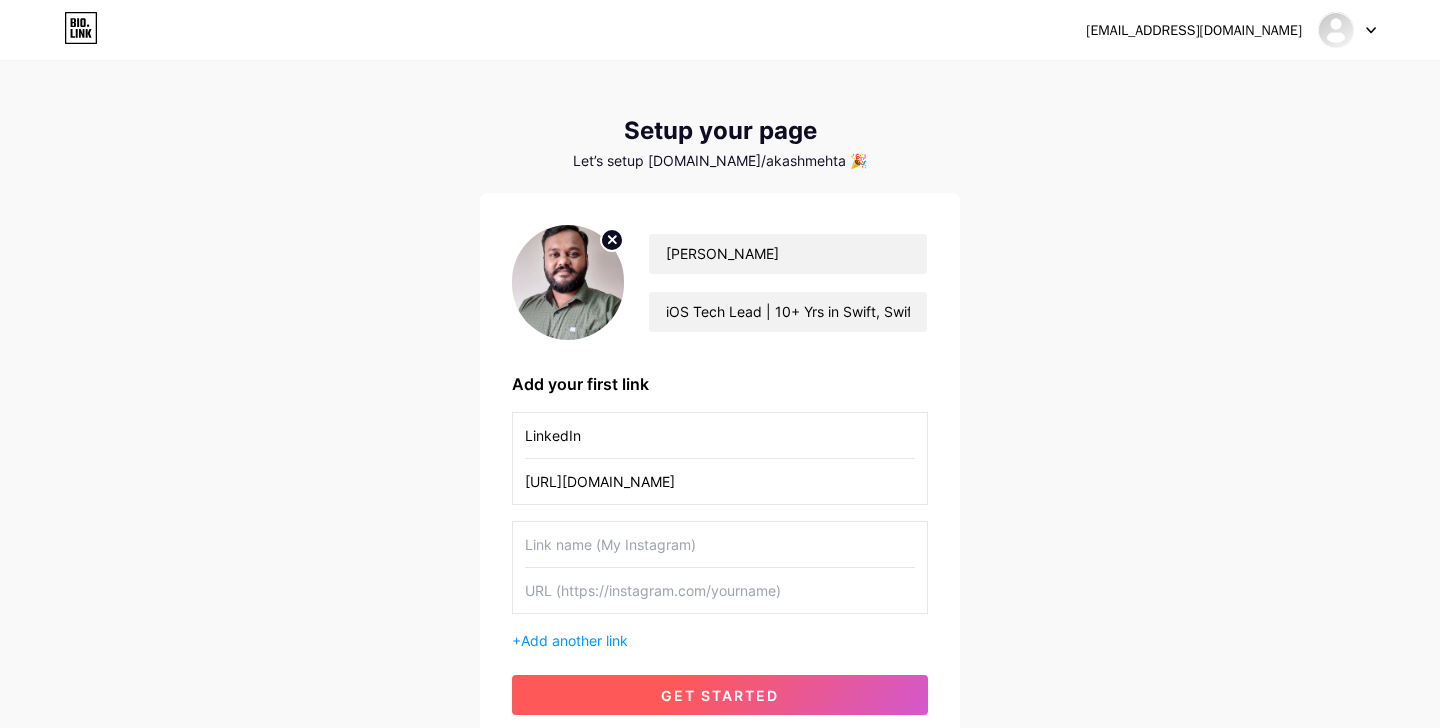 type on "[URL][DOMAIN_NAME]" 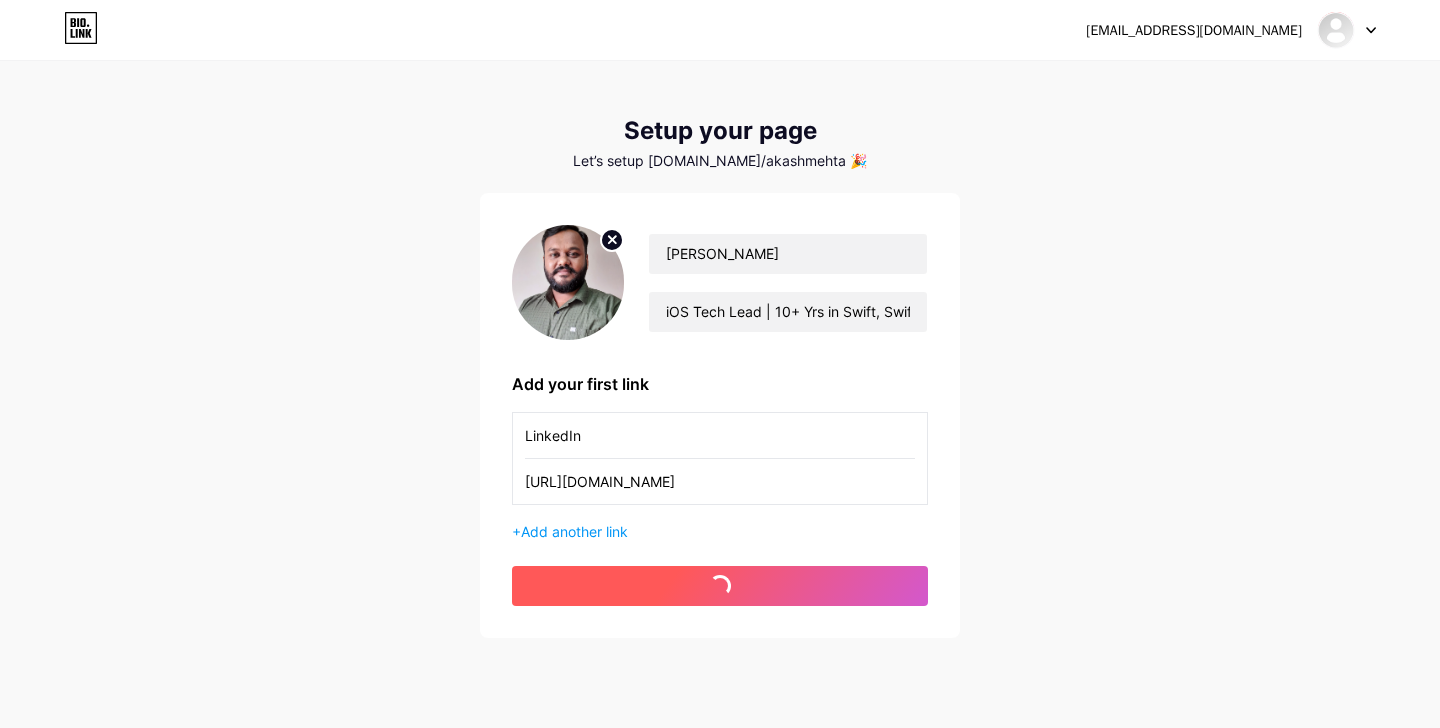 scroll, scrollTop: 0, scrollLeft: 0, axis: both 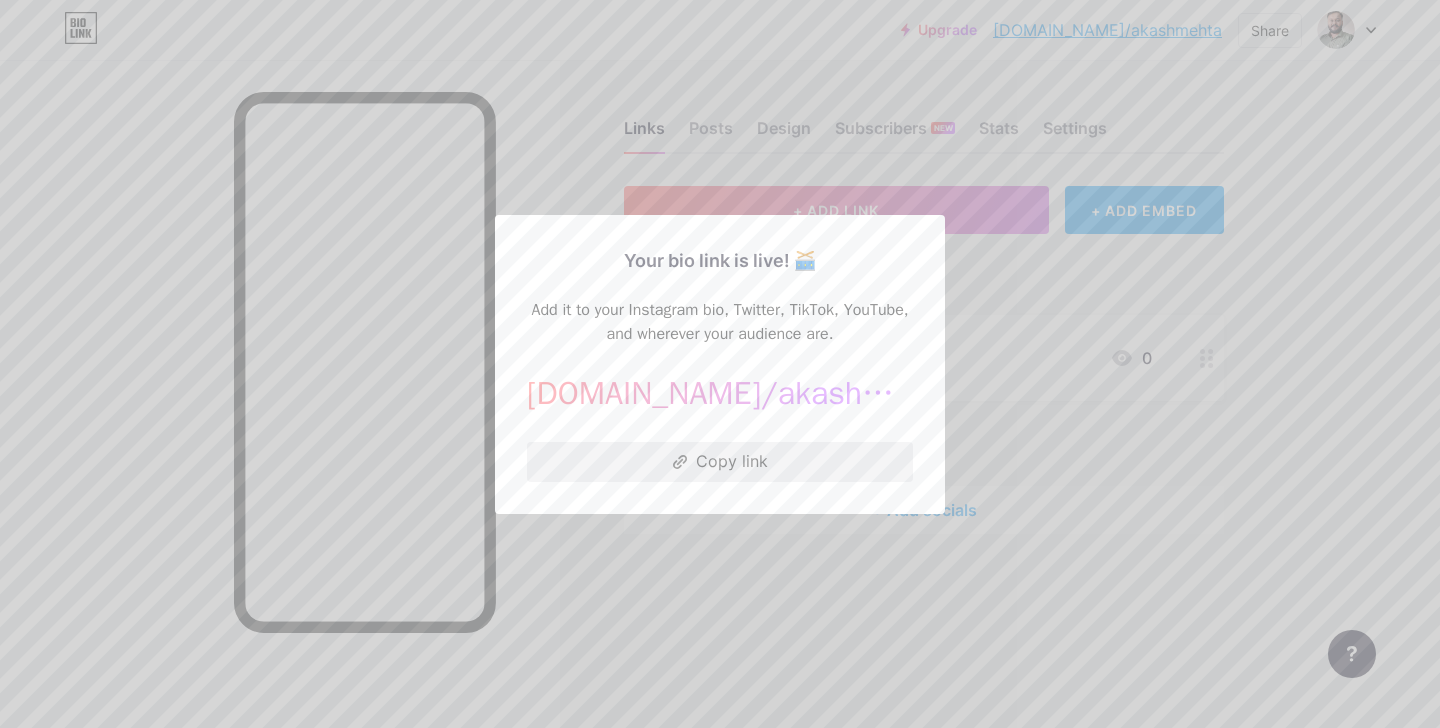click on "Copy link" at bounding box center (720, 462) 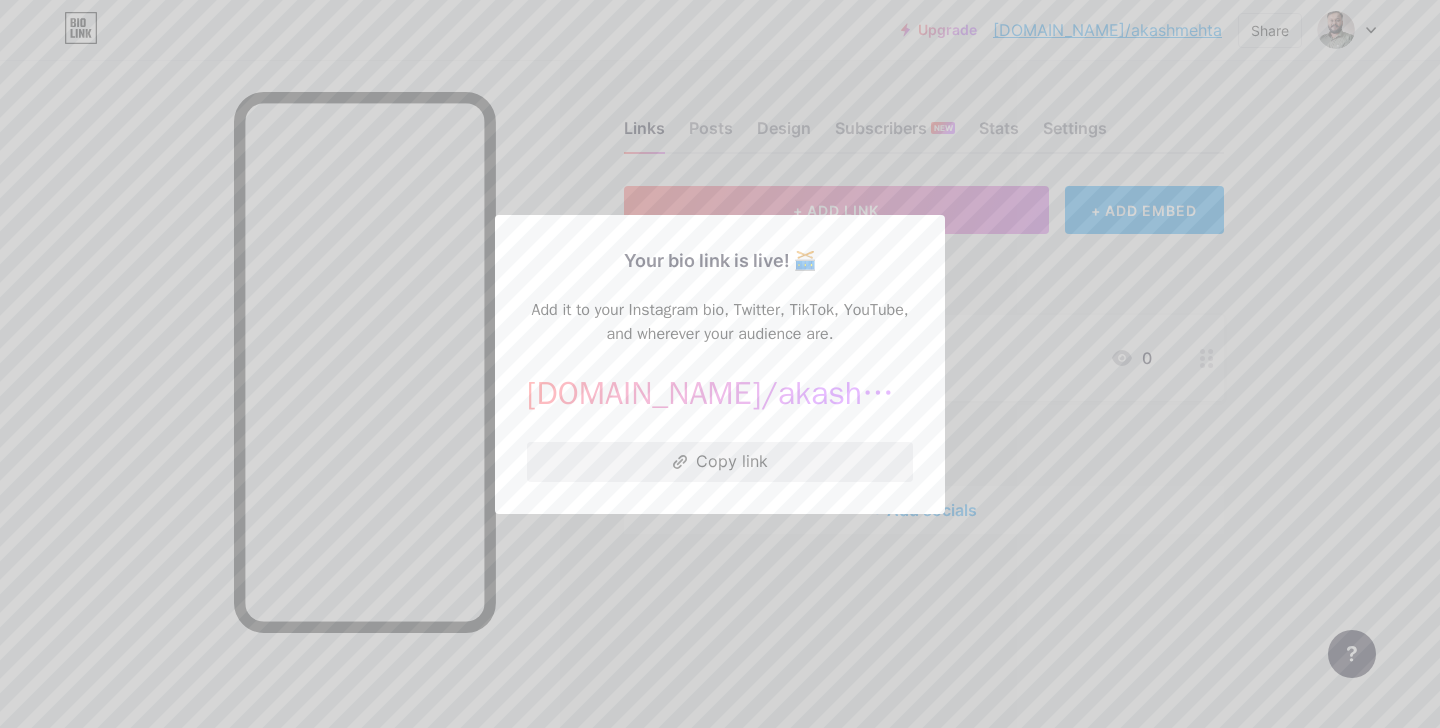 click on "Copy link" at bounding box center (720, 462) 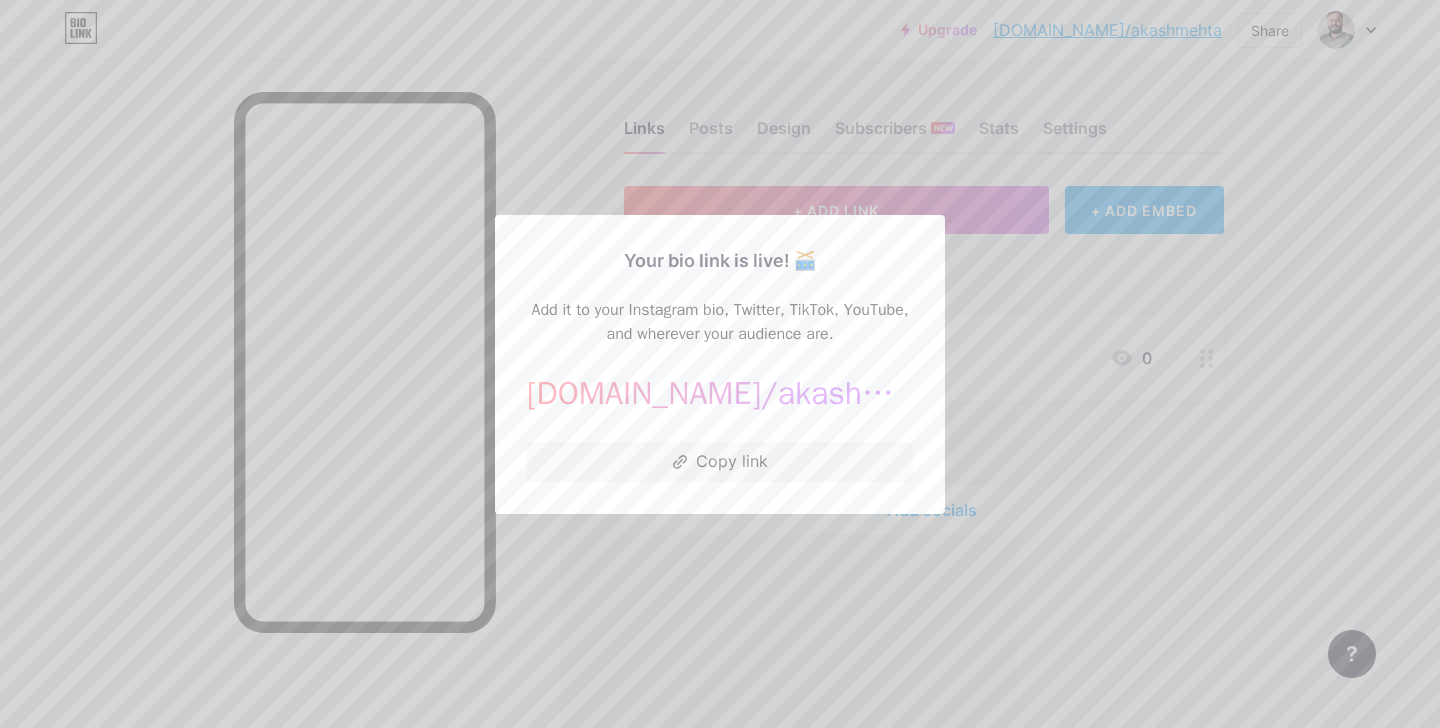 click at bounding box center (720, 364) 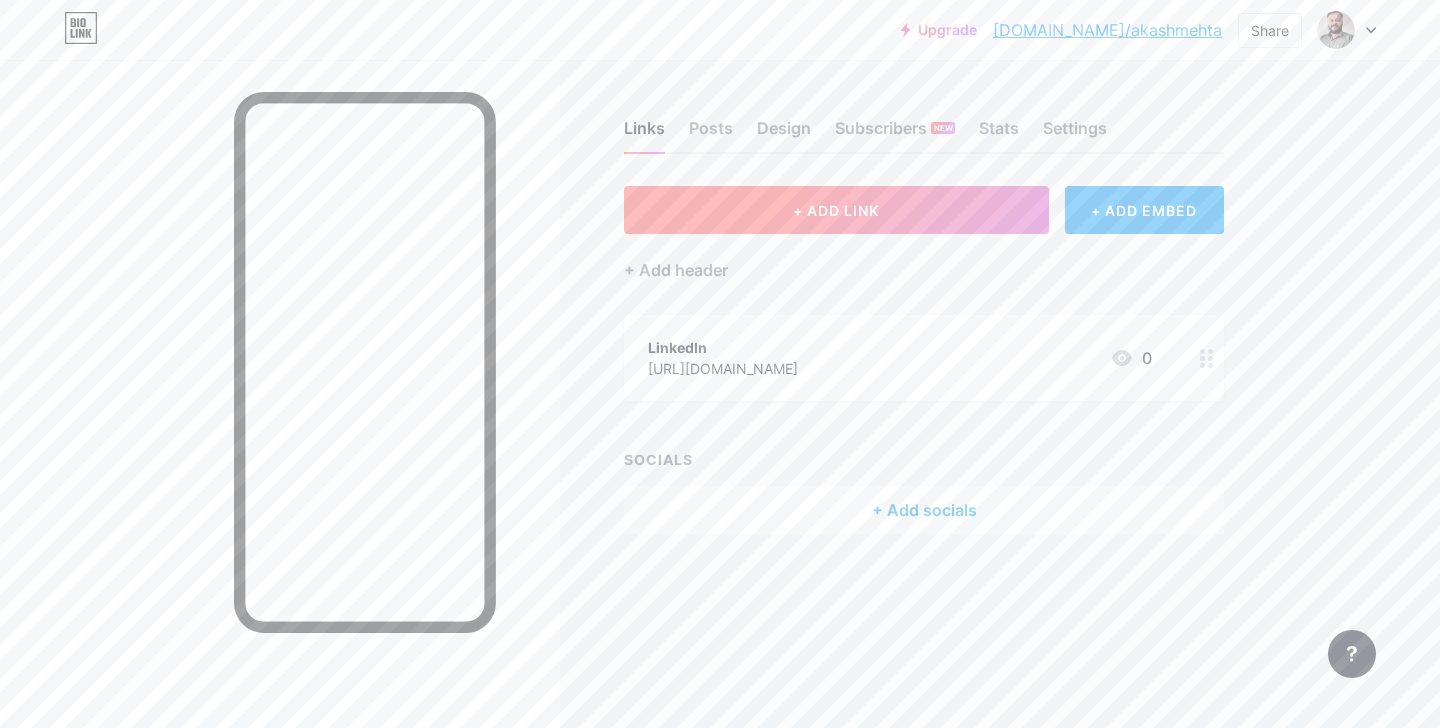 click on "+ ADD LINK" at bounding box center [836, 210] 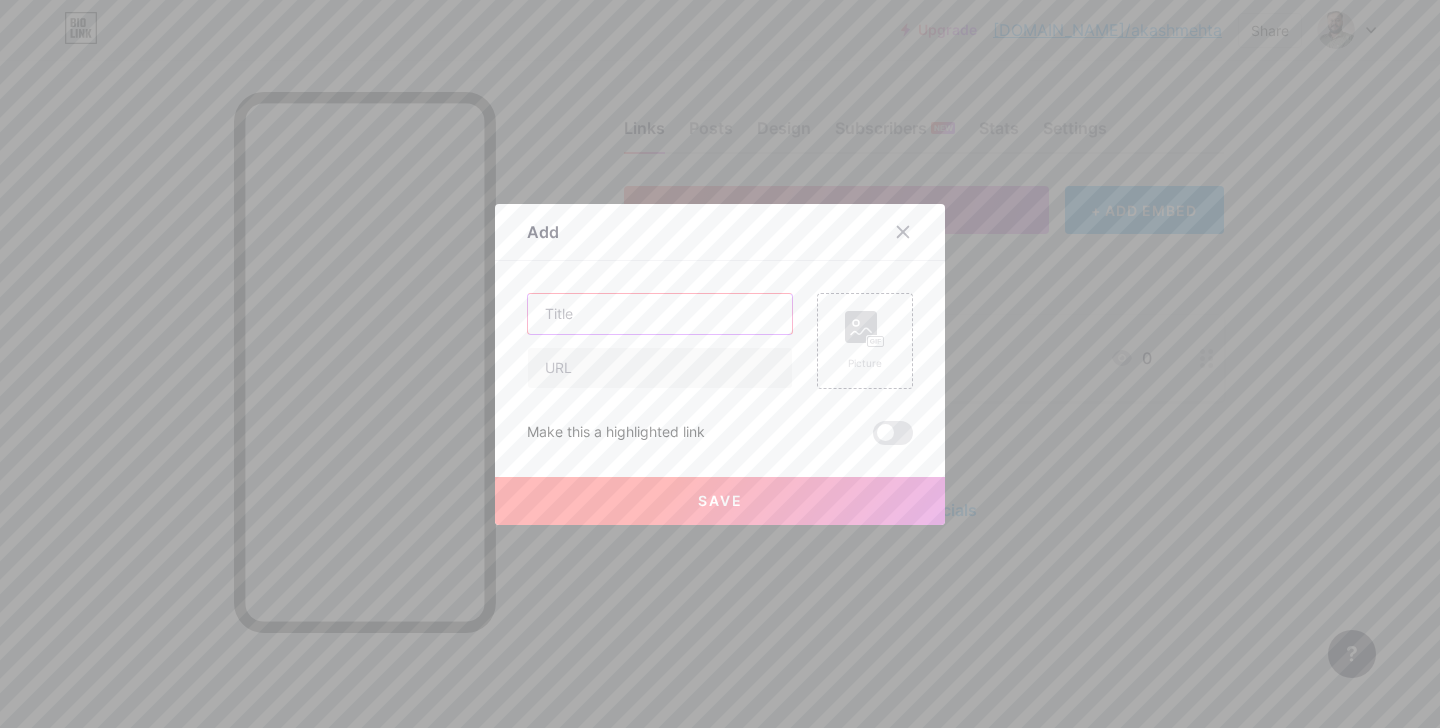click at bounding box center (660, 314) 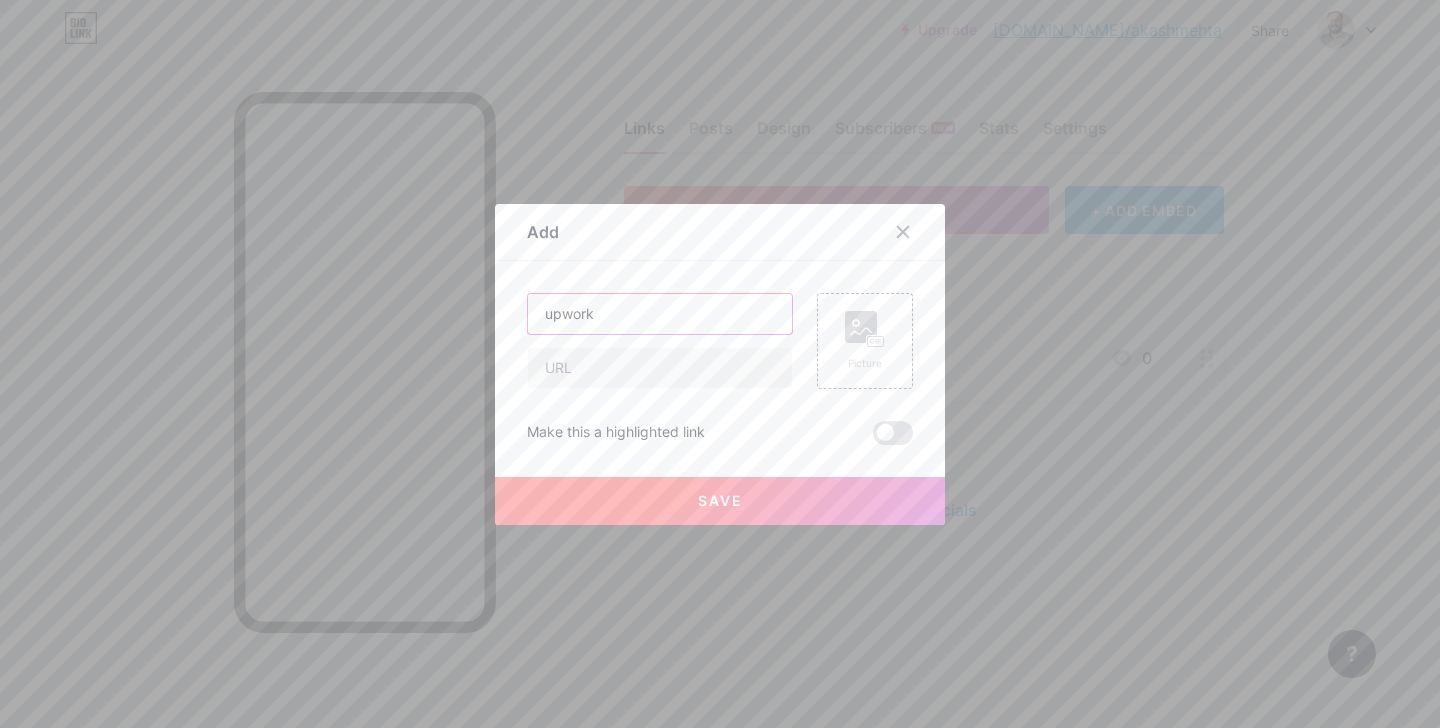 type on "upwork" 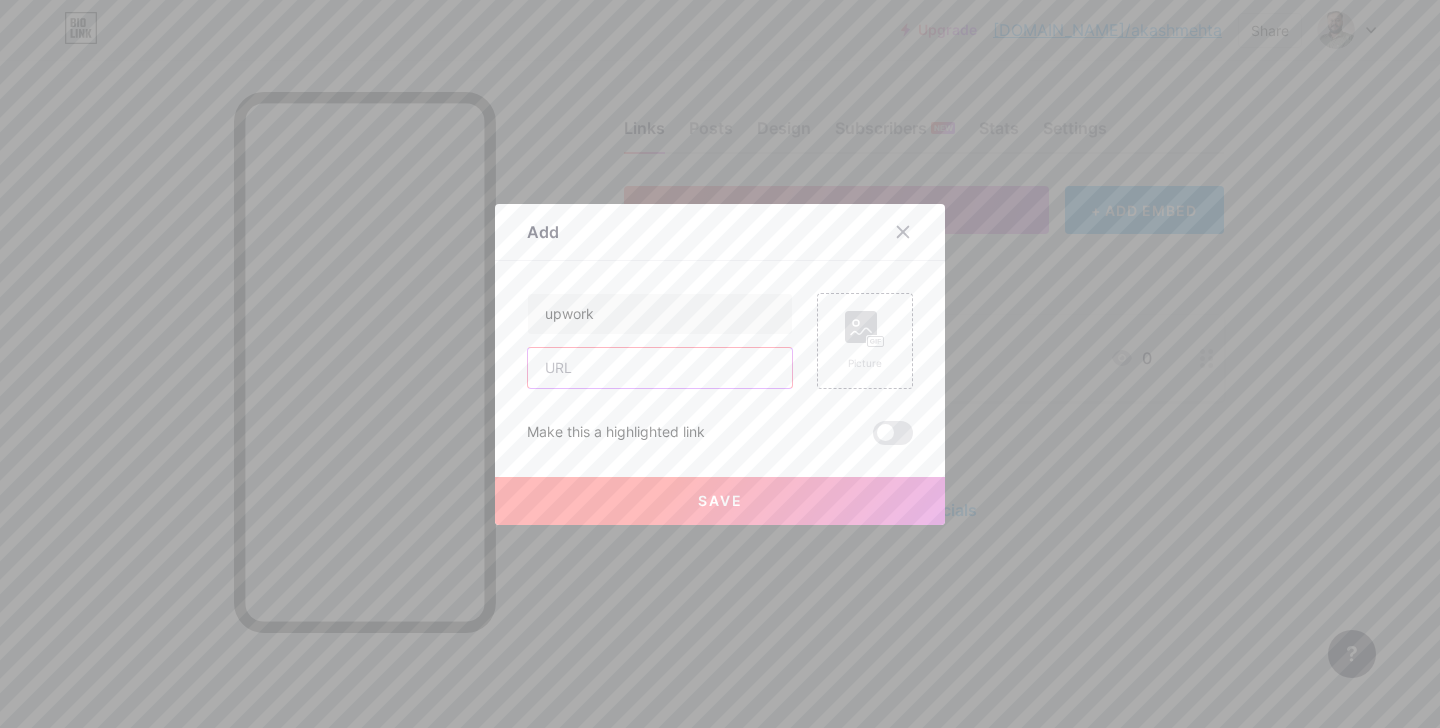 click at bounding box center [660, 368] 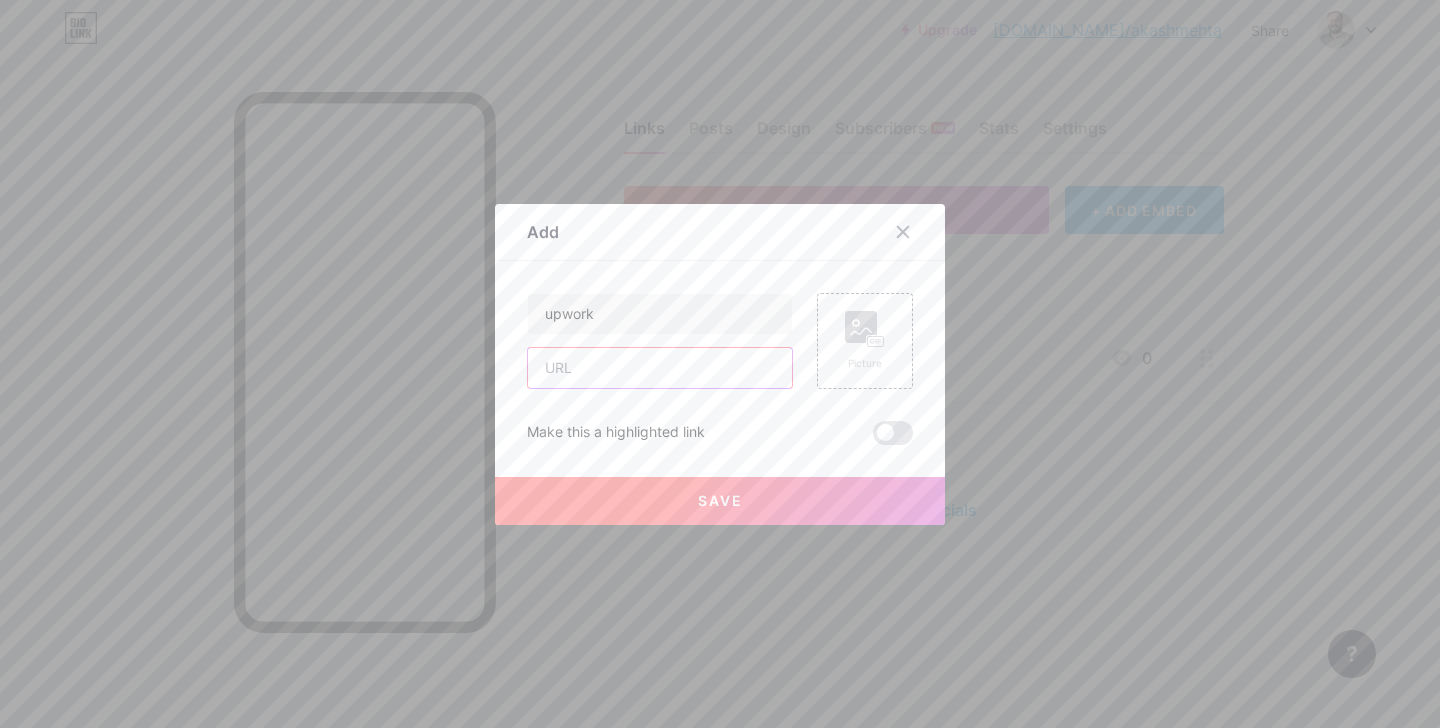 paste on "[URL][DOMAIN_NAME]" 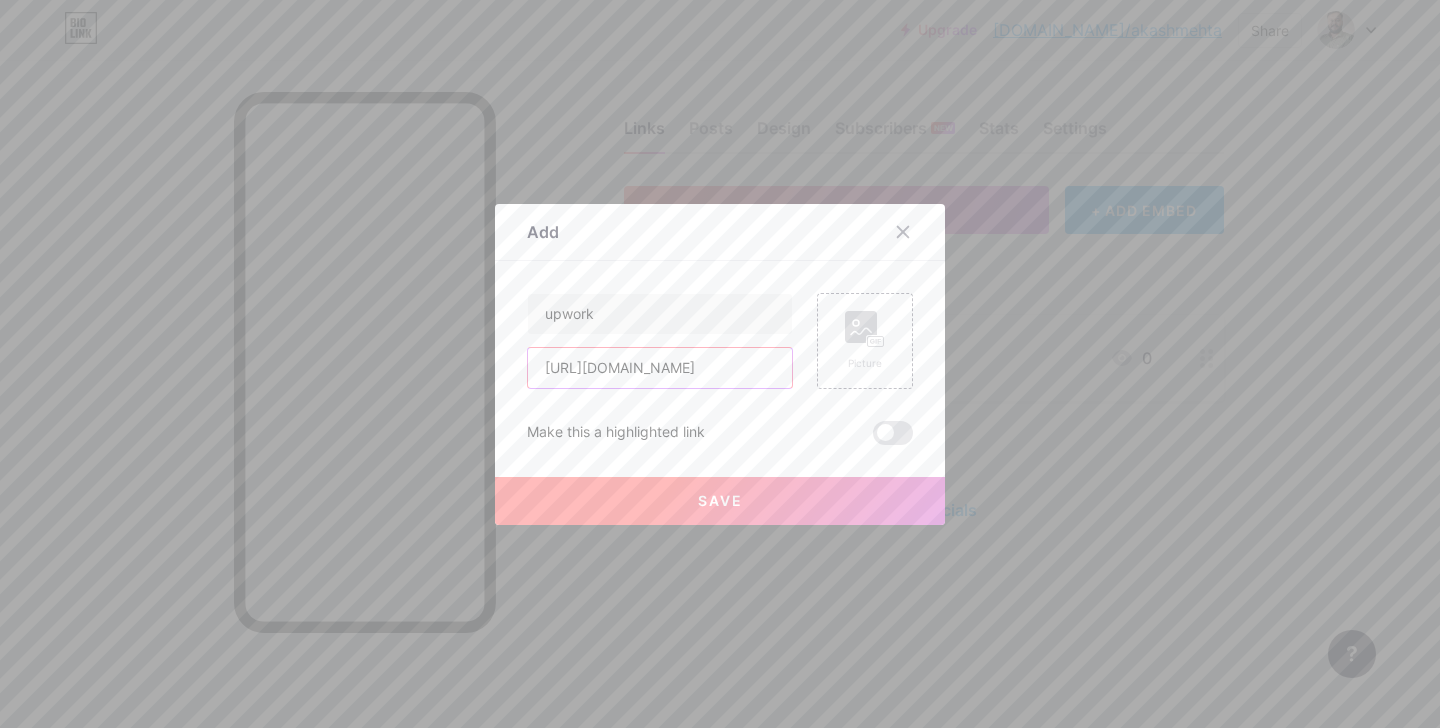 scroll, scrollTop: 0, scrollLeft: 88, axis: horizontal 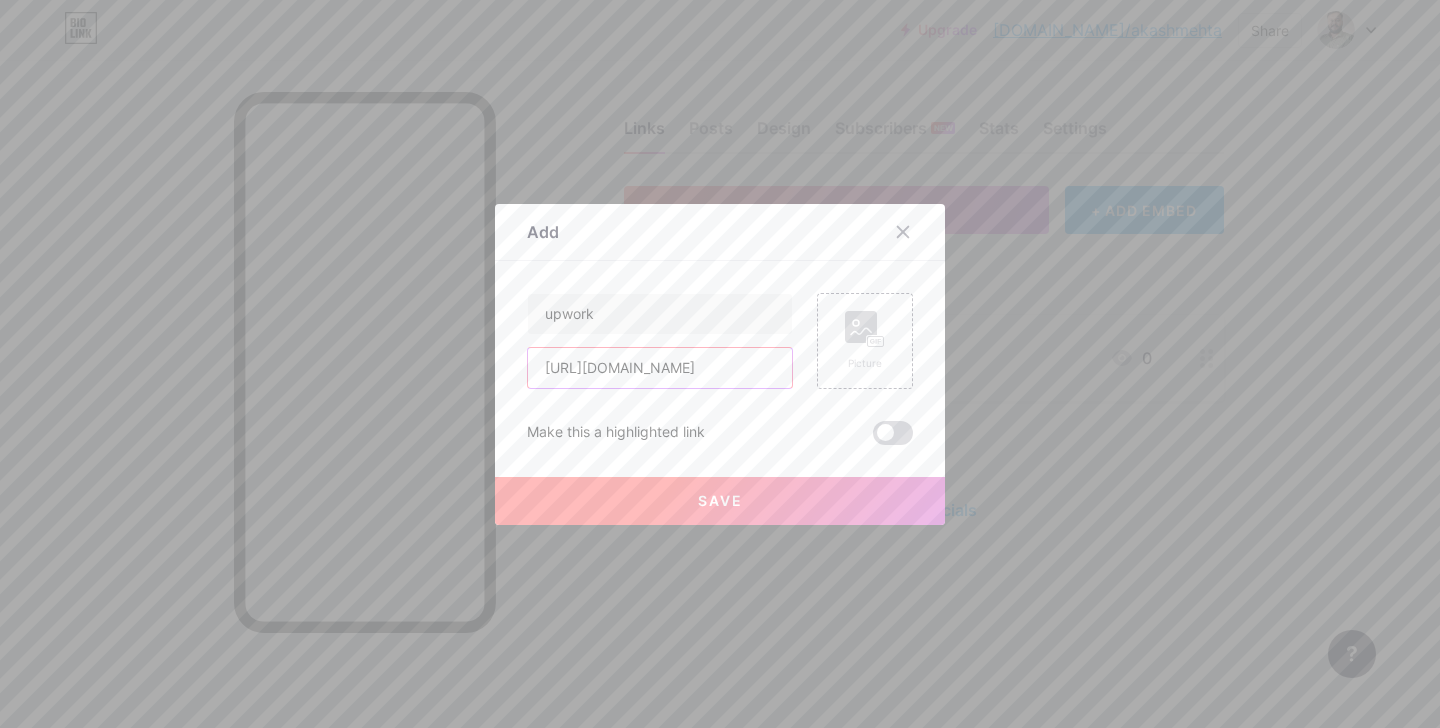 type on "[URL][DOMAIN_NAME]" 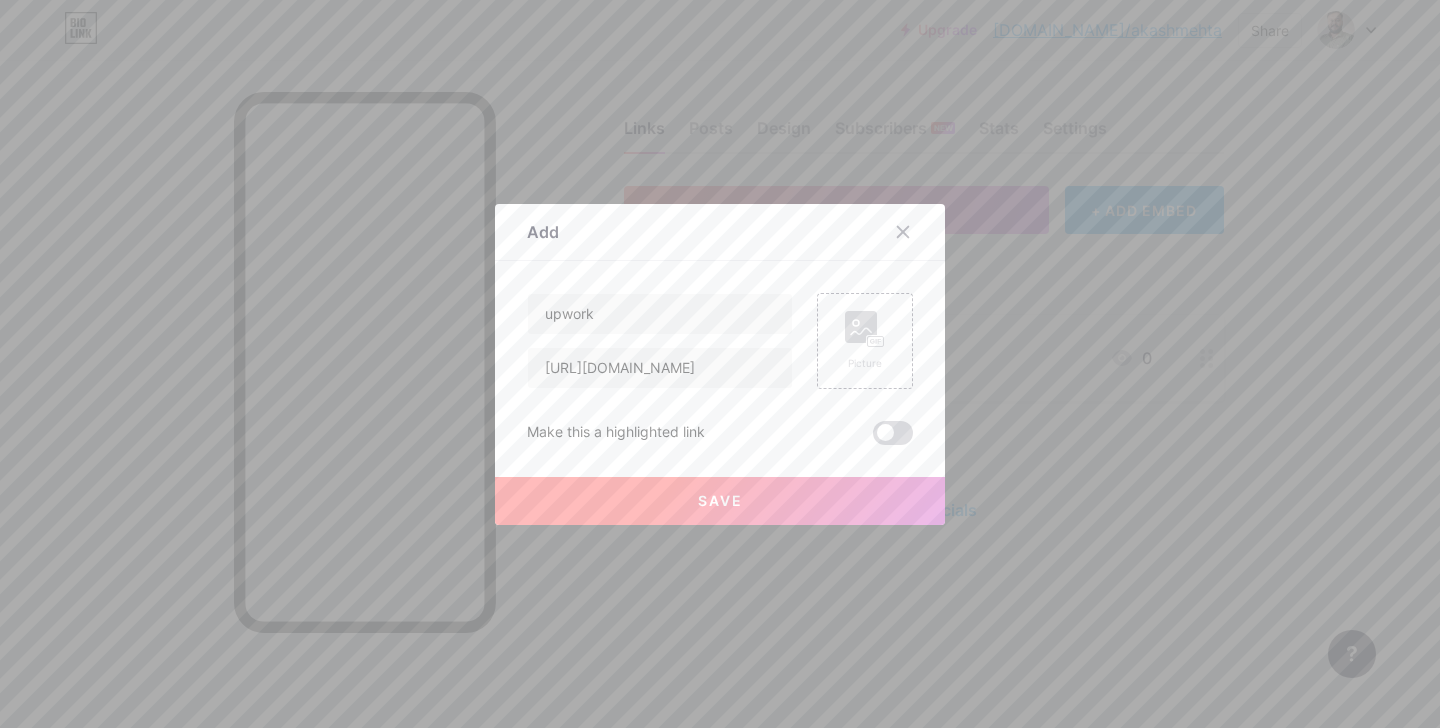 scroll, scrollTop: 0, scrollLeft: 0, axis: both 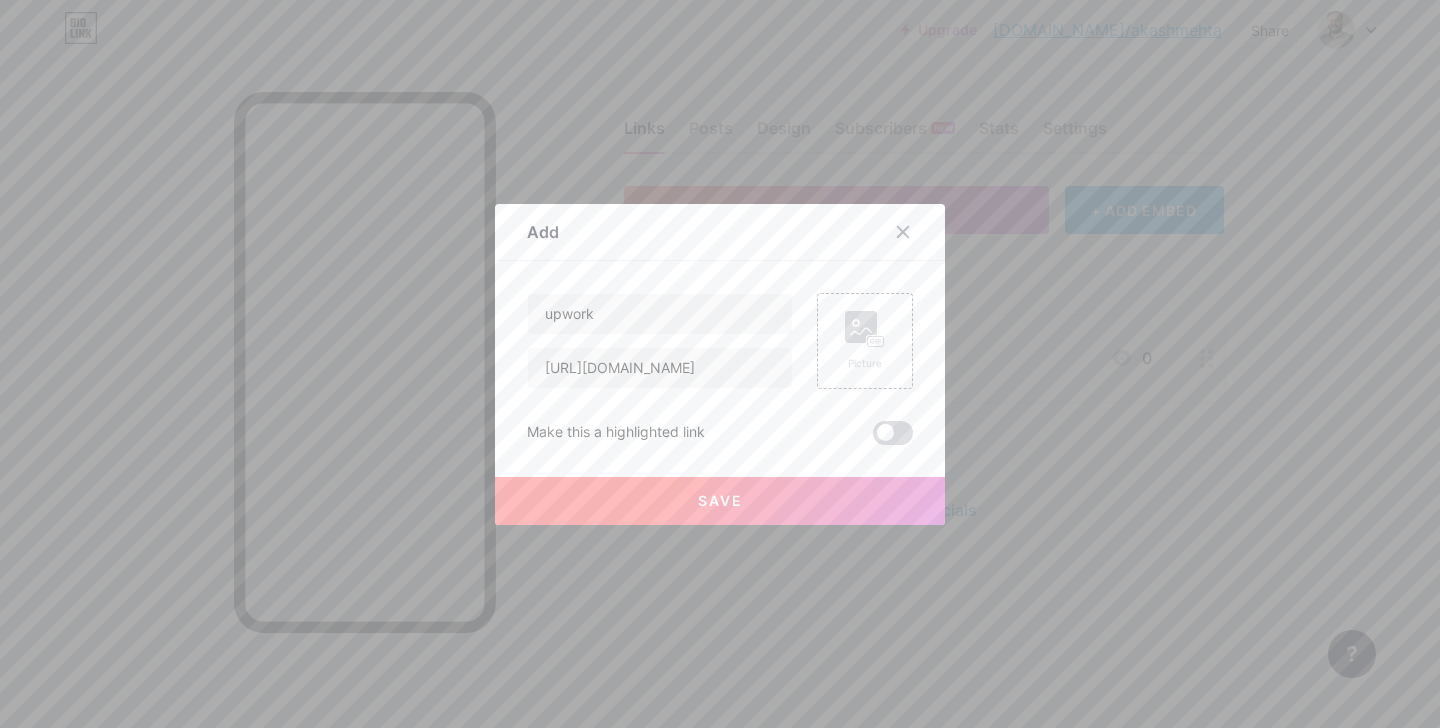 click at bounding box center [873, 438] 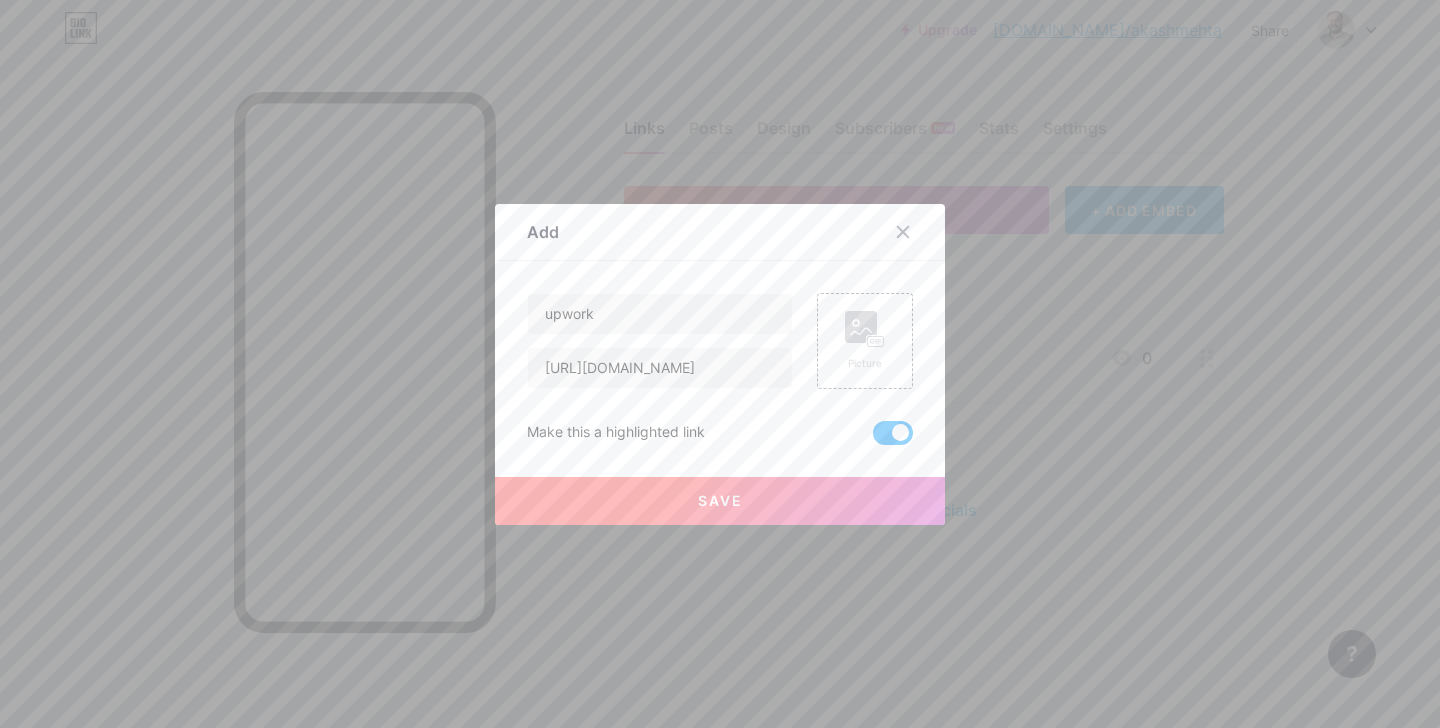 click on "Save" at bounding box center [720, 501] 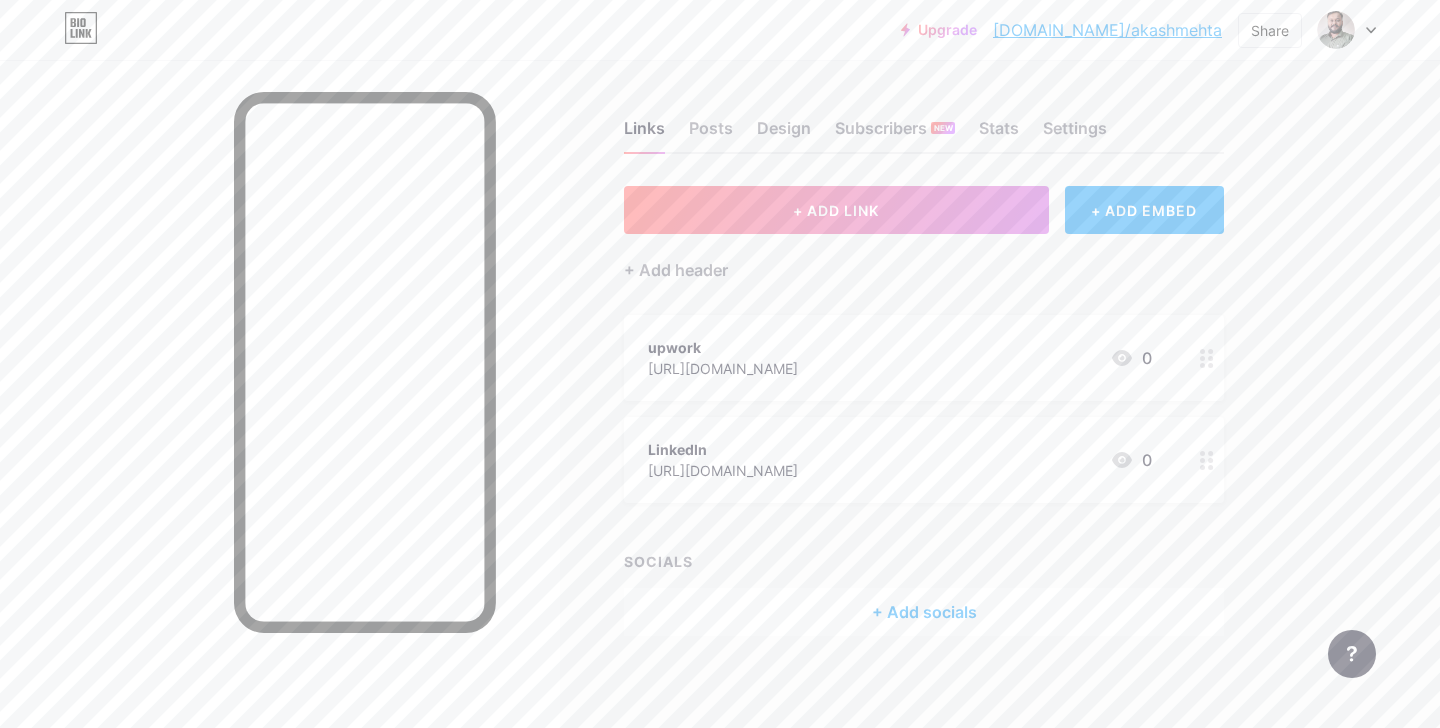 click on "[URL][DOMAIN_NAME]" at bounding box center (723, 368) 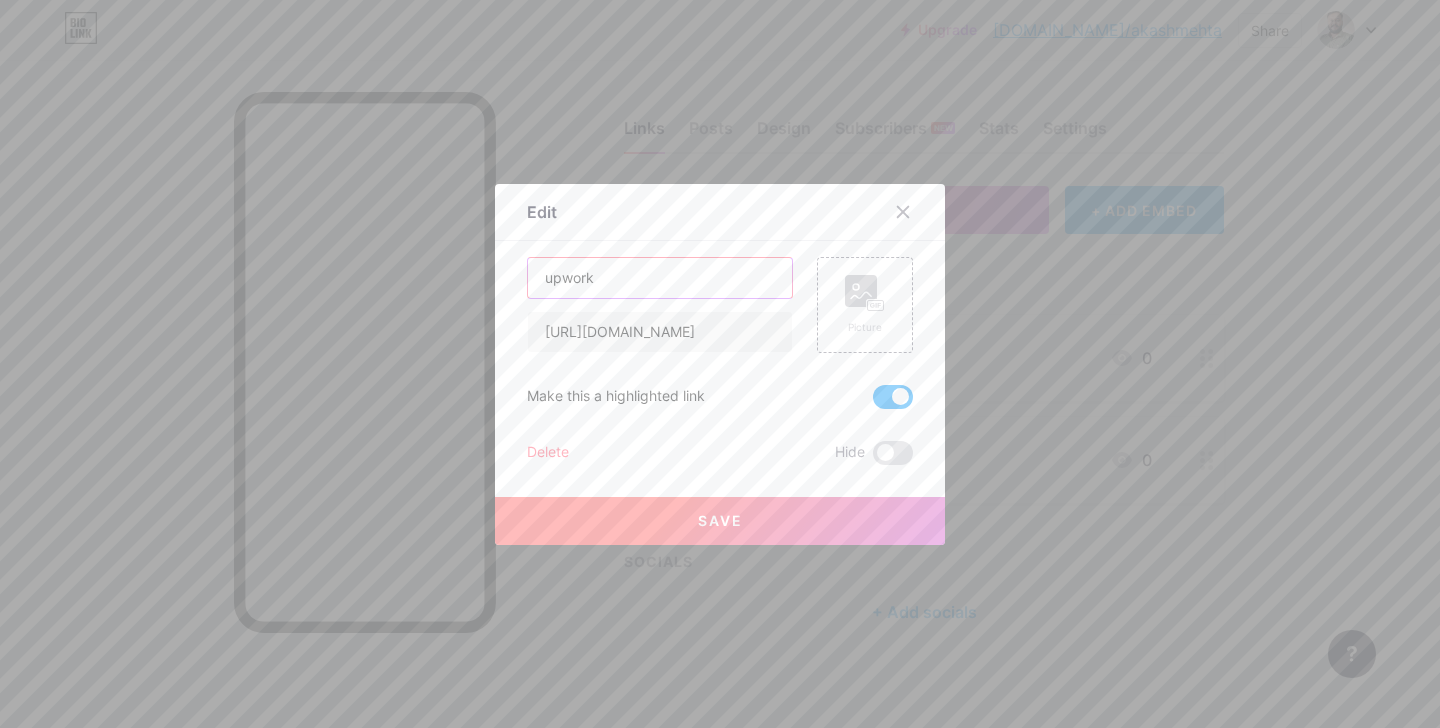click on "upwork" at bounding box center [660, 278] 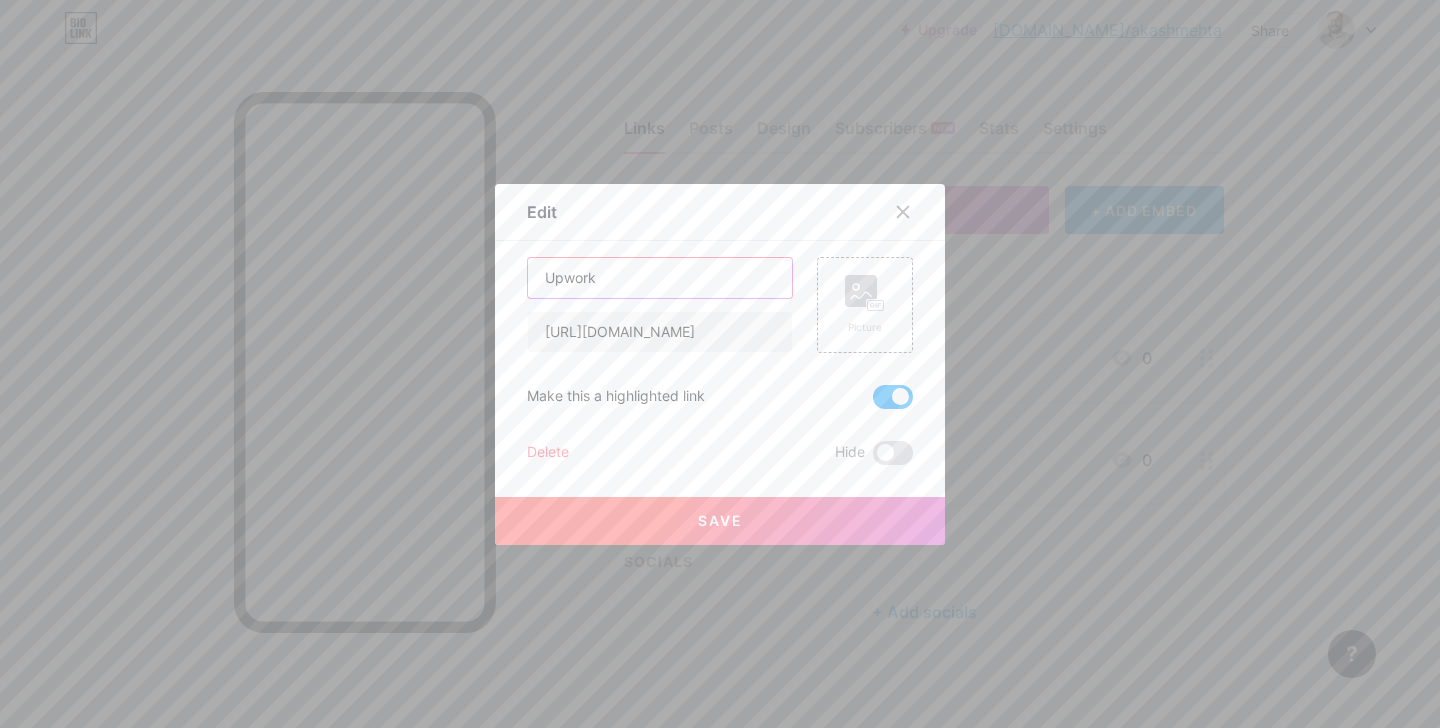 type on "Upwork" 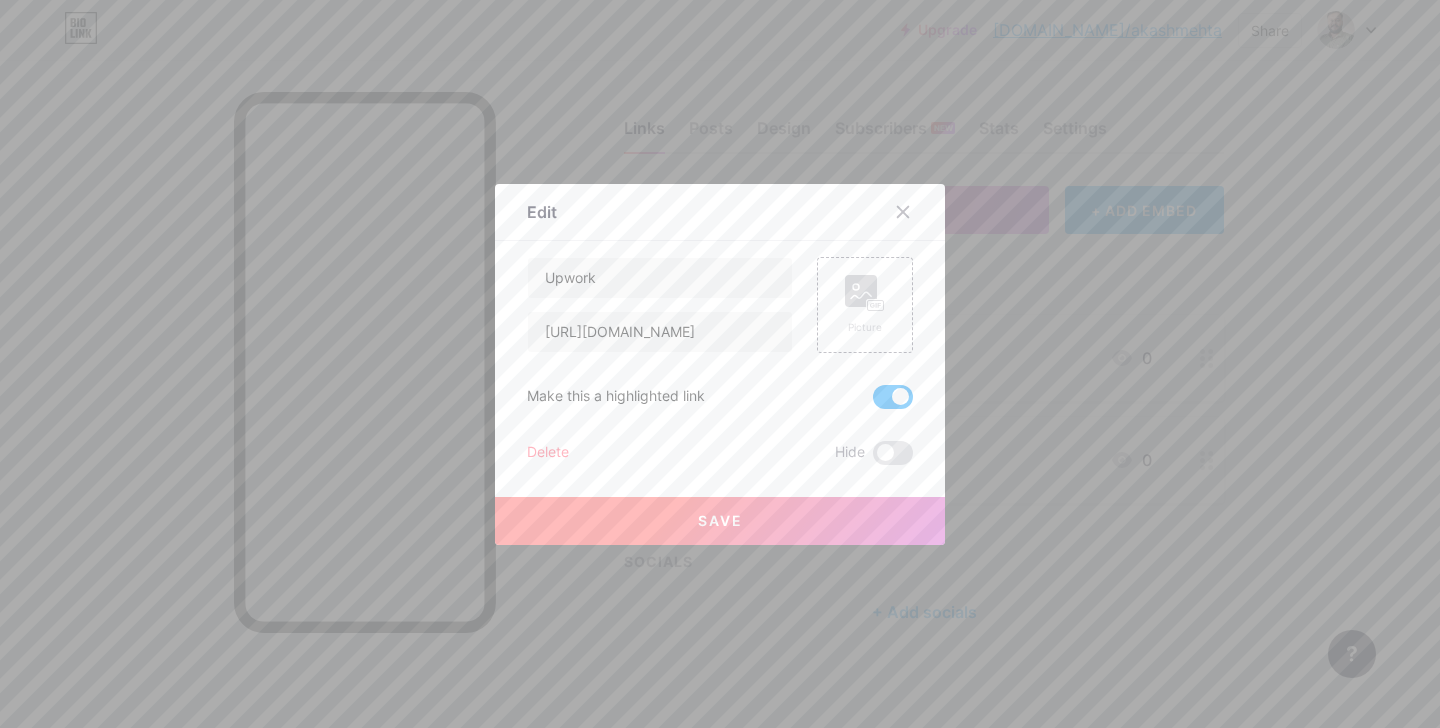click on "Save" at bounding box center (720, 521) 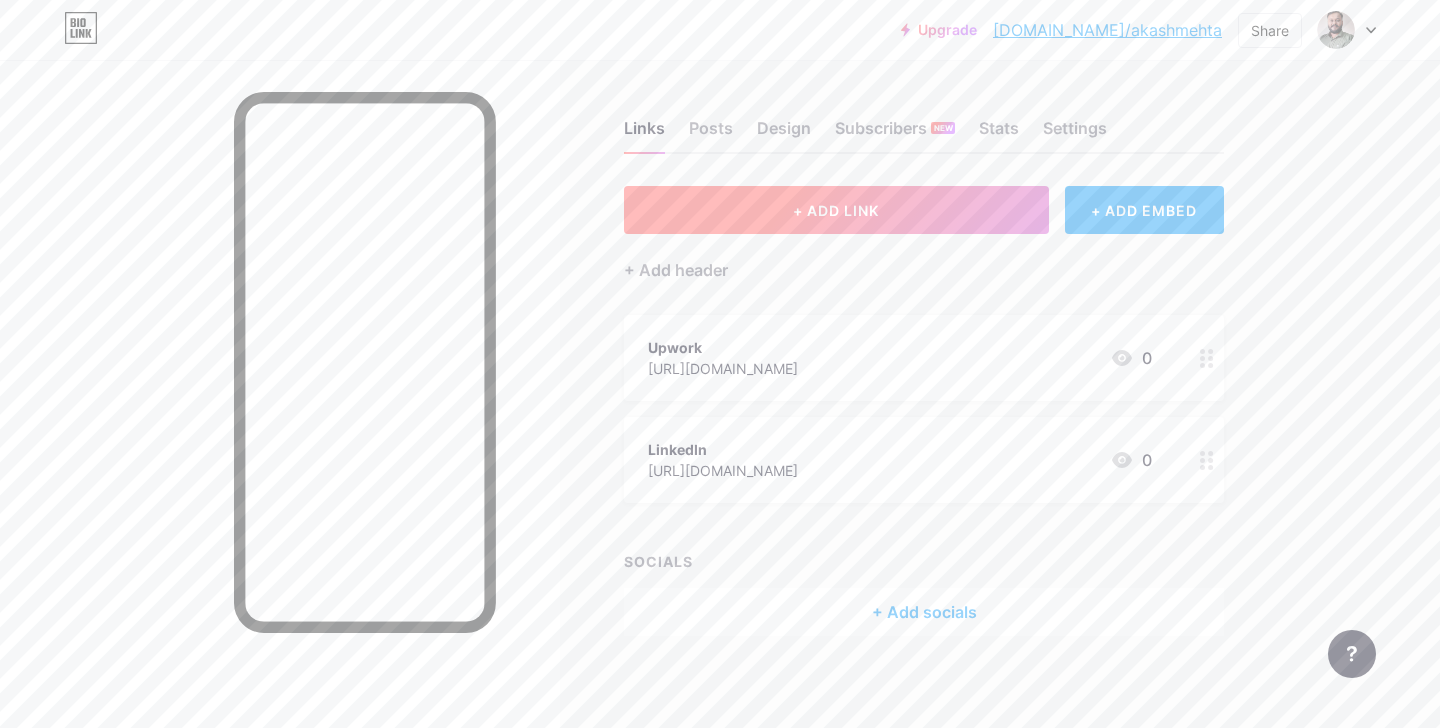 click on "+ ADD LINK" at bounding box center (836, 210) 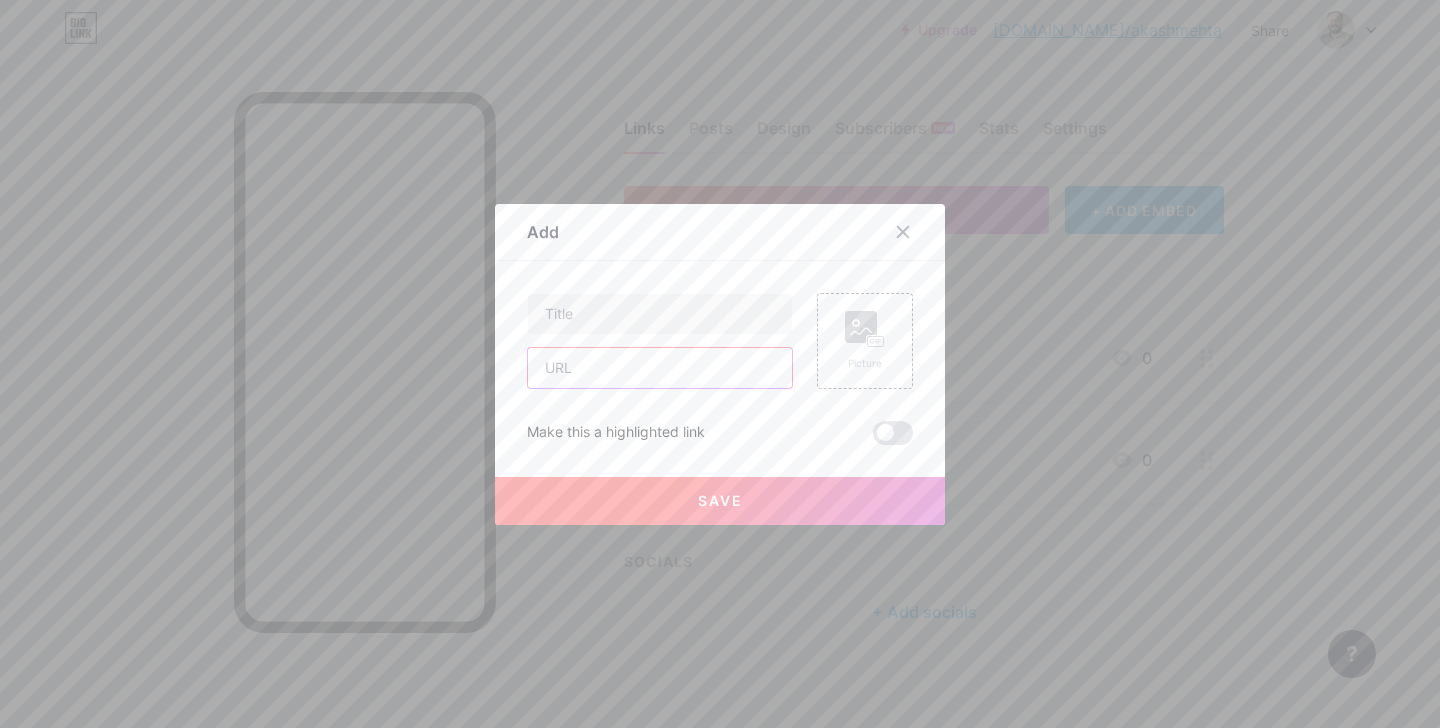 click at bounding box center (660, 368) 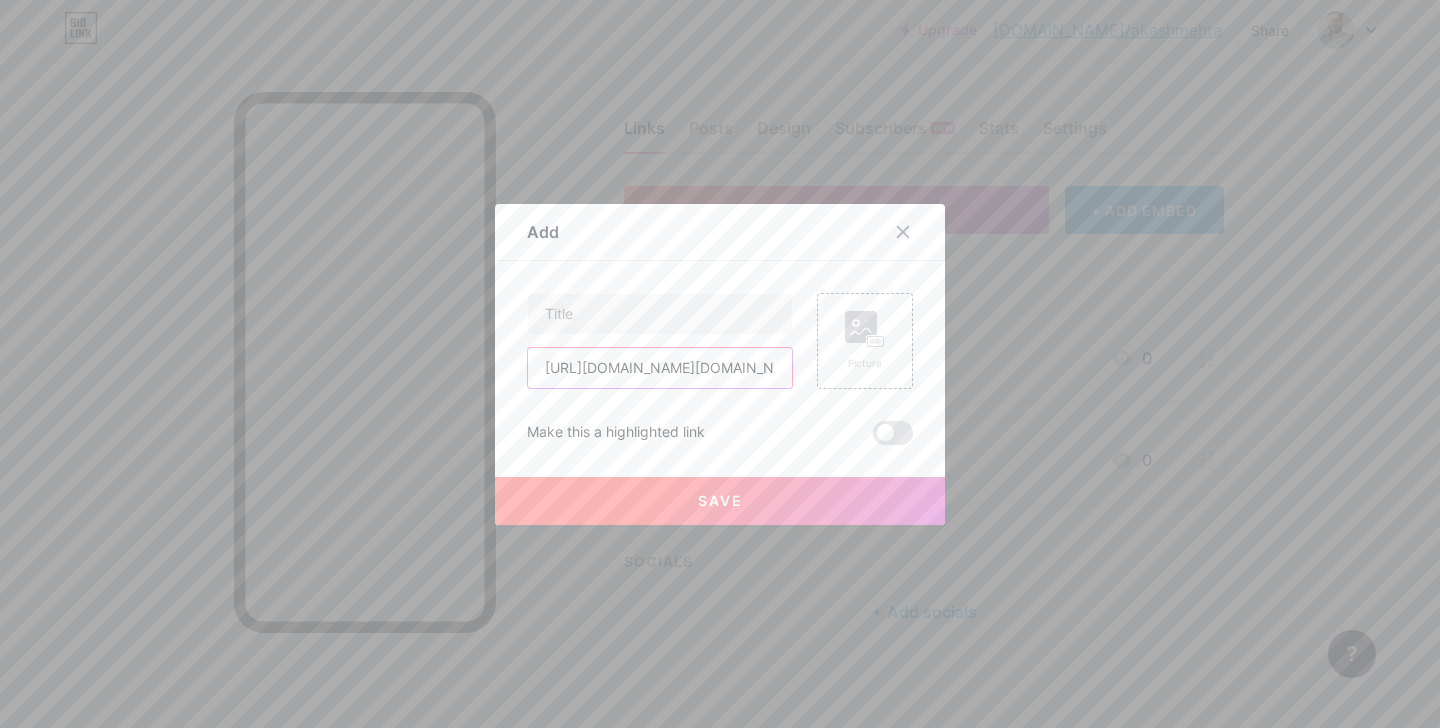 scroll, scrollTop: 0, scrollLeft: 51, axis: horizontal 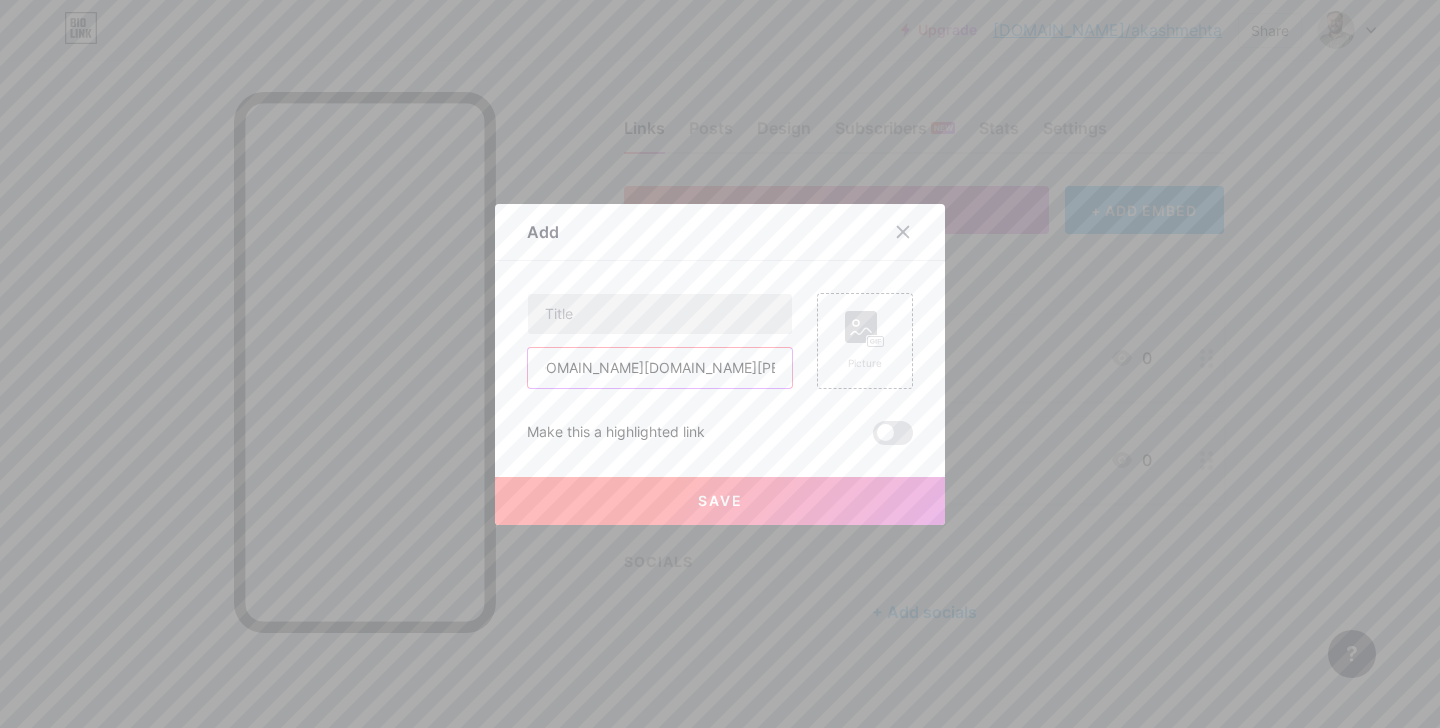 type on "[URL][DOMAIN_NAME][DOMAIN_NAME][PERSON_NAME]" 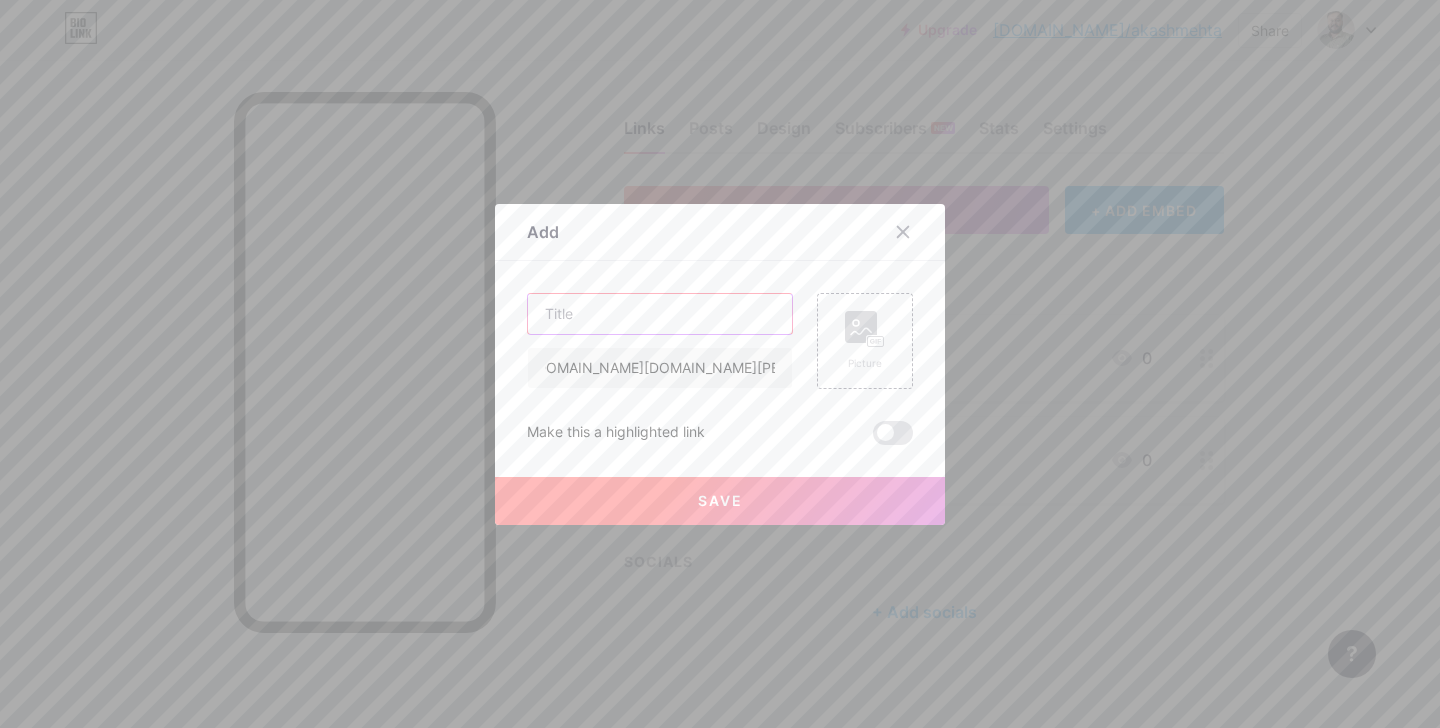 scroll, scrollTop: 0, scrollLeft: 0, axis: both 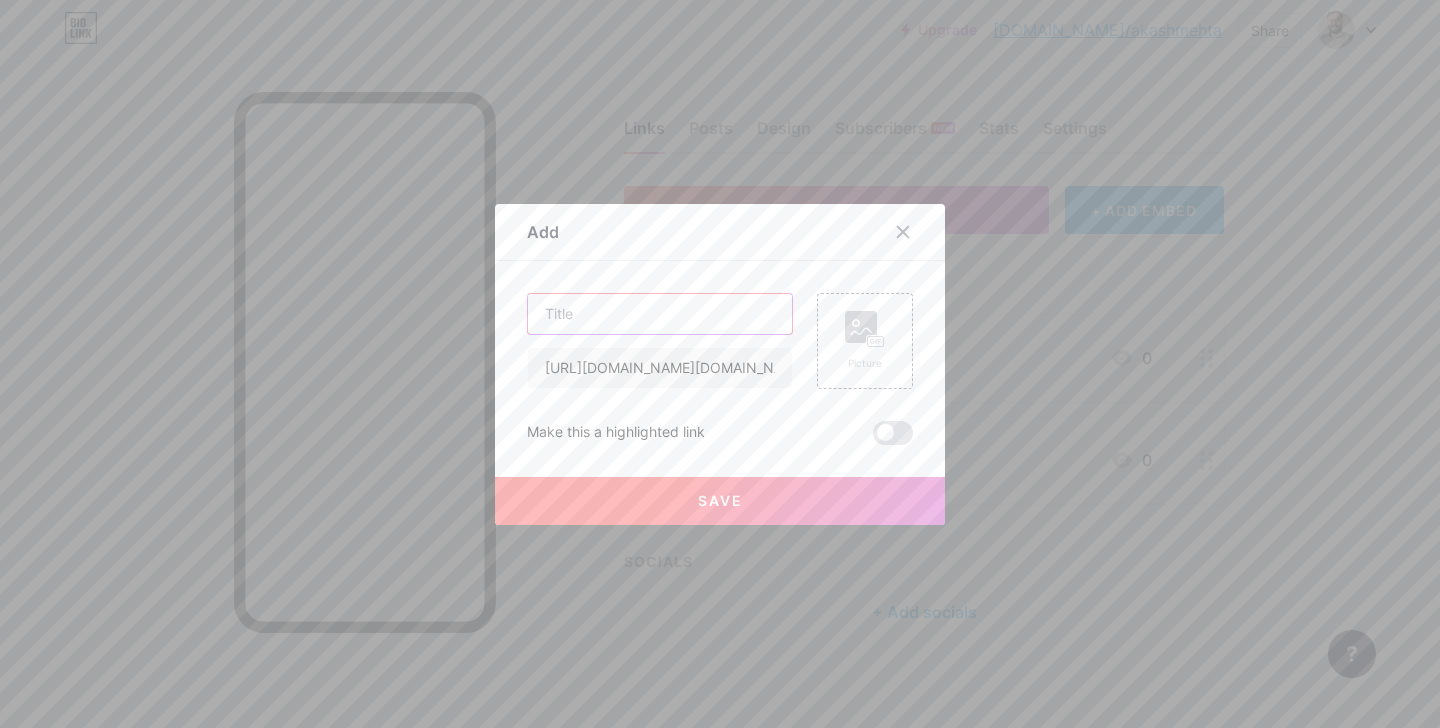 click at bounding box center [660, 314] 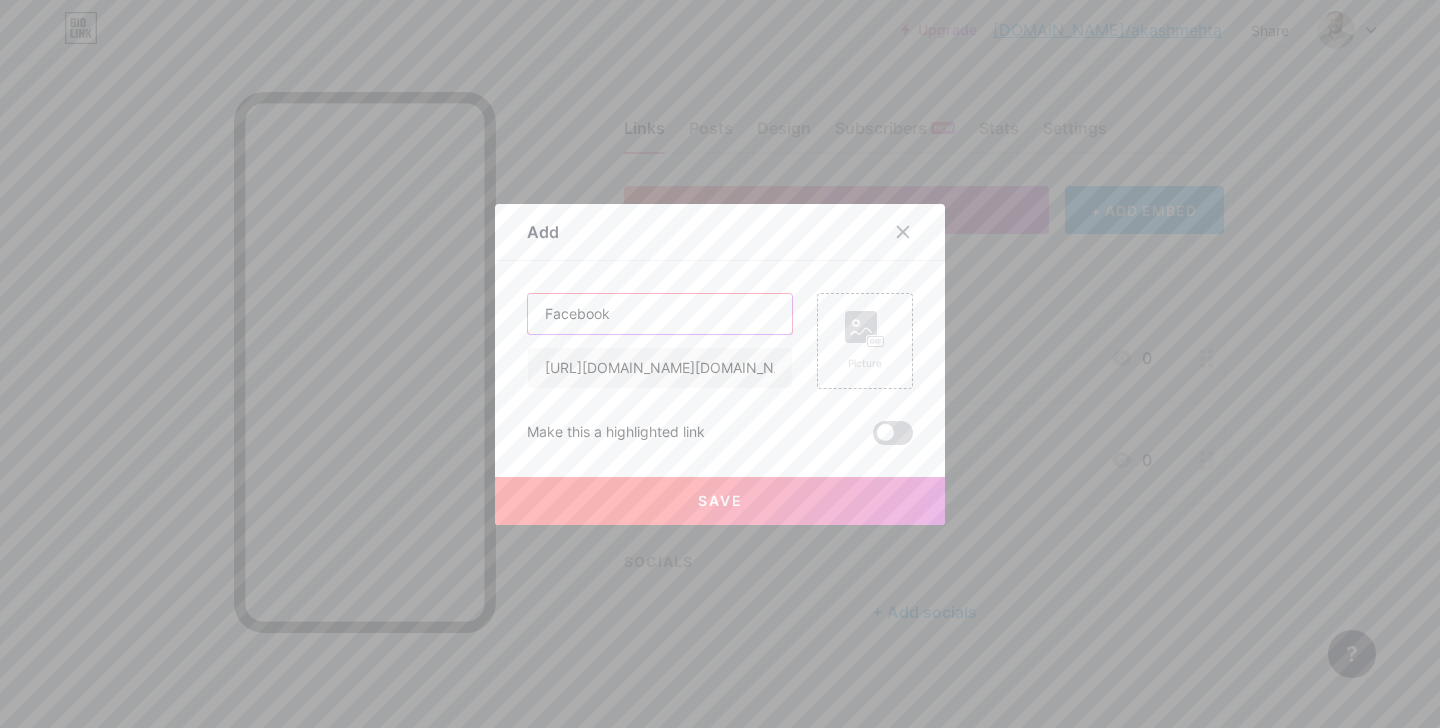 type on "Facebook" 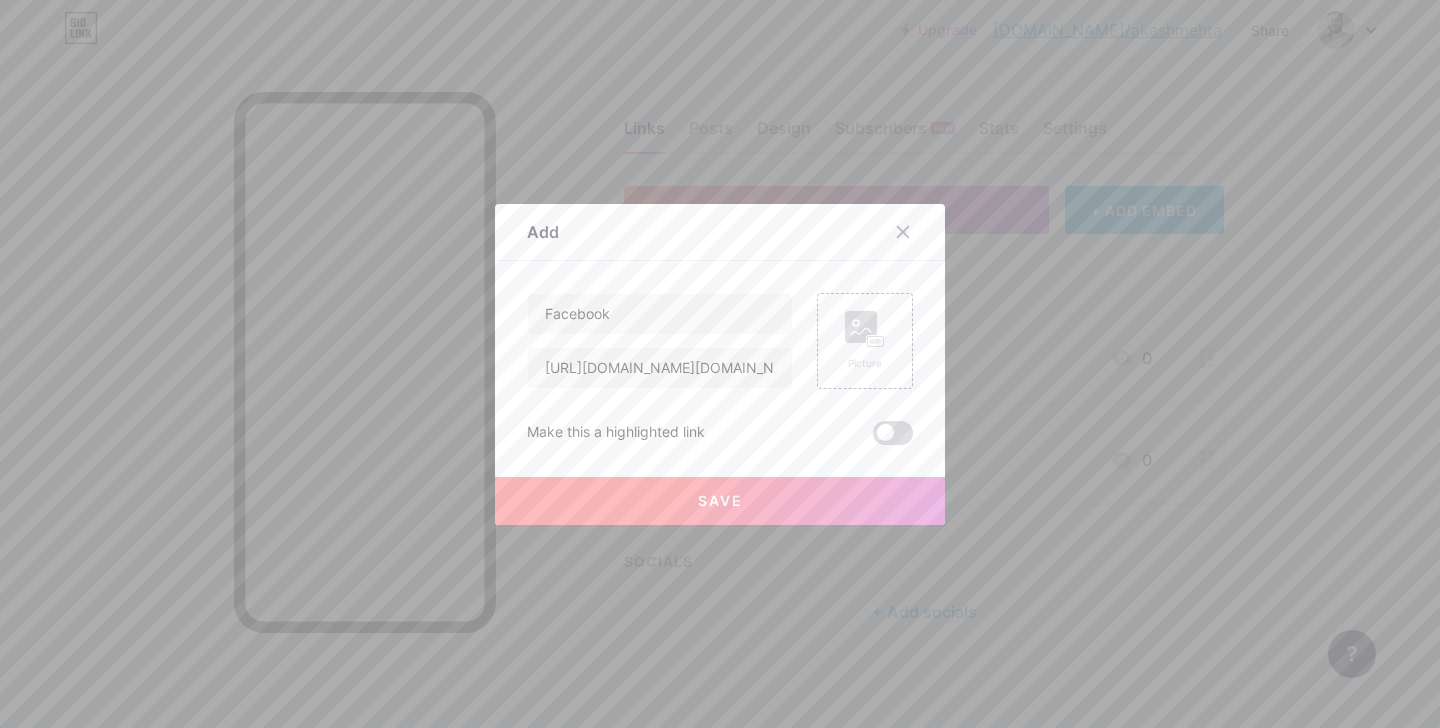 click at bounding box center (893, 433) 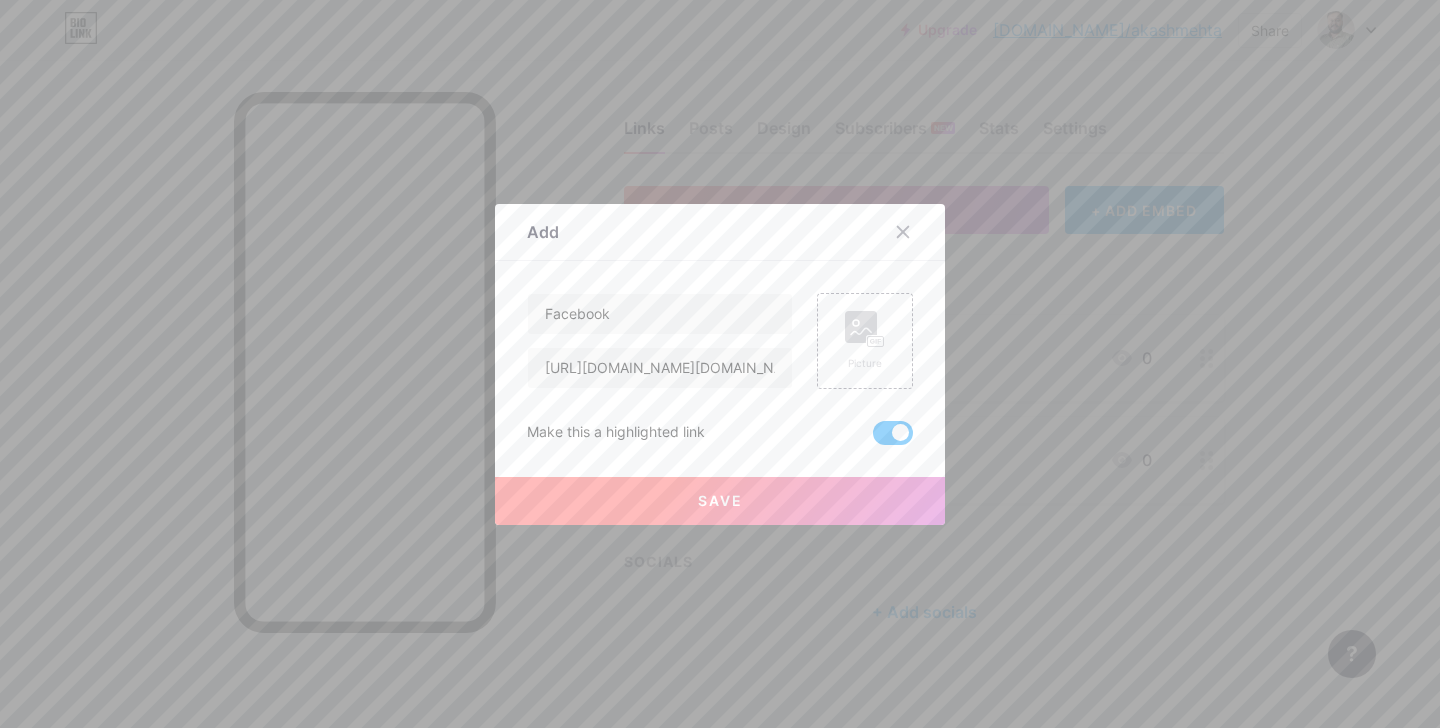 click on "Save" at bounding box center (720, 501) 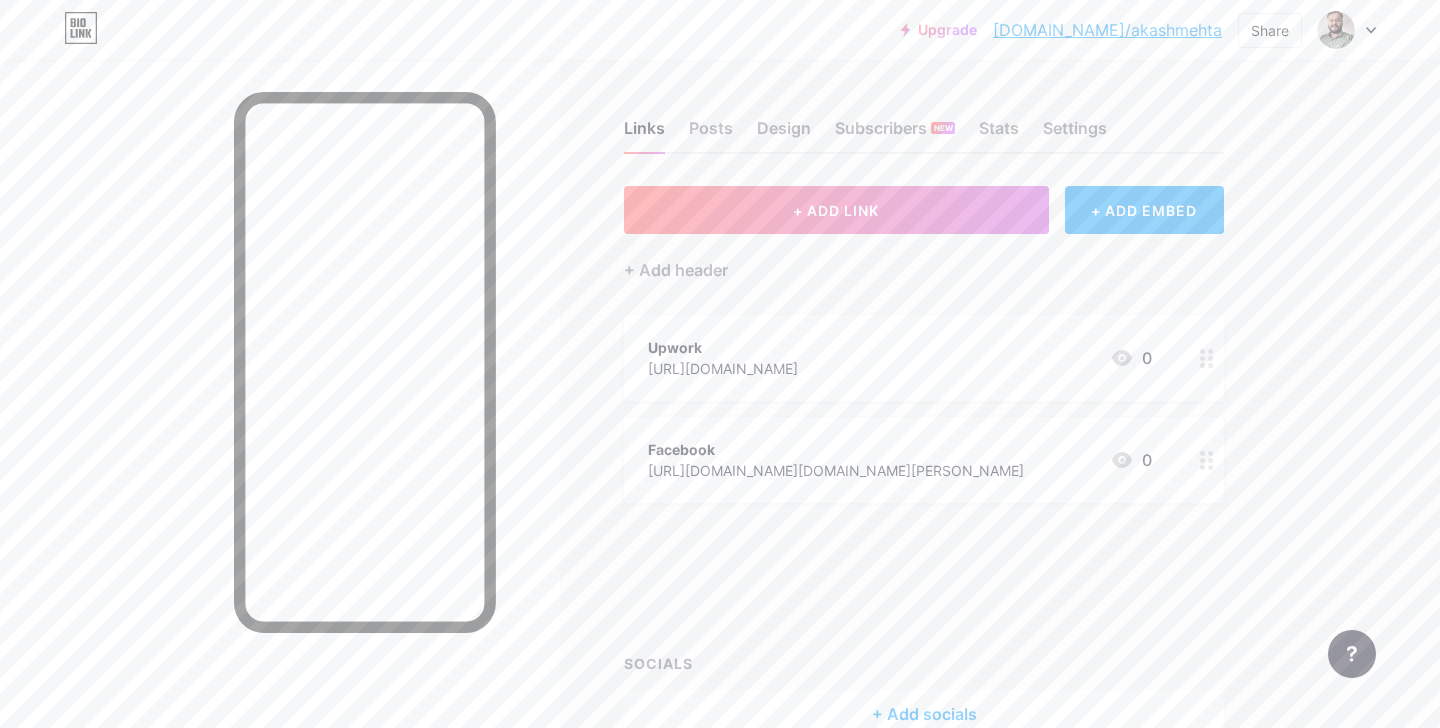 type 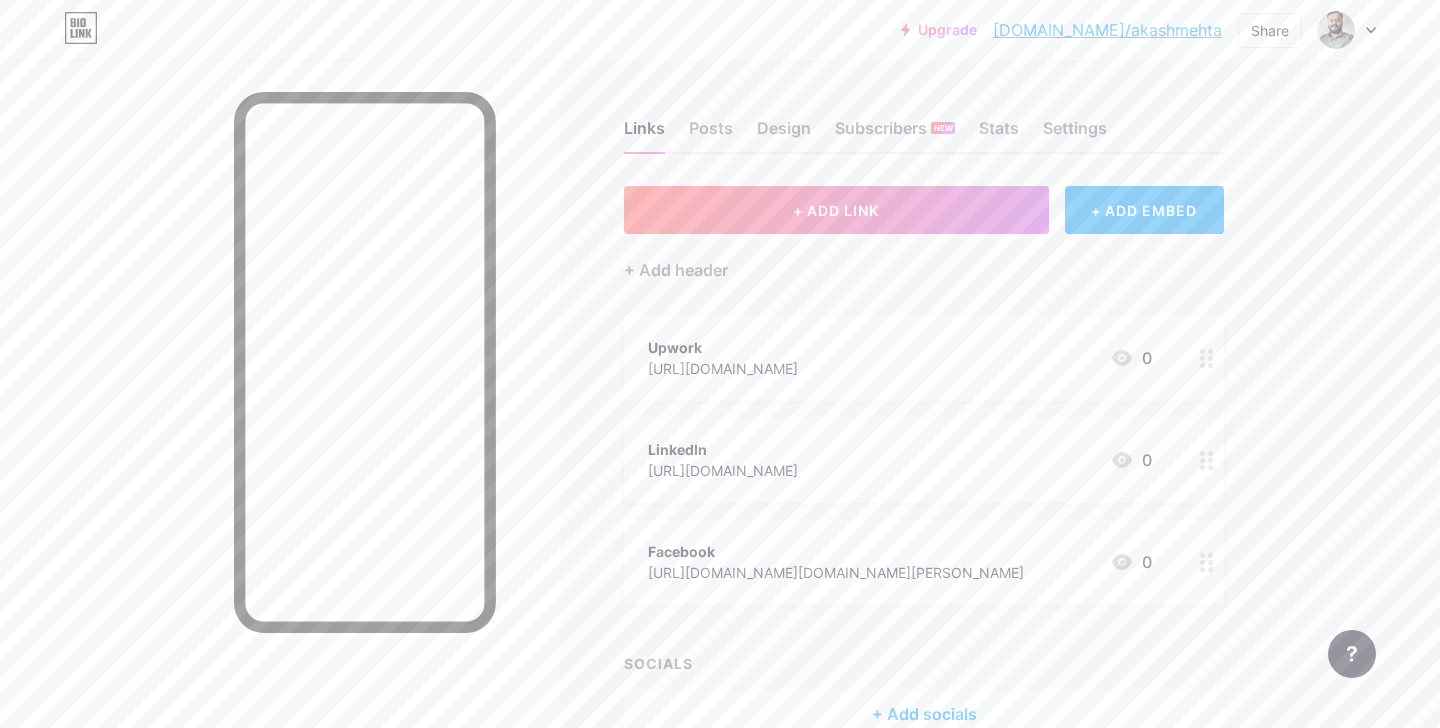 scroll, scrollTop: 14, scrollLeft: 0, axis: vertical 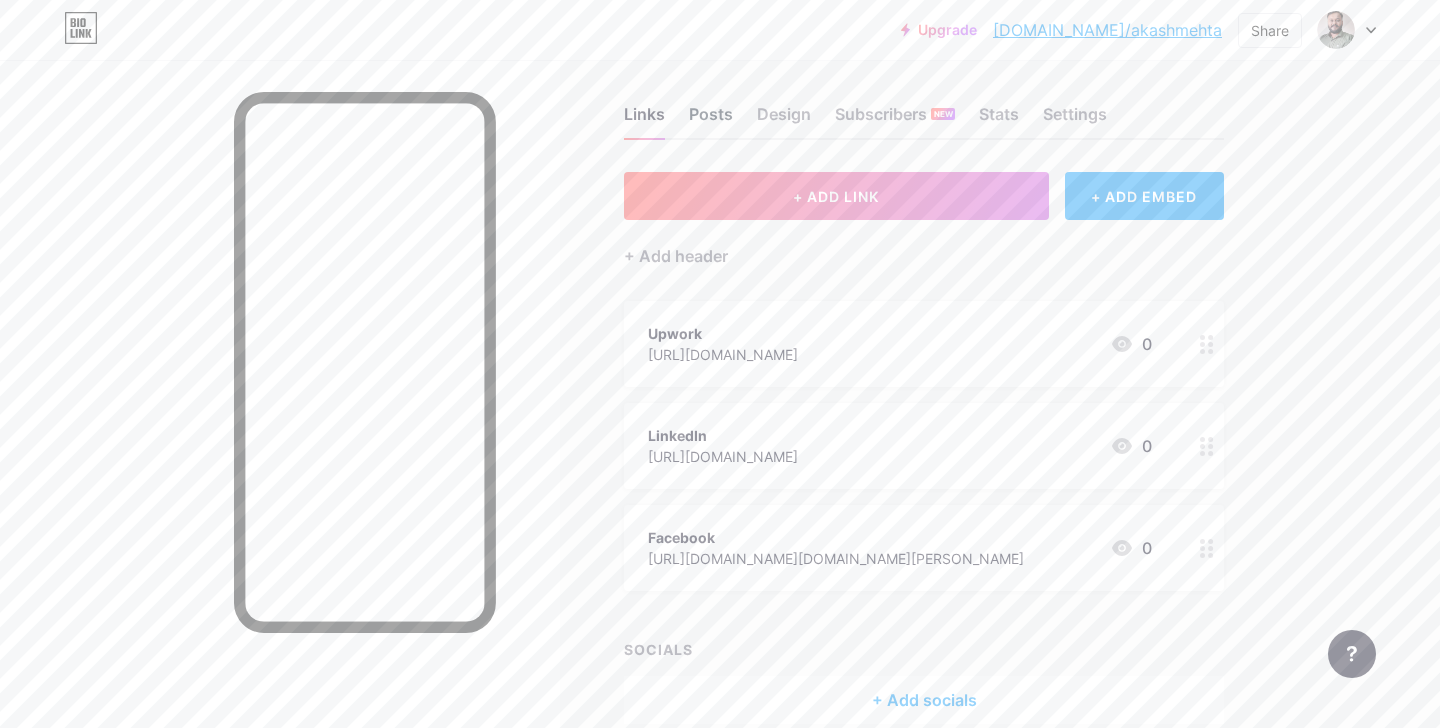 click on "Posts" at bounding box center [711, 120] 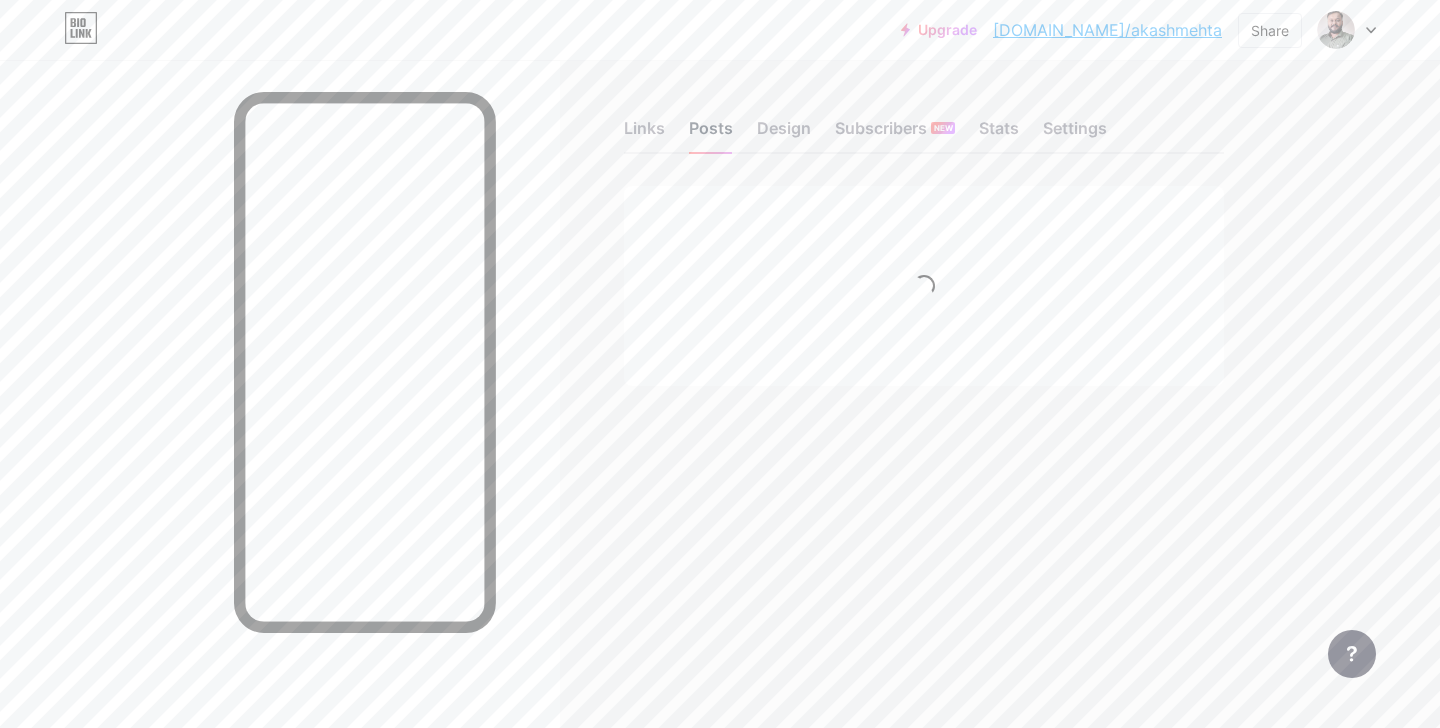 scroll, scrollTop: 0, scrollLeft: 0, axis: both 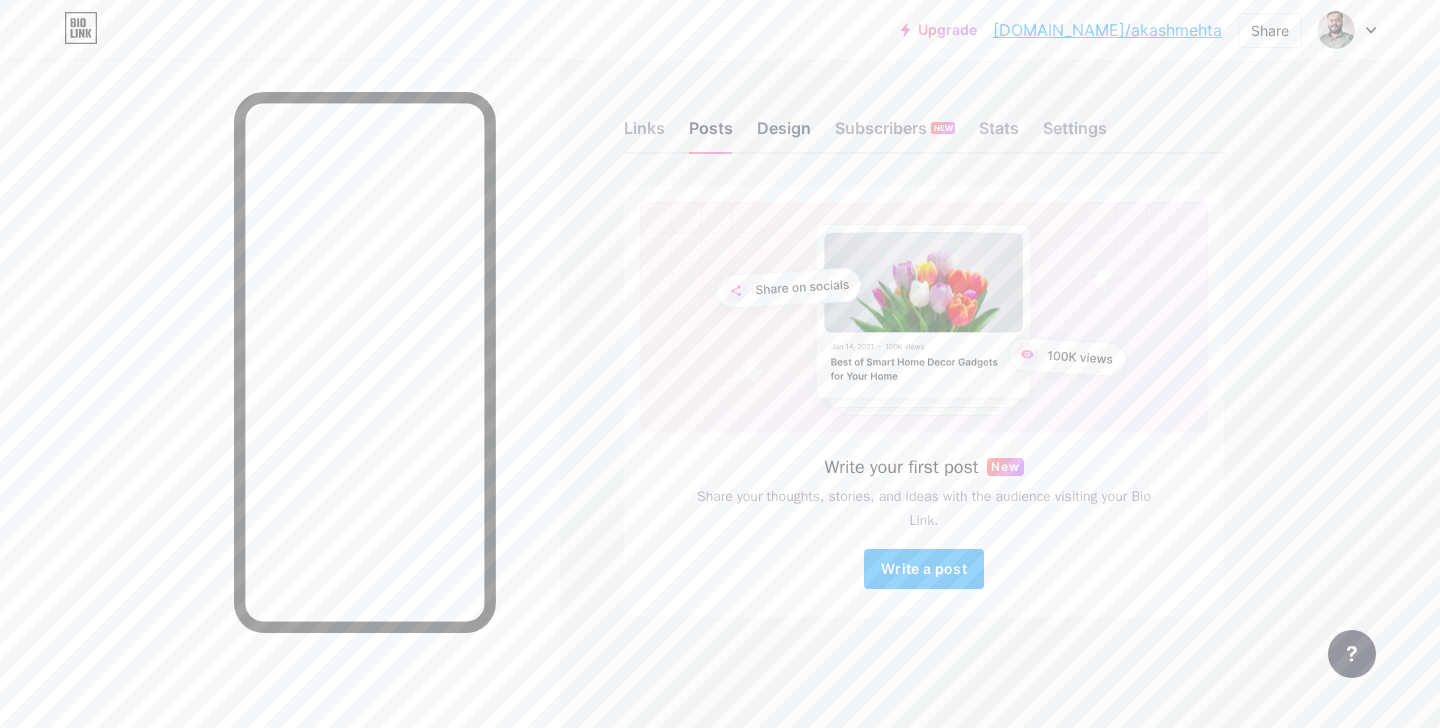 click on "Design" at bounding box center (784, 134) 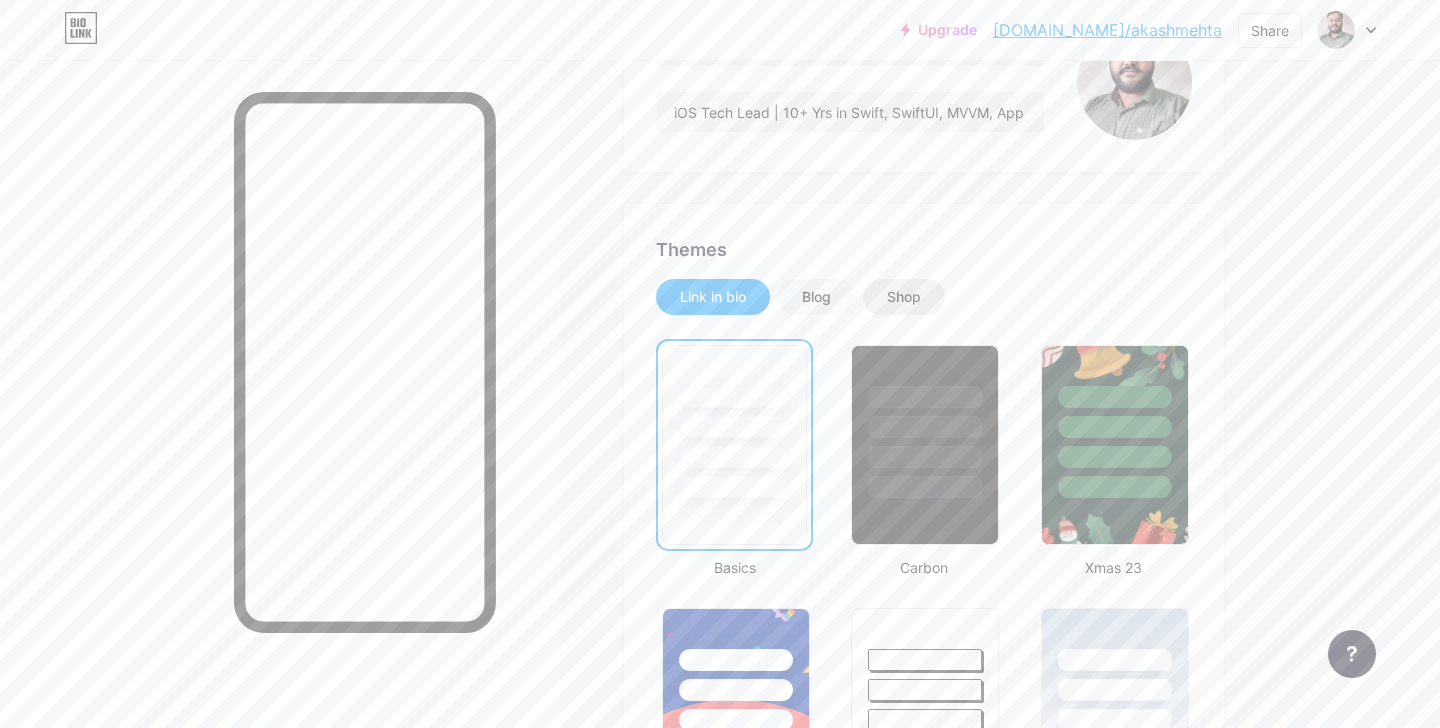 scroll, scrollTop: 249, scrollLeft: 0, axis: vertical 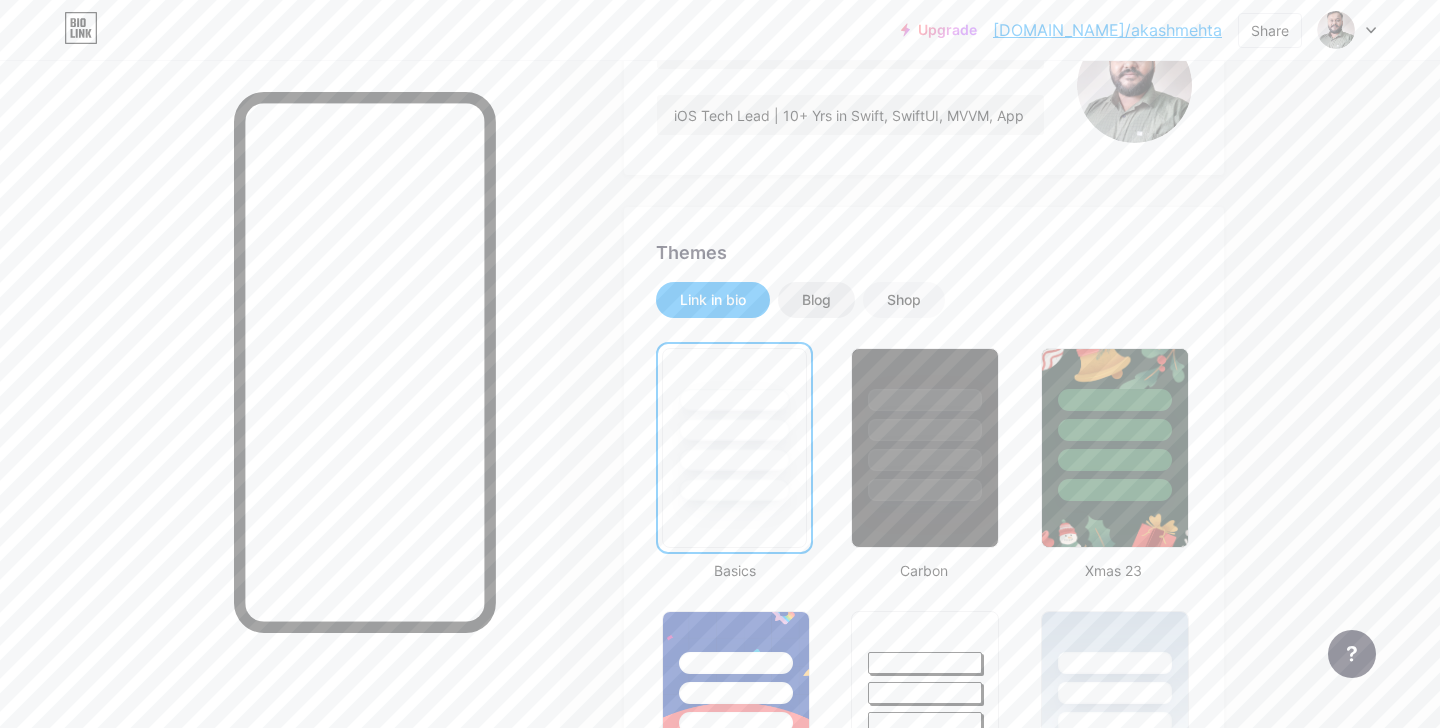 click on "Blog" at bounding box center [816, 300] 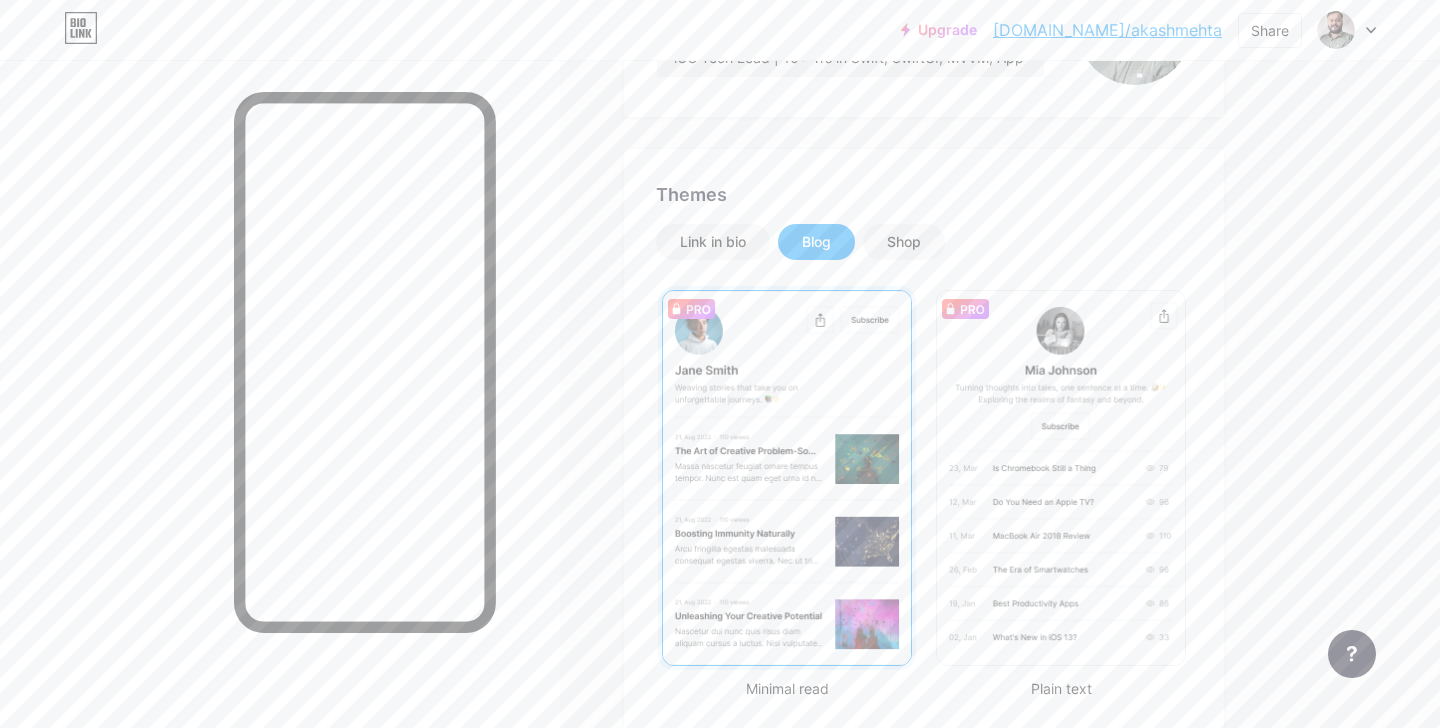 scroll, scrollTop: 344, scrollLeft: 0, axis: vertical 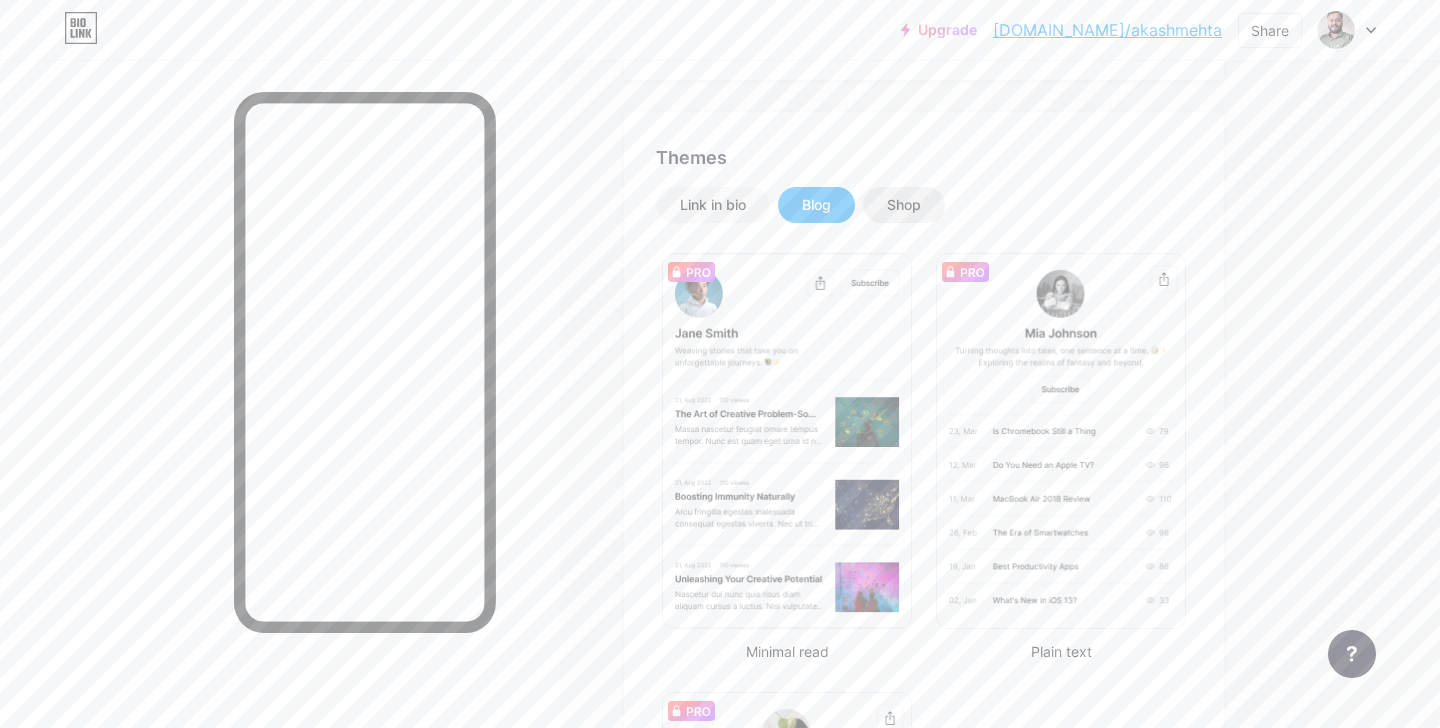 click on "Shop" at bounding box center (904, 205) 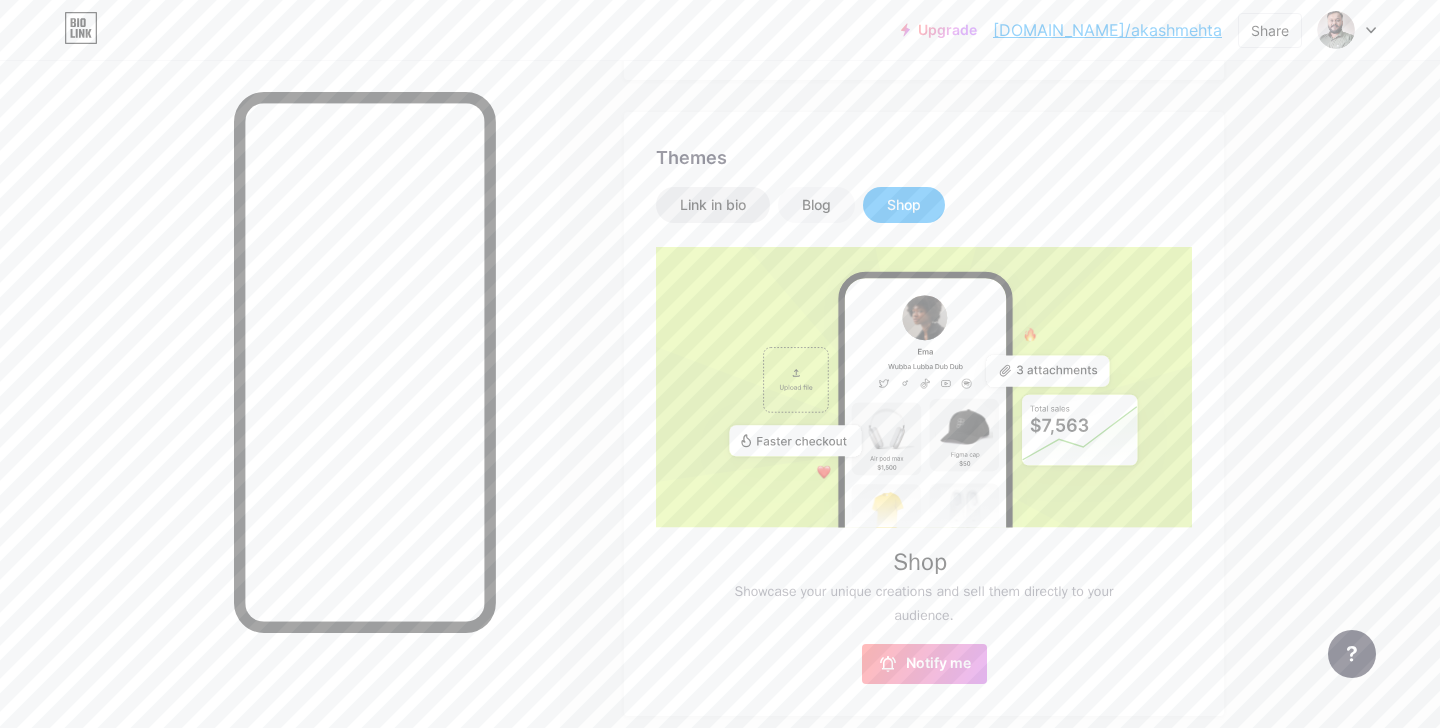 click on "Link in bio" at bounding box center (713, 205) 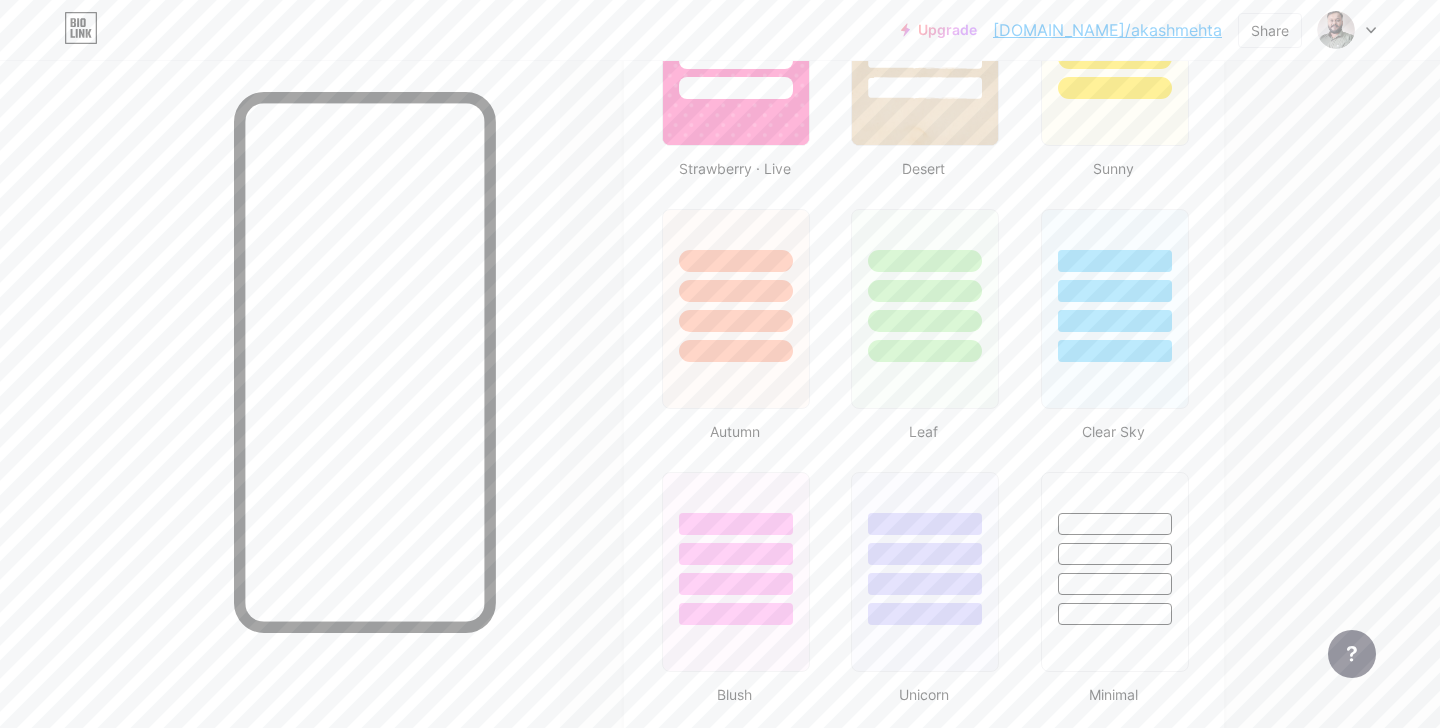 scroll, scrollTop: 1707, scrollLeft: 0, axis: vertical 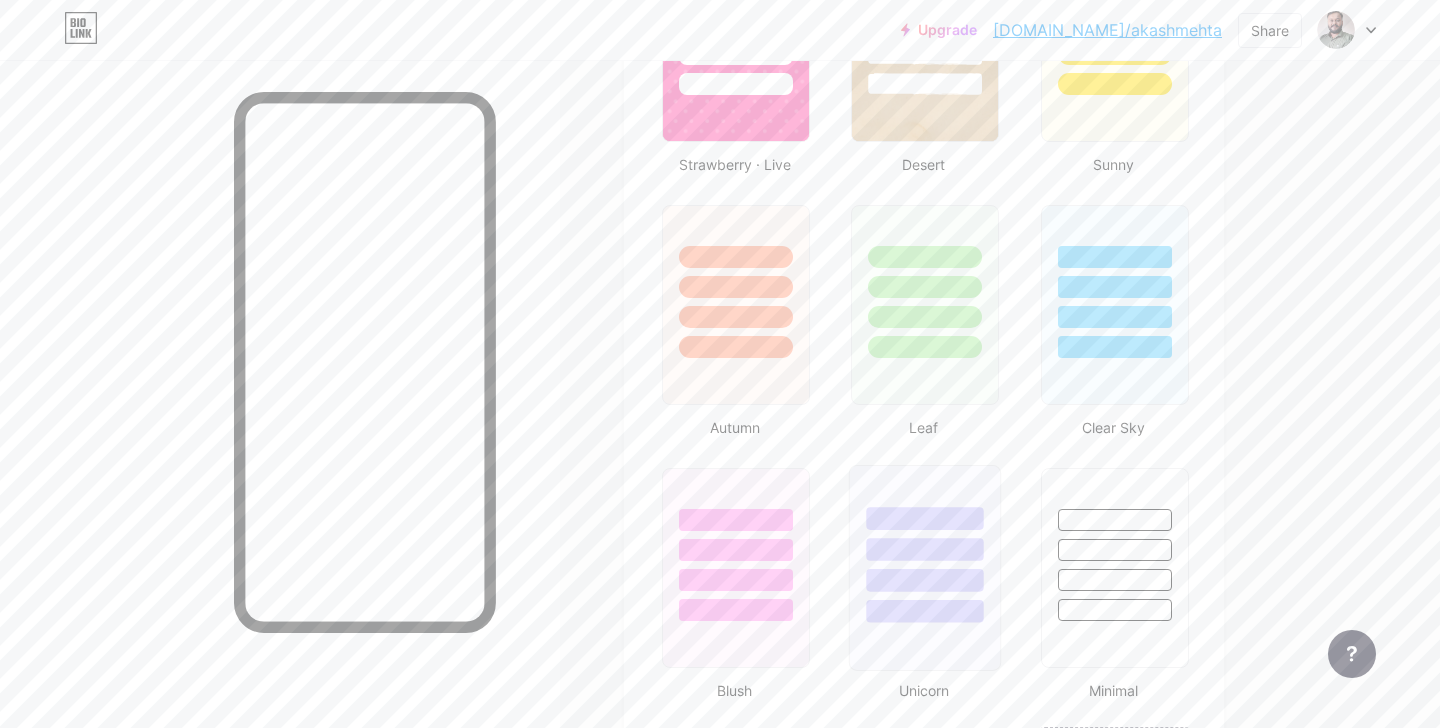 click at bounding box center (925, 518) 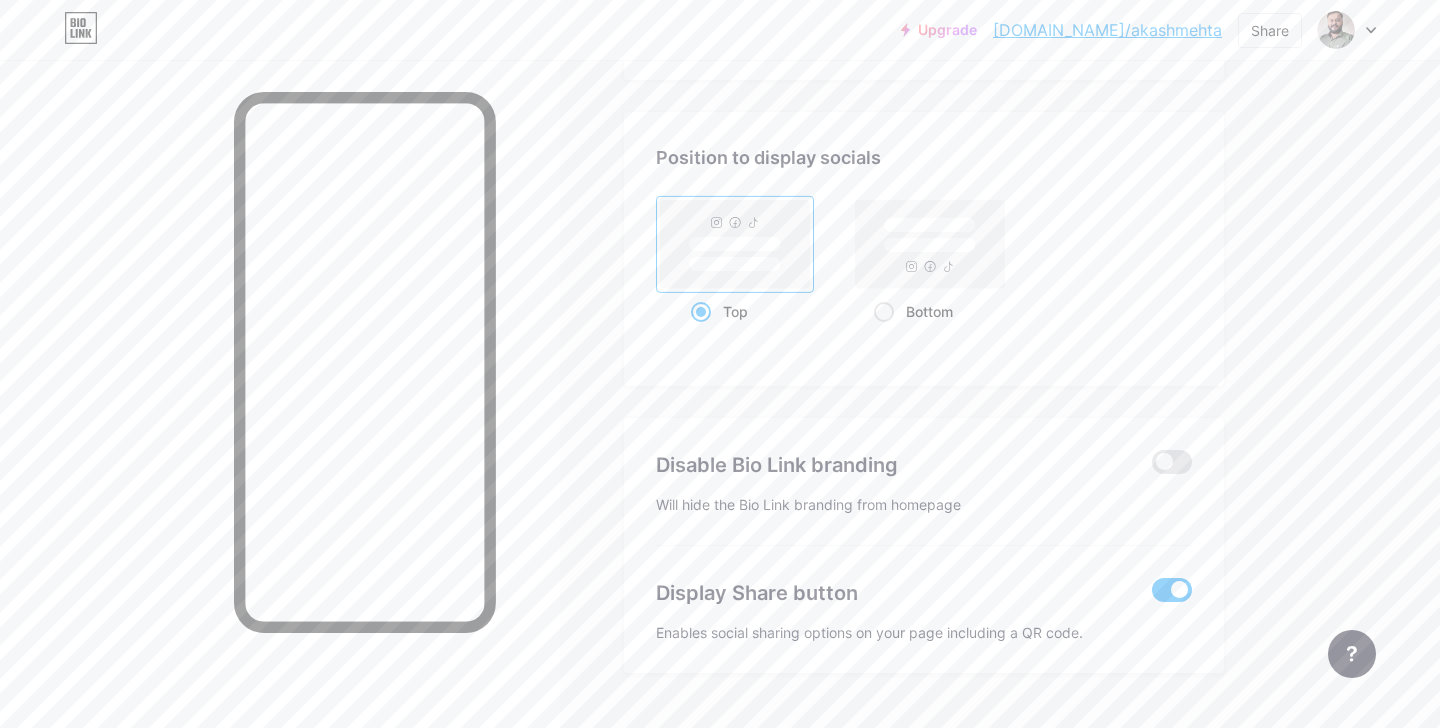 scroll, scrollTop: 2620, scrollLeft: 0, axis: vertical 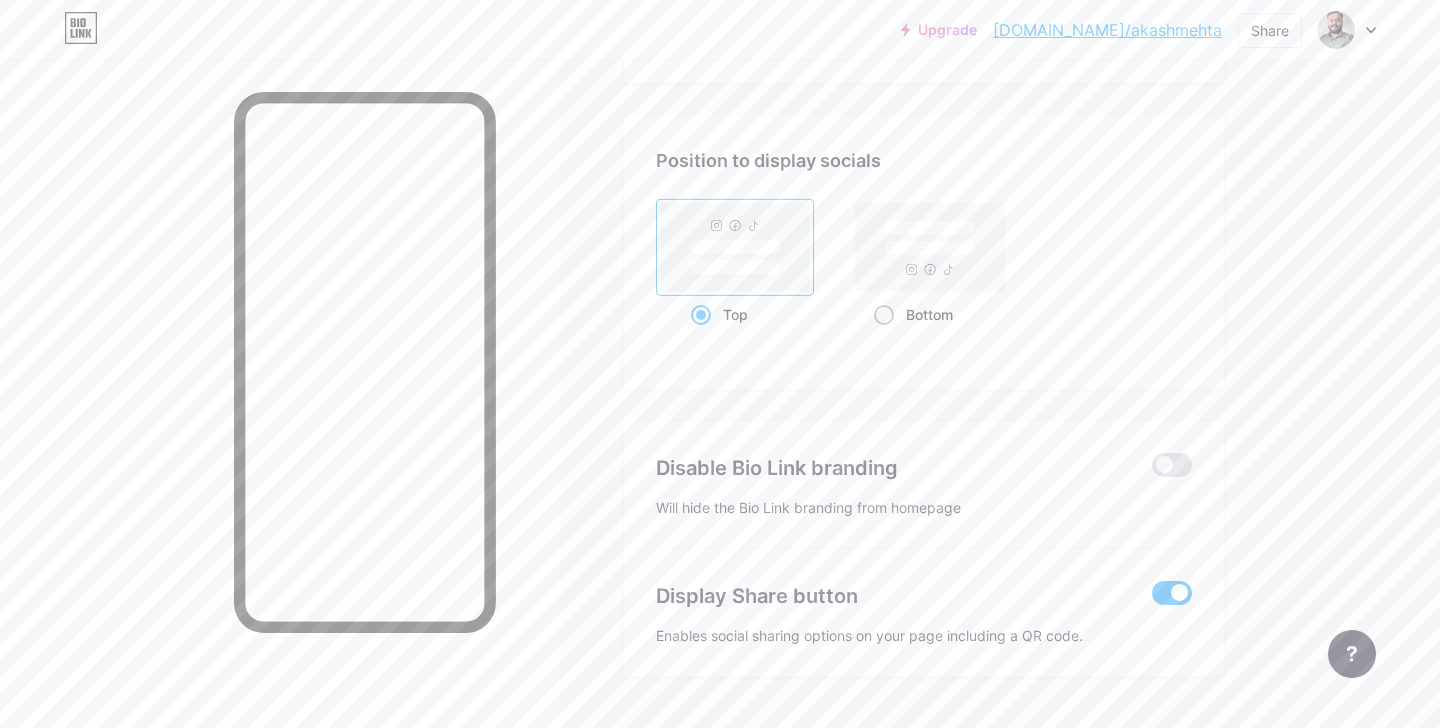 click 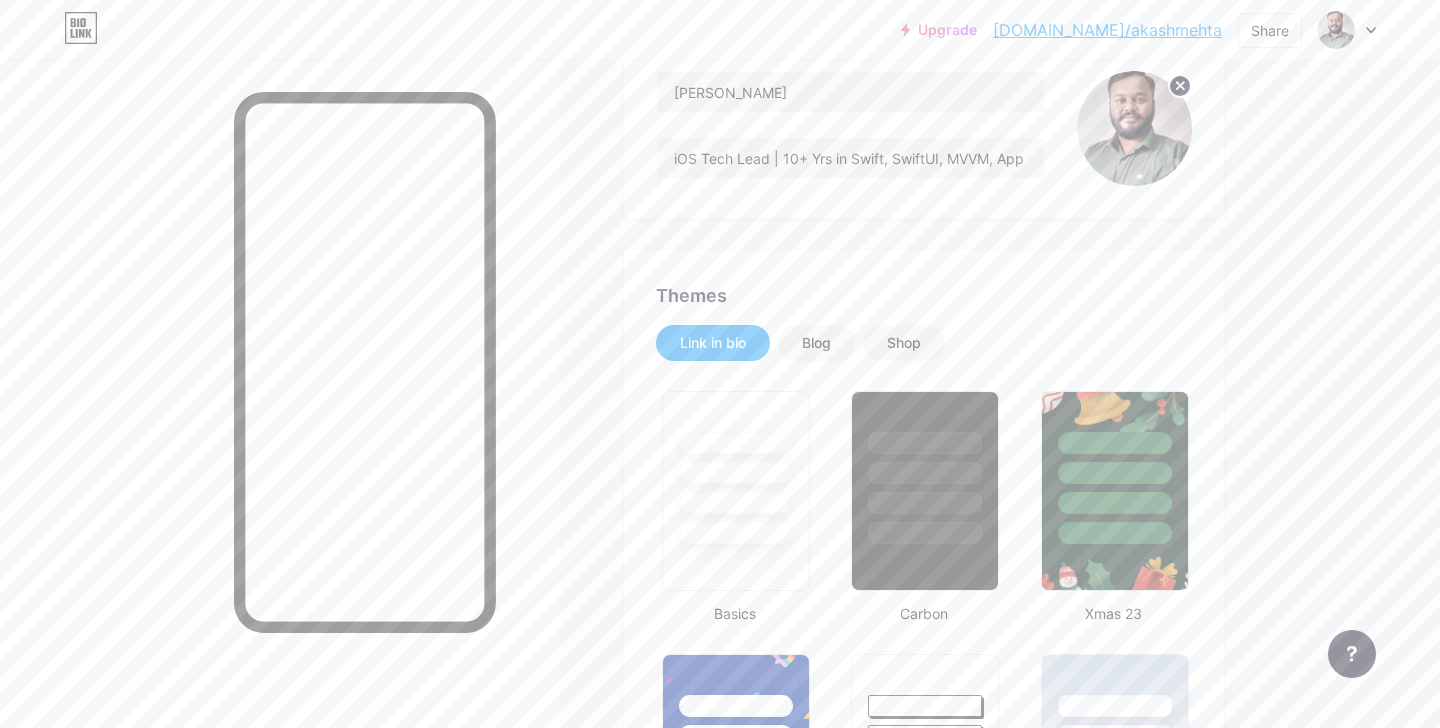 scroll, scrollTop: 0, scrollLeft: 0, axis: both 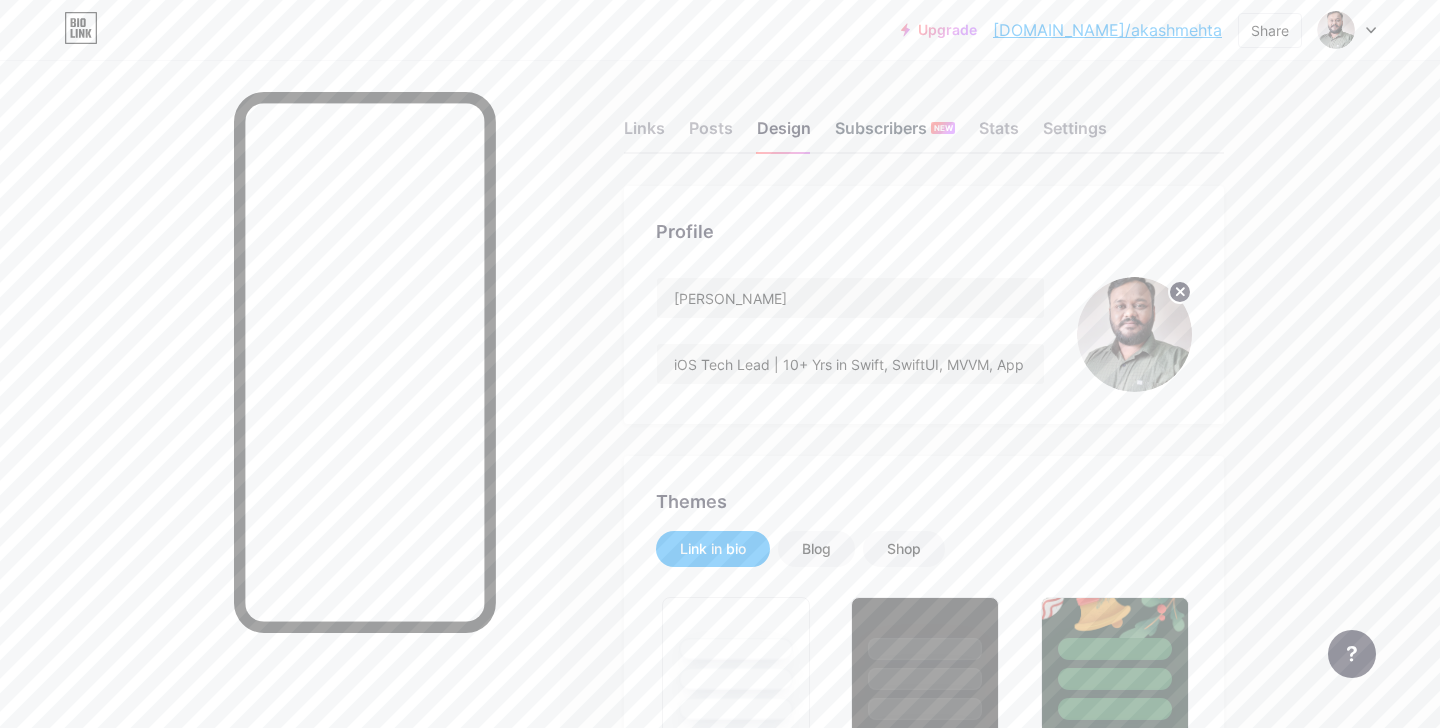 click on "Subscribers
NEW" at bounding box center [895, 134] 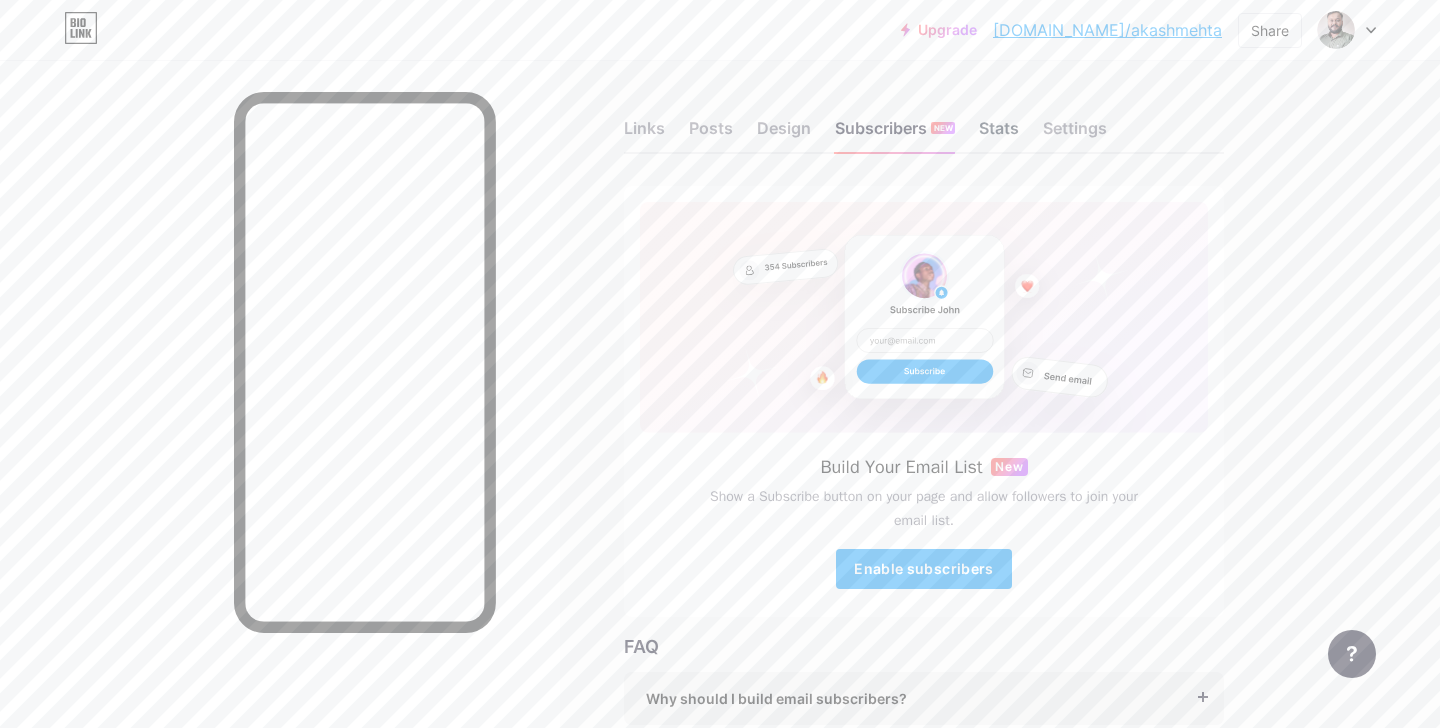 click on "Stats" at bounding box center (999, 134) 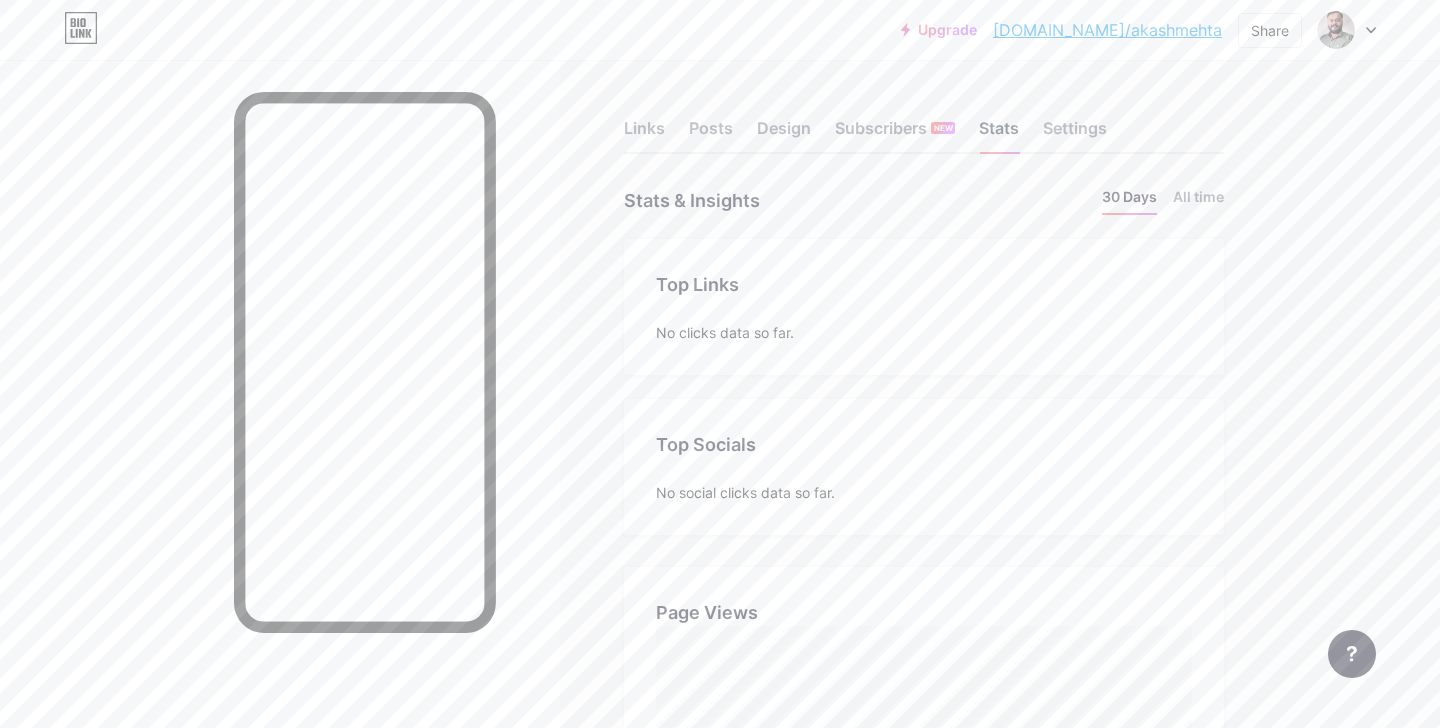 scroll, scrollTop: 999272, scrollLeft: 998560, axis: both 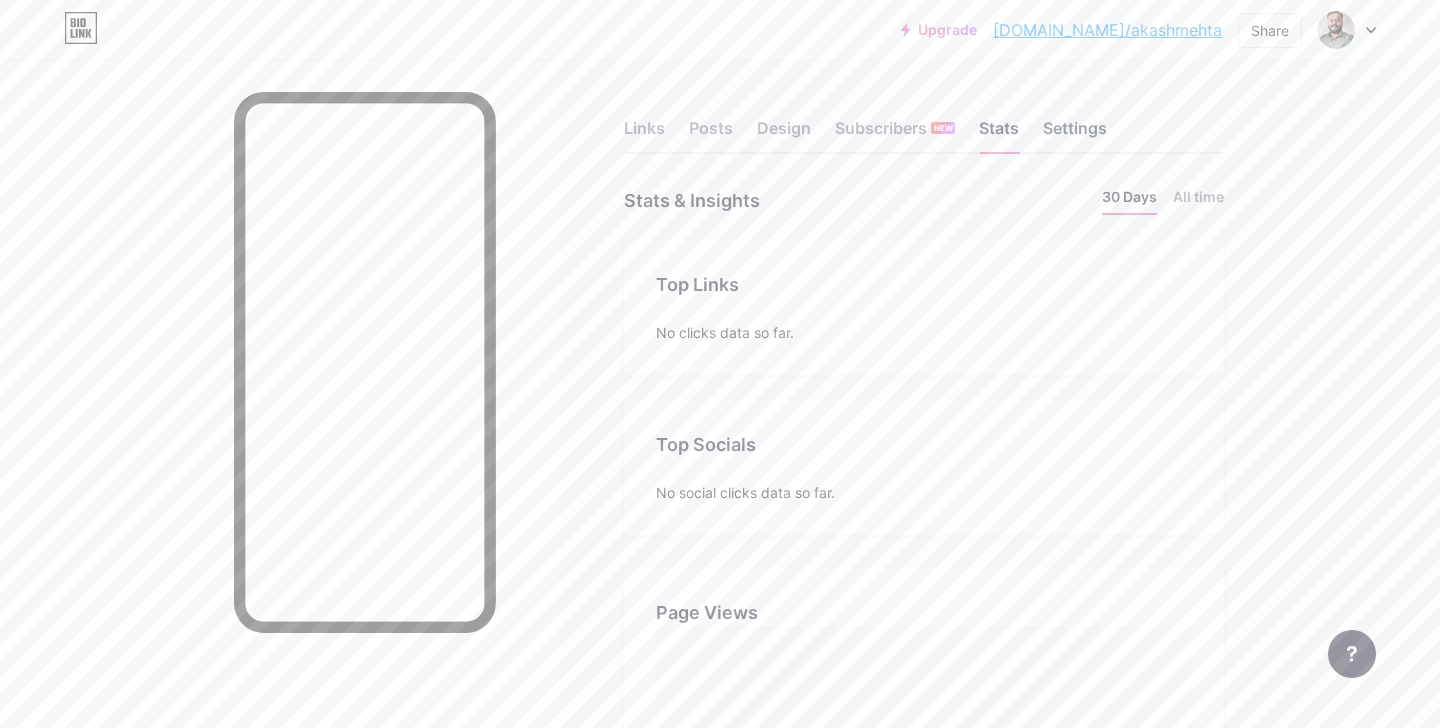 click on "Settings" at bounding box center (1075, 134) 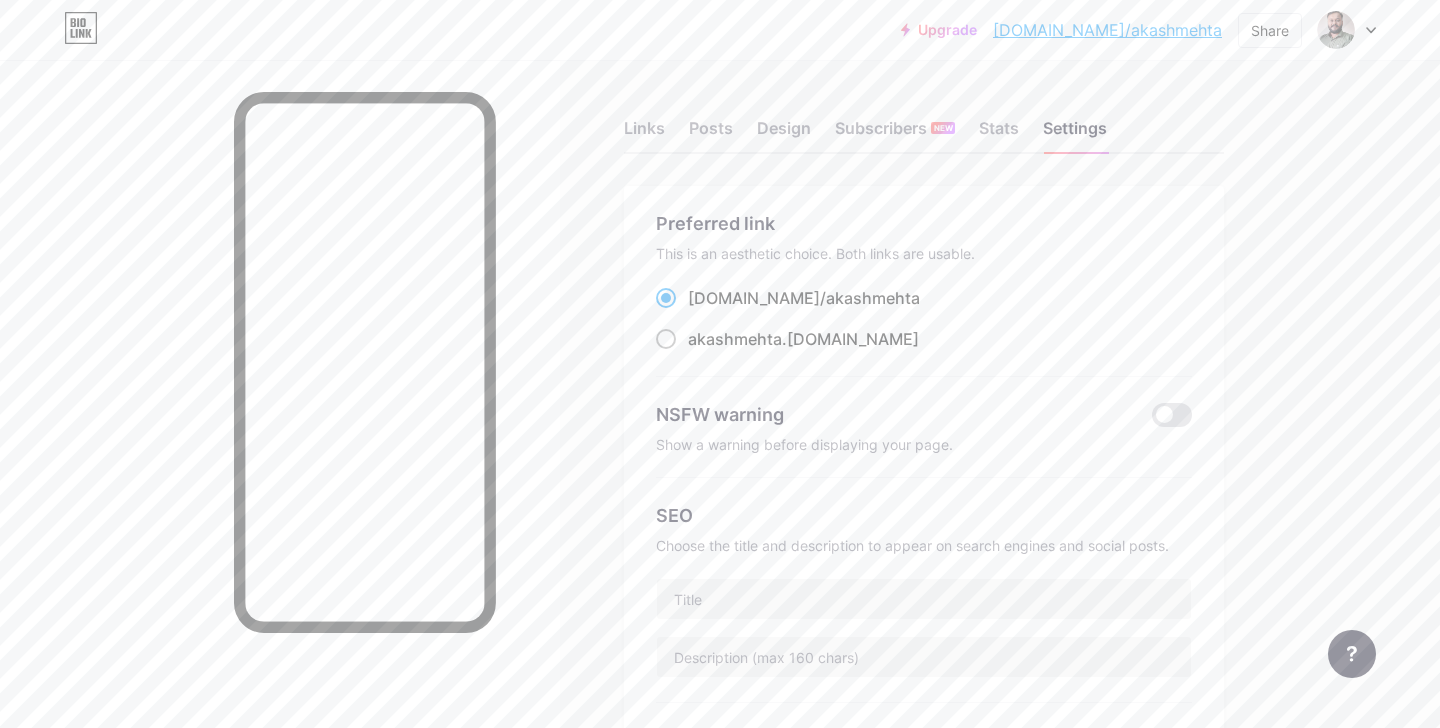 click on "akashmehta" at bounding box center (735, 339) 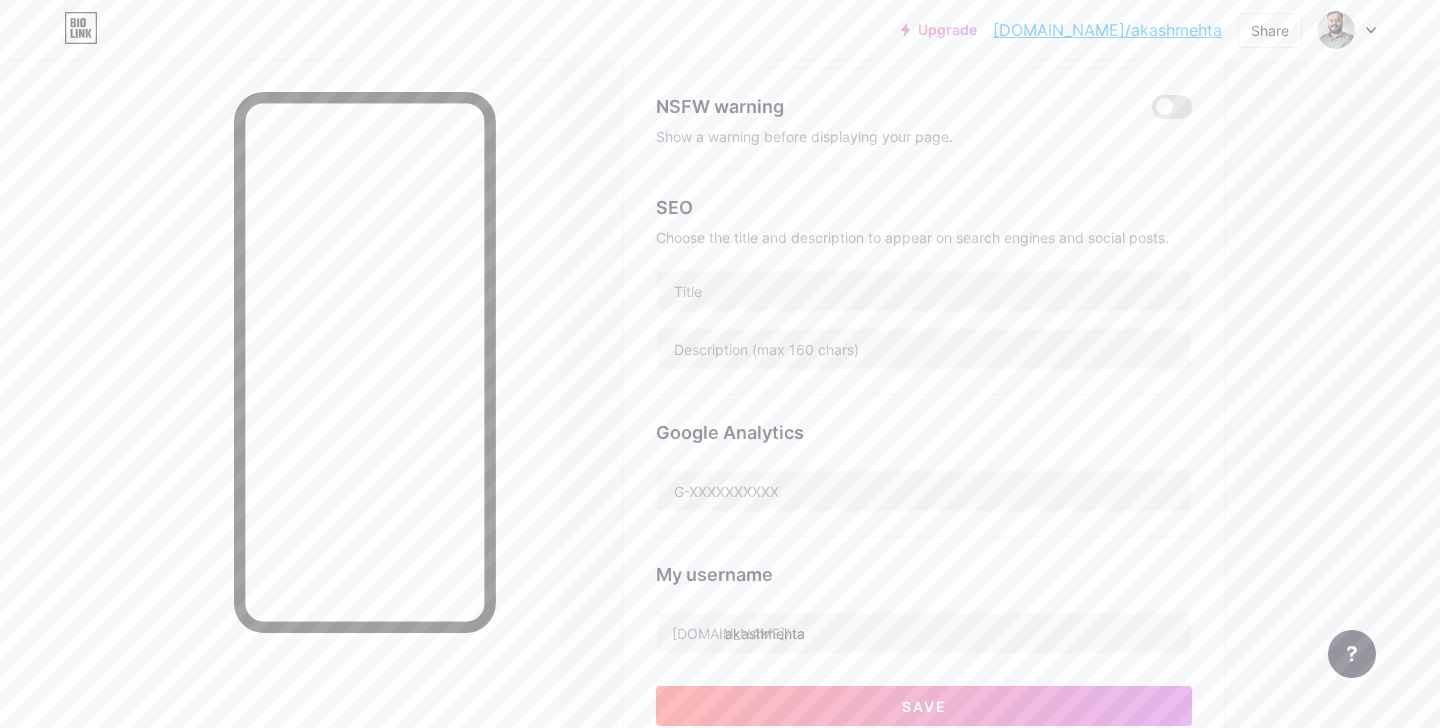 scroll, scrollTop: 327, scrollLeft: 0, axis: vertical 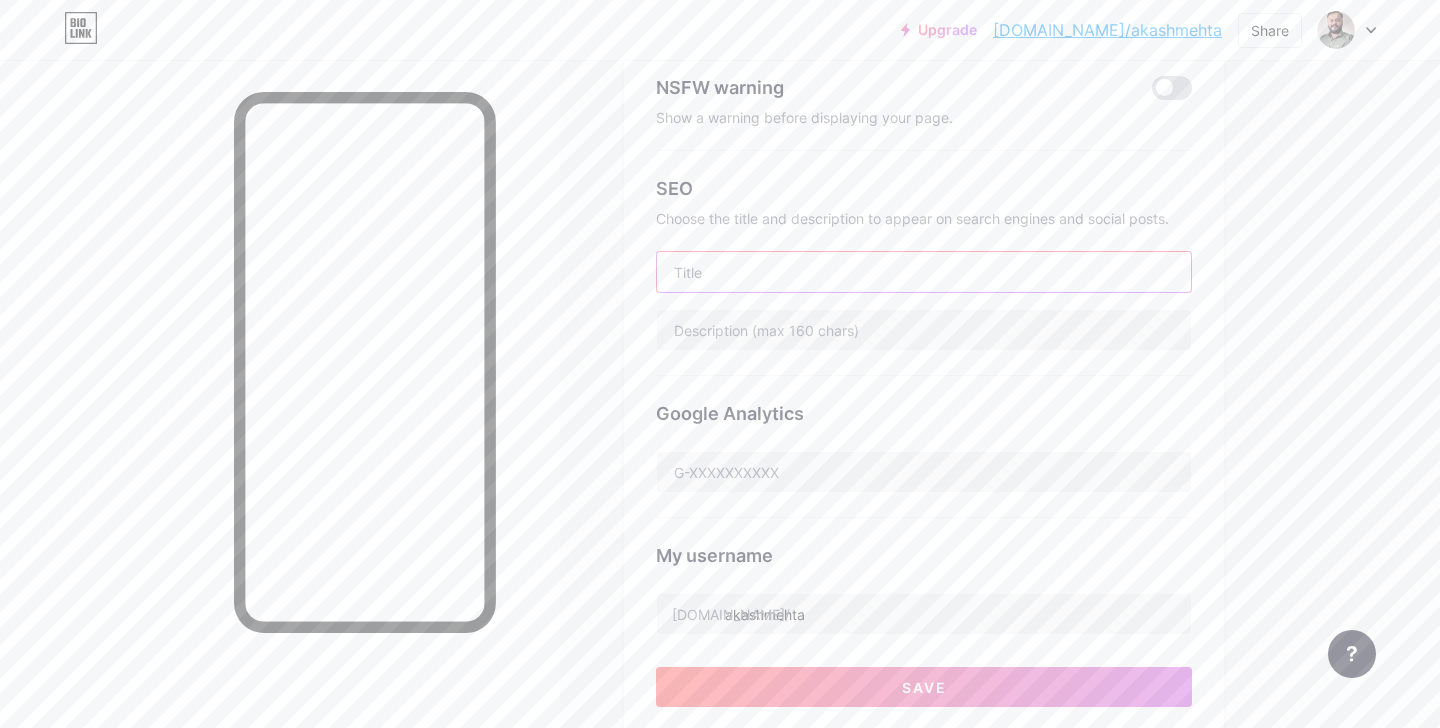 click at bounding box center (924, 272) 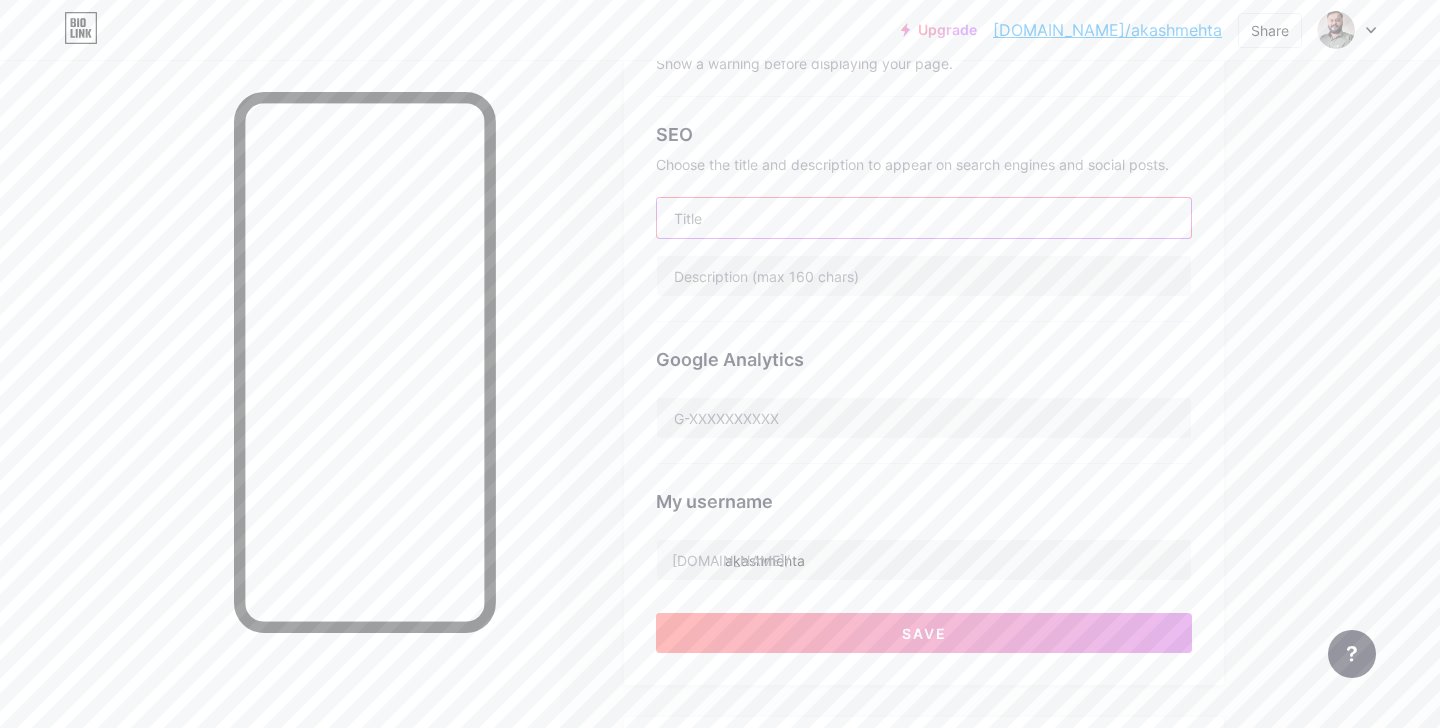 scroll, scrollTop: 377, scrollLeft: 0, axis: vertical 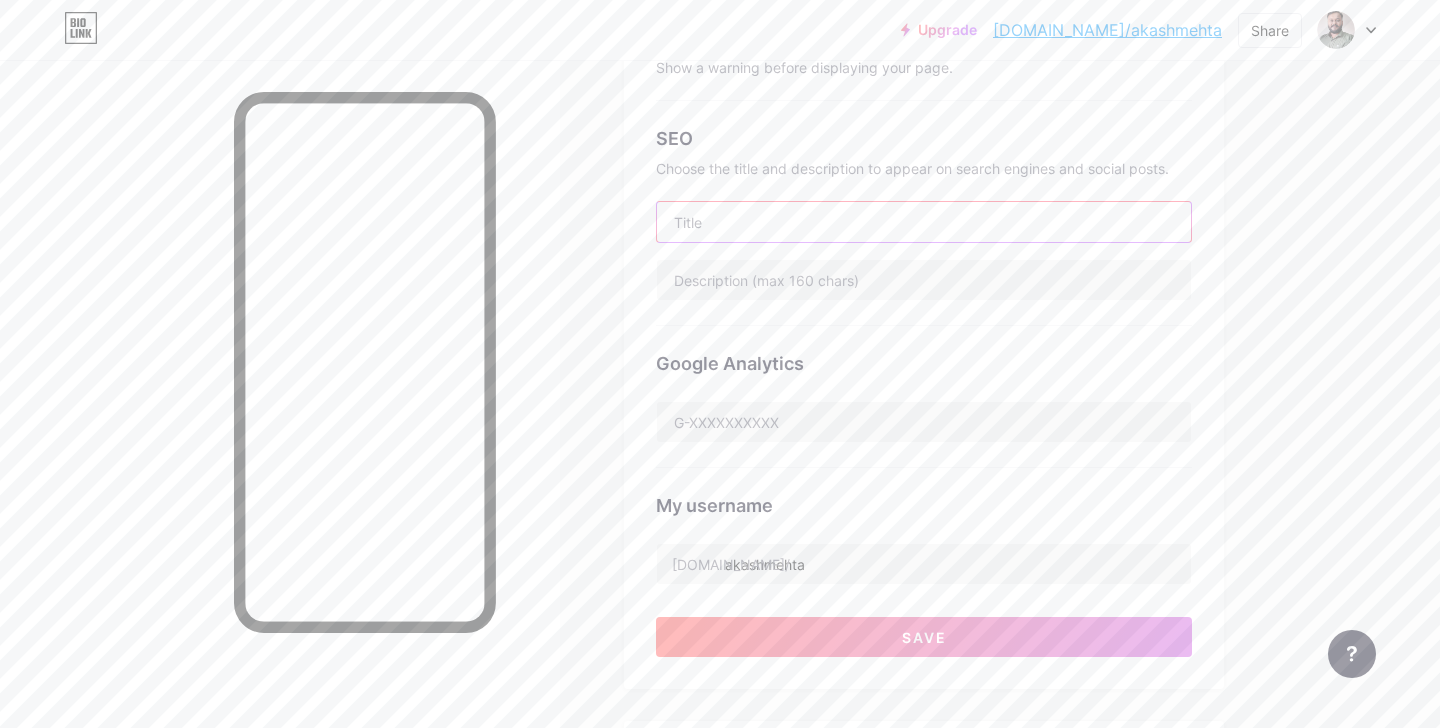 paste on "iOS Tech Lead | 10+ Yrs in Swift, SwiftUI, MVVM, App Architecture | Building Scalable & Delightful Mobile Experiences" 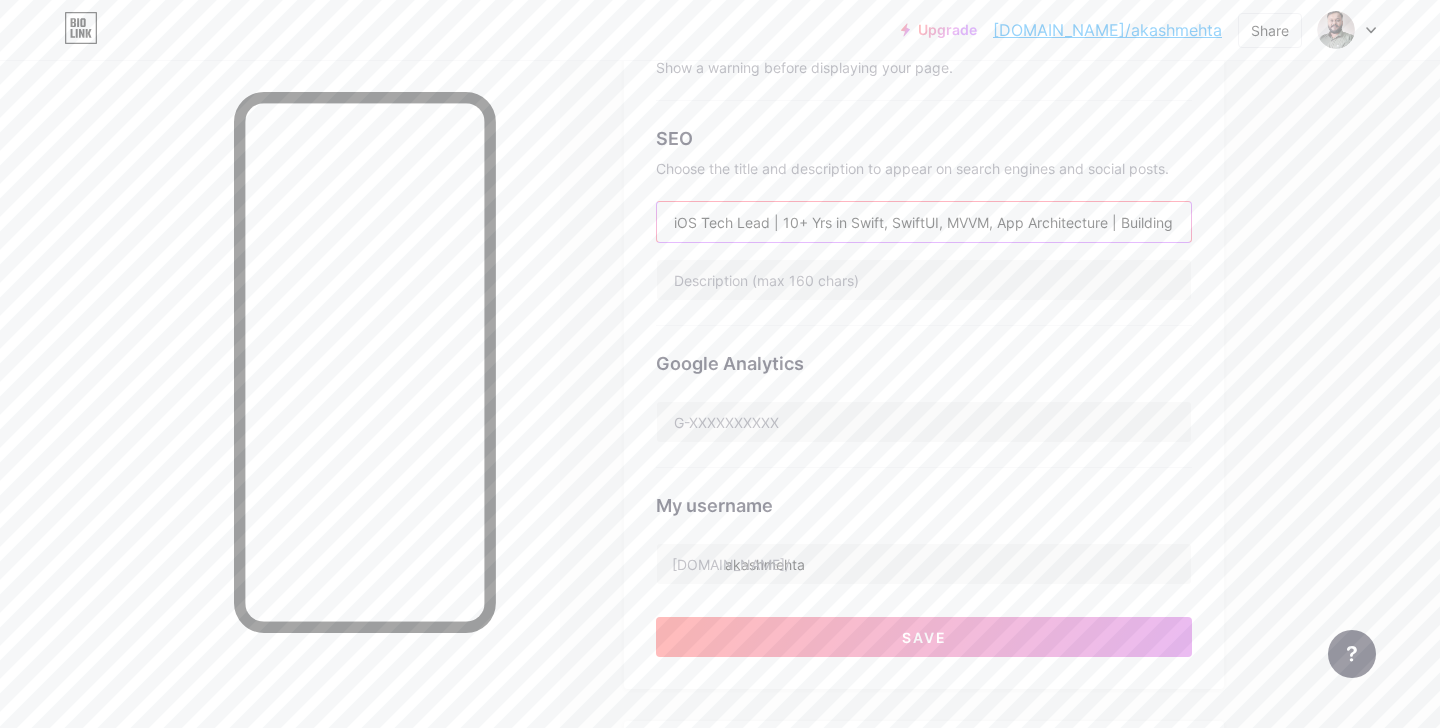 scroll, scrollTop: 0, scrollLeft: 275, axis: horizontal 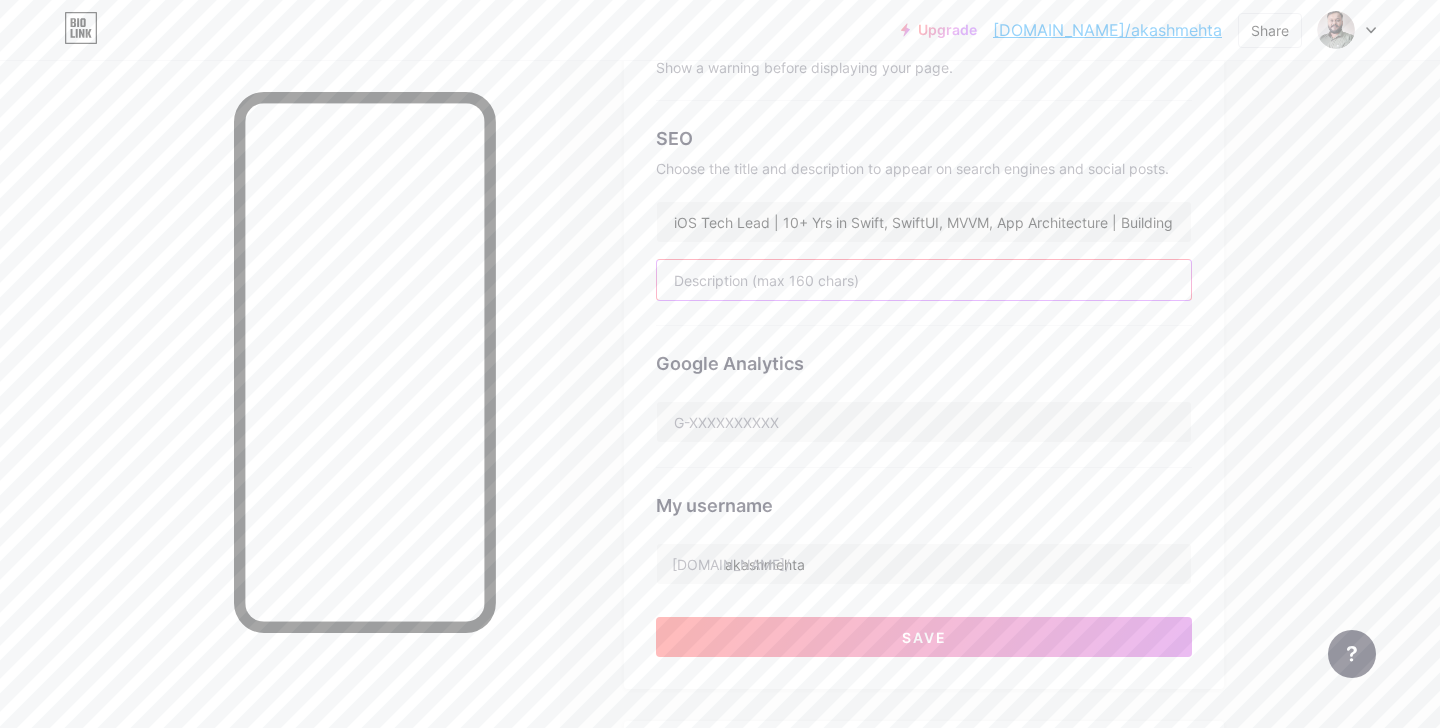 click at bounding box center [924, 280] 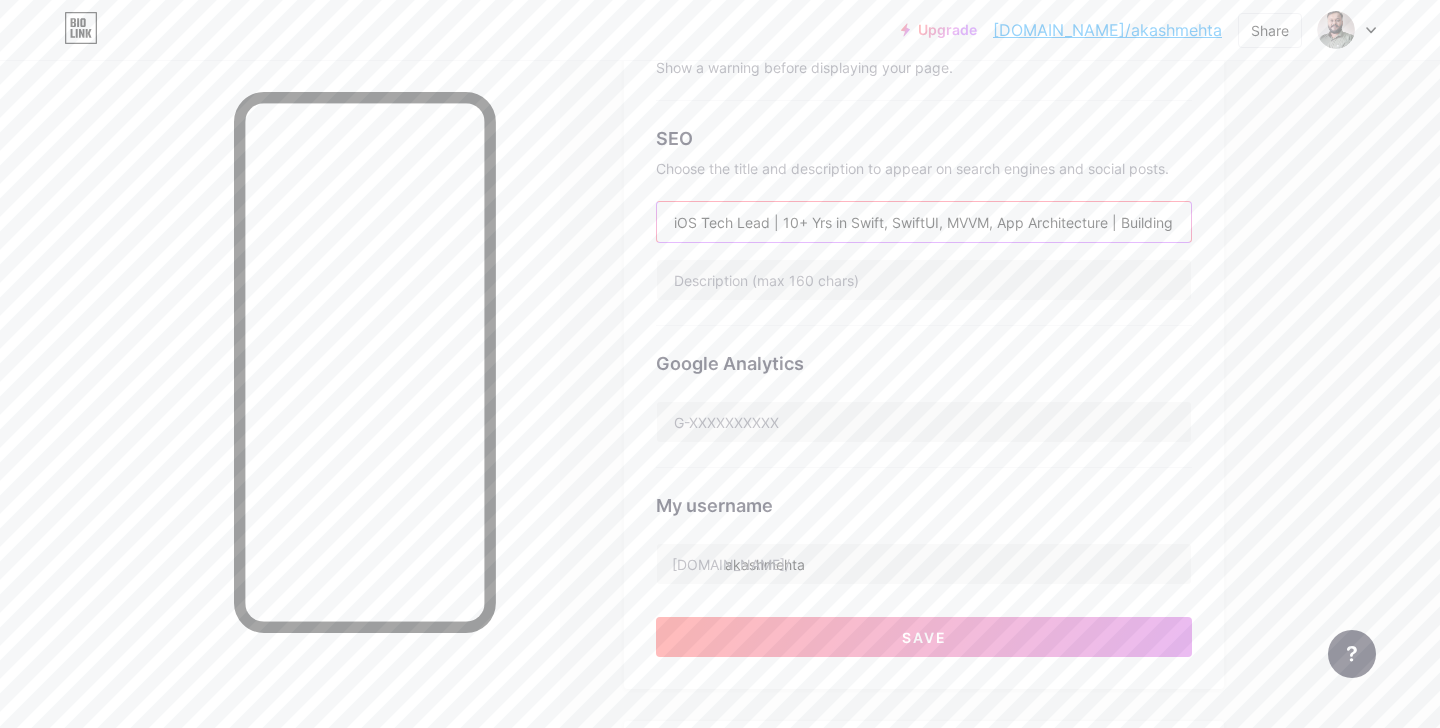click on "iOS Tech Lead | 10+ Yrs in Swift, SwiftUI, MVVM, App Architecture | Building Scalable & Delightful Mobile Experiences" at bounding box center (924, 222) 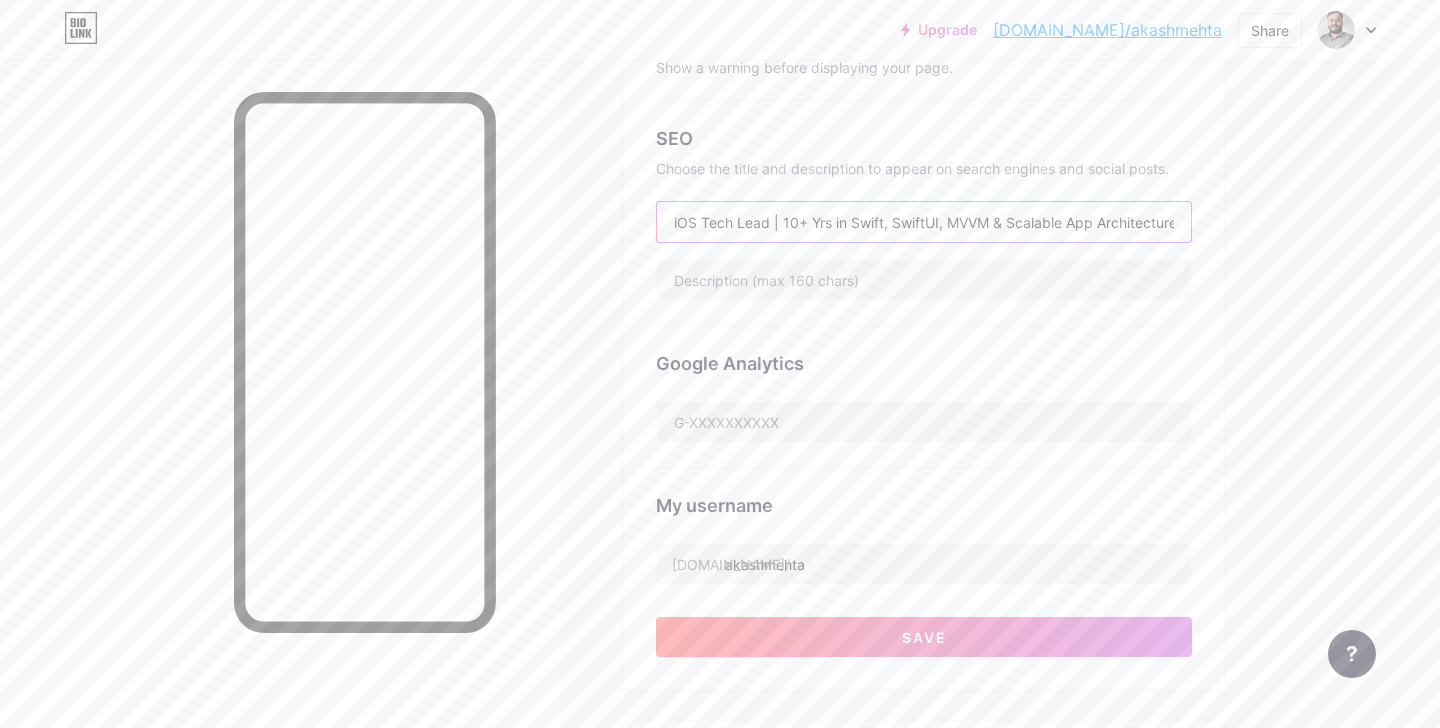 scroll, scrollTop: 0, scrollLeft: 6, axis: horizontal 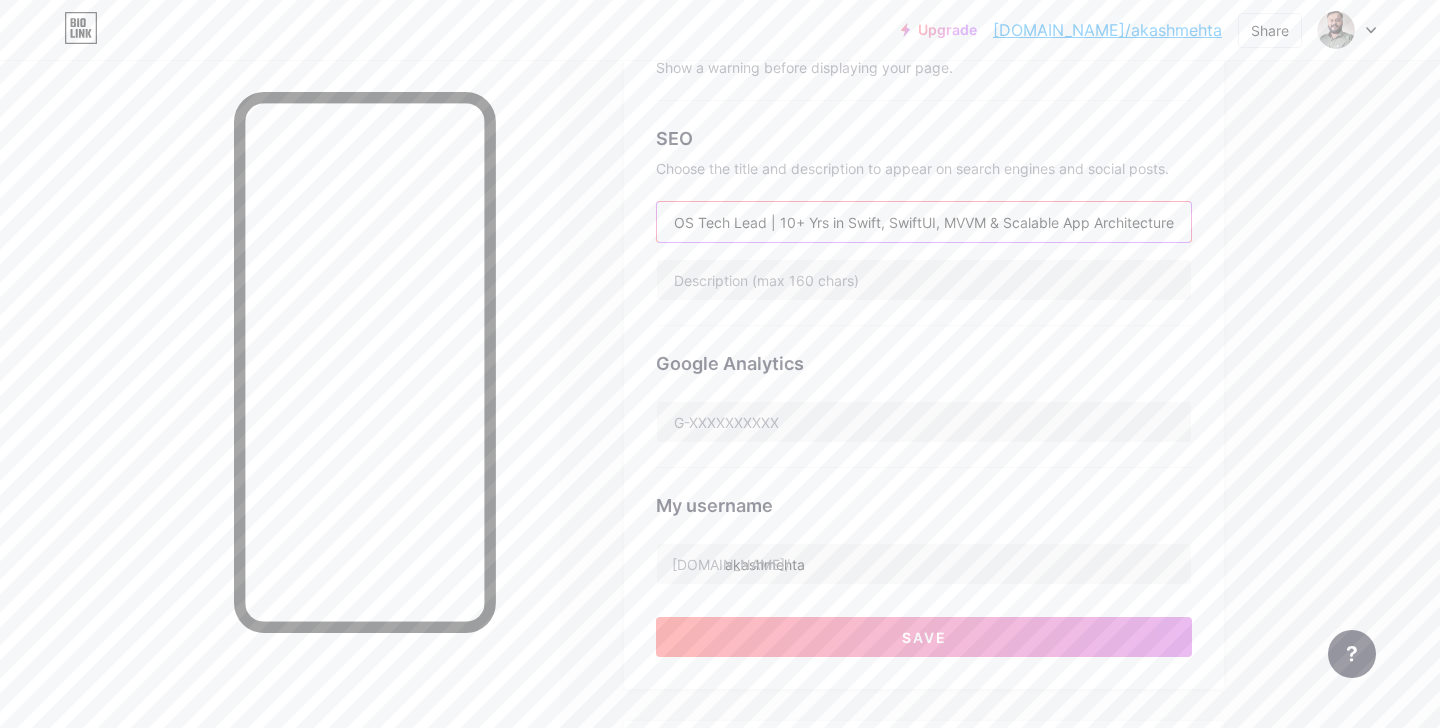 type on "iOS Tech Lead | 10+ Yrs in Swift, SwiftUI, MVVM & Scalable App Architecture" 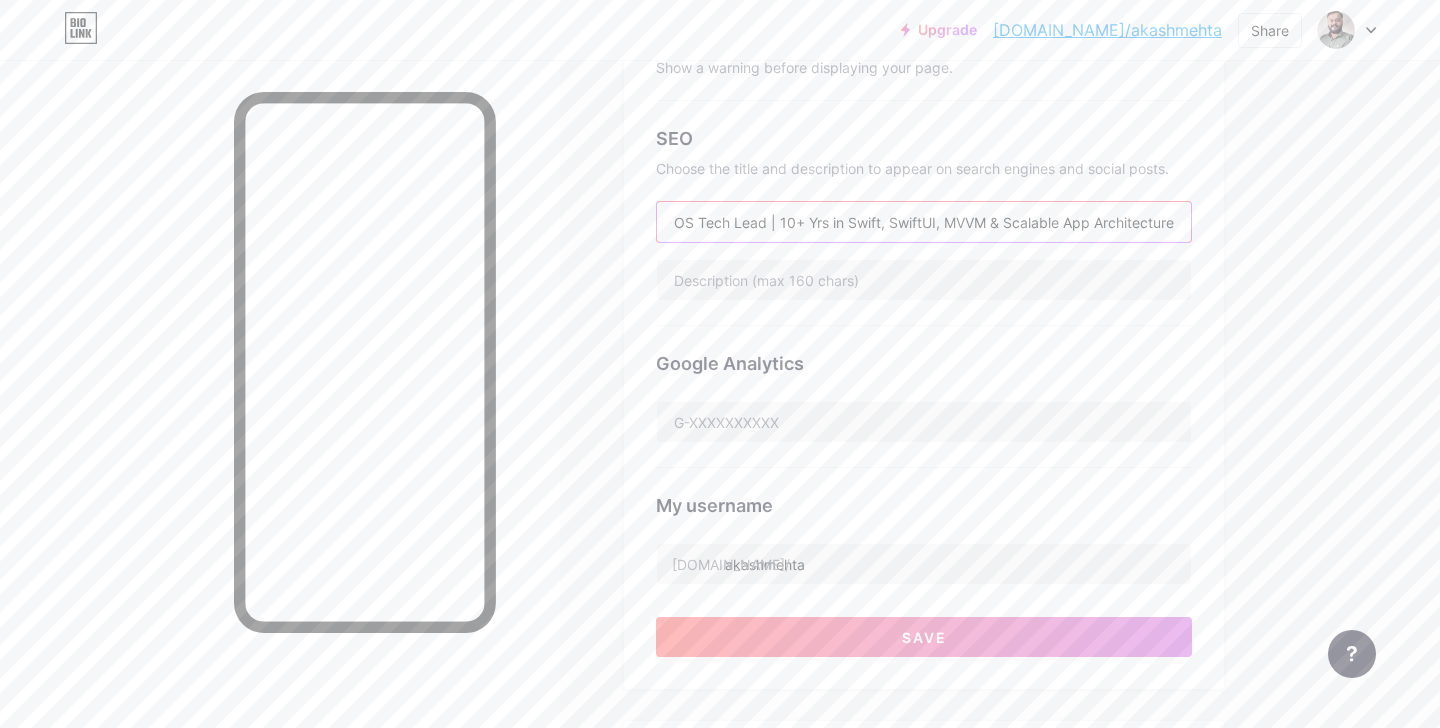 scroll, scrollTop: 0, scrollLeft: 0, axis: both 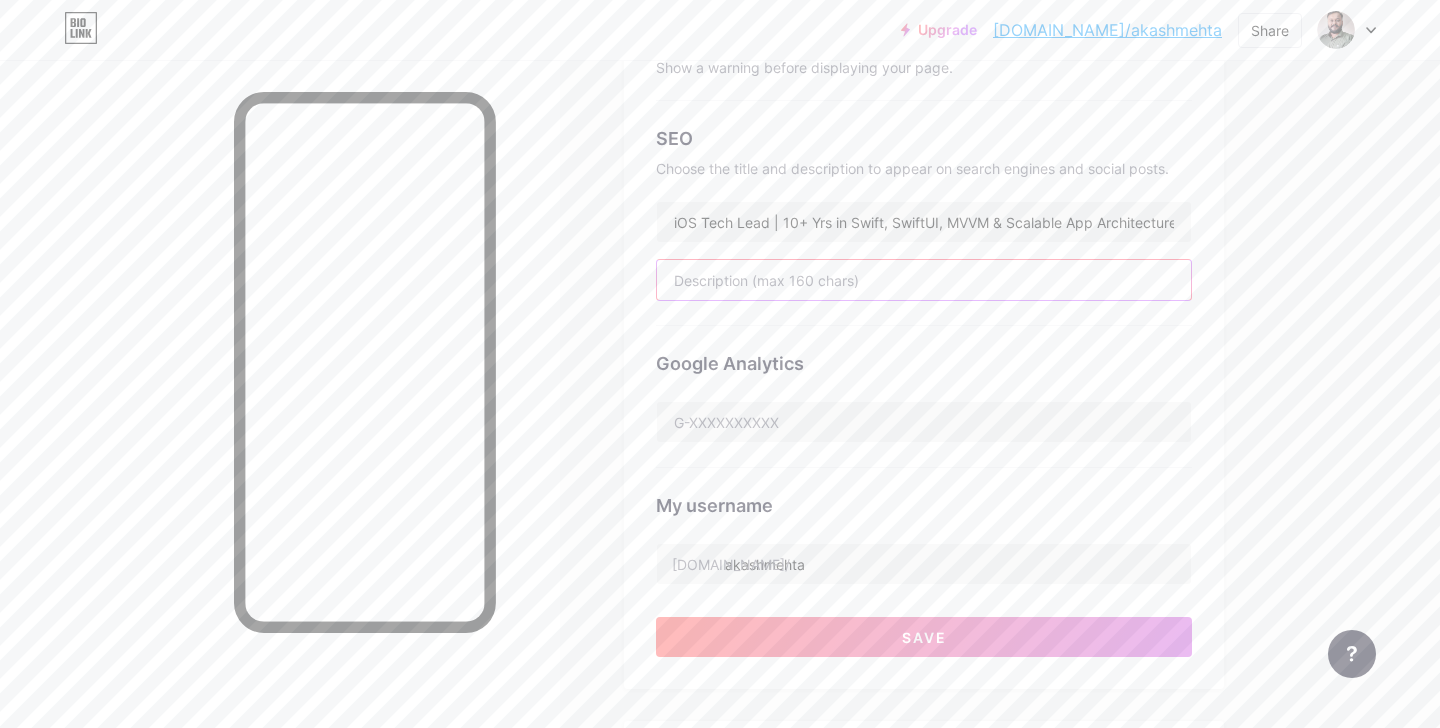 click at bounding box center [924, 280] 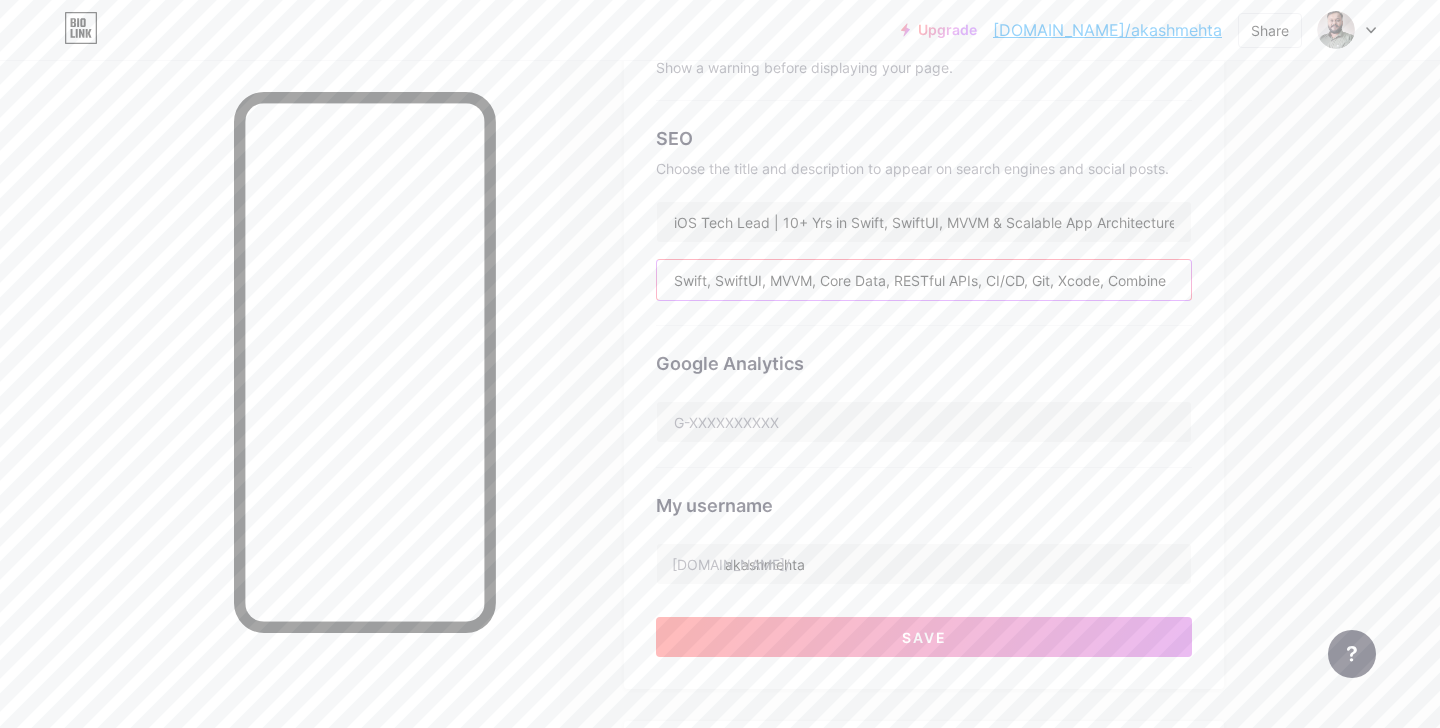 scroll, scrollTop: 0, scrollLeft: 14, axis: horizontal 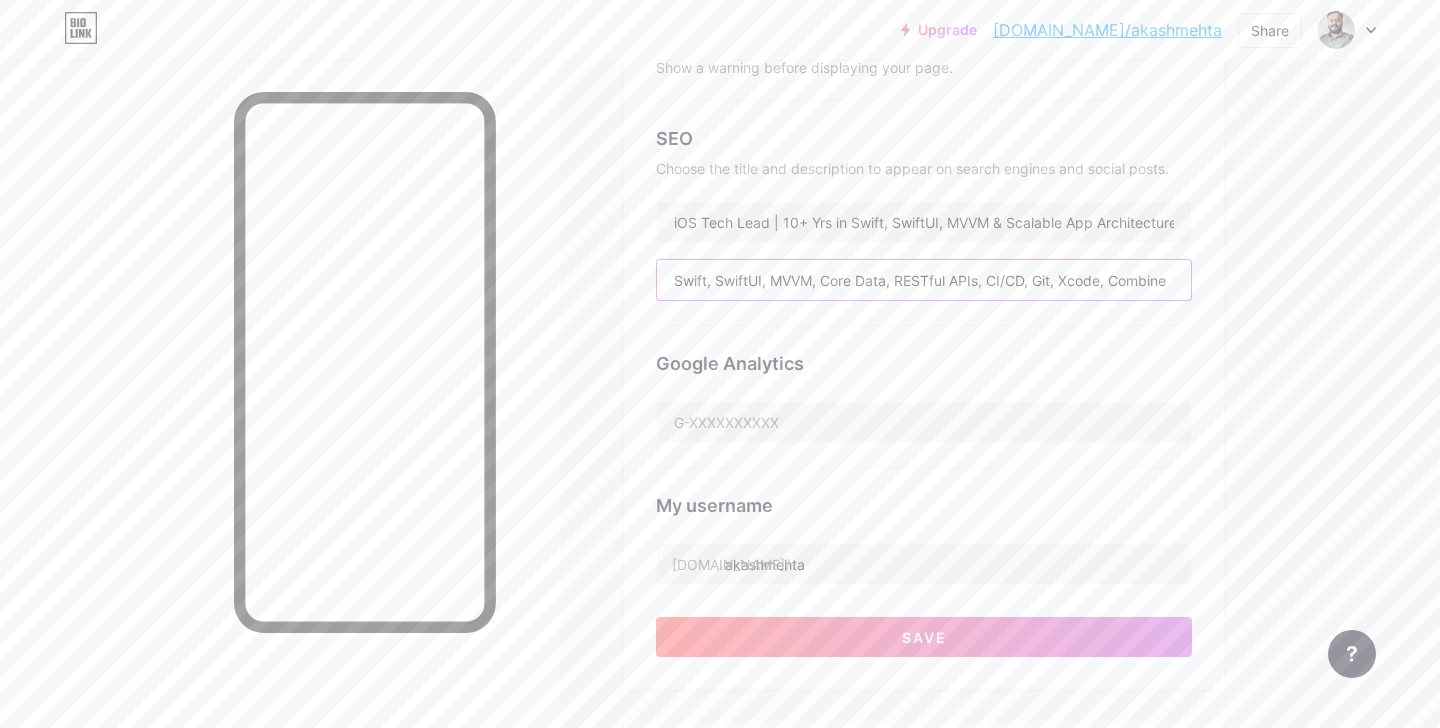 paste on "Scalable Systems, High‑Performance UI, Modular Design, Mentoring, Agile" 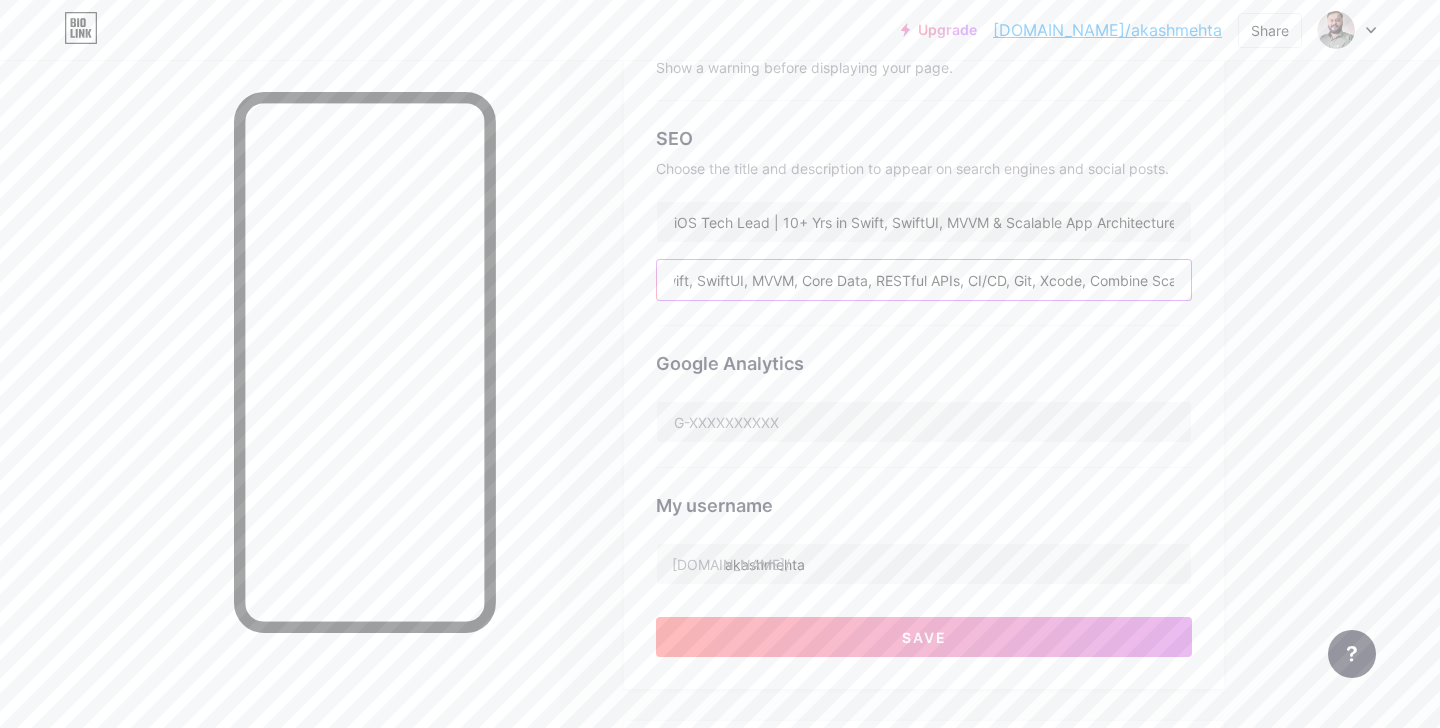 scroll, scrollTop: 0, scrollLeft: 508, axis: horizontal 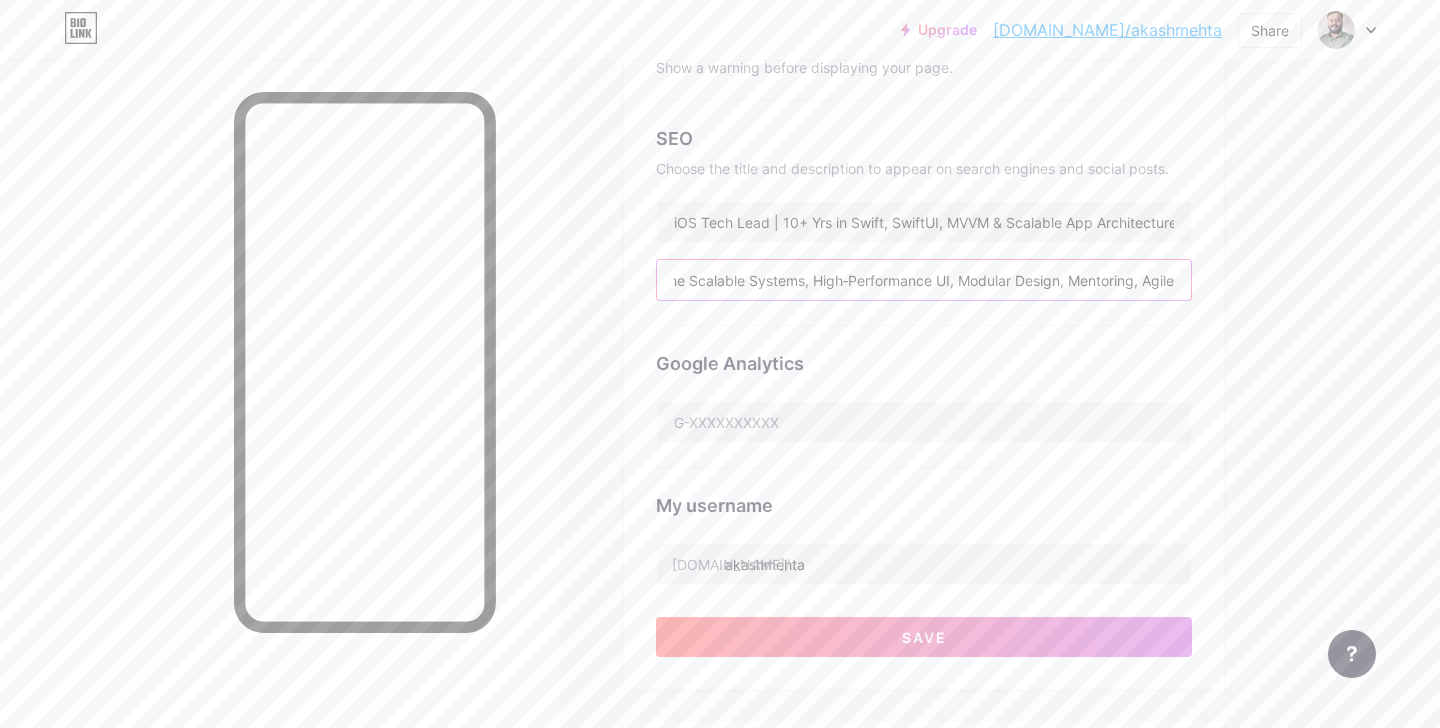 click on "Swift, SwiftUI, MVVM, Core Data, RESTful APIs, CI/CD, Git, Xcode, Combine Scalable Systems, High‑Performance UI, Modular Design, Mentoring, Agile" at bounding box center (924, 280) 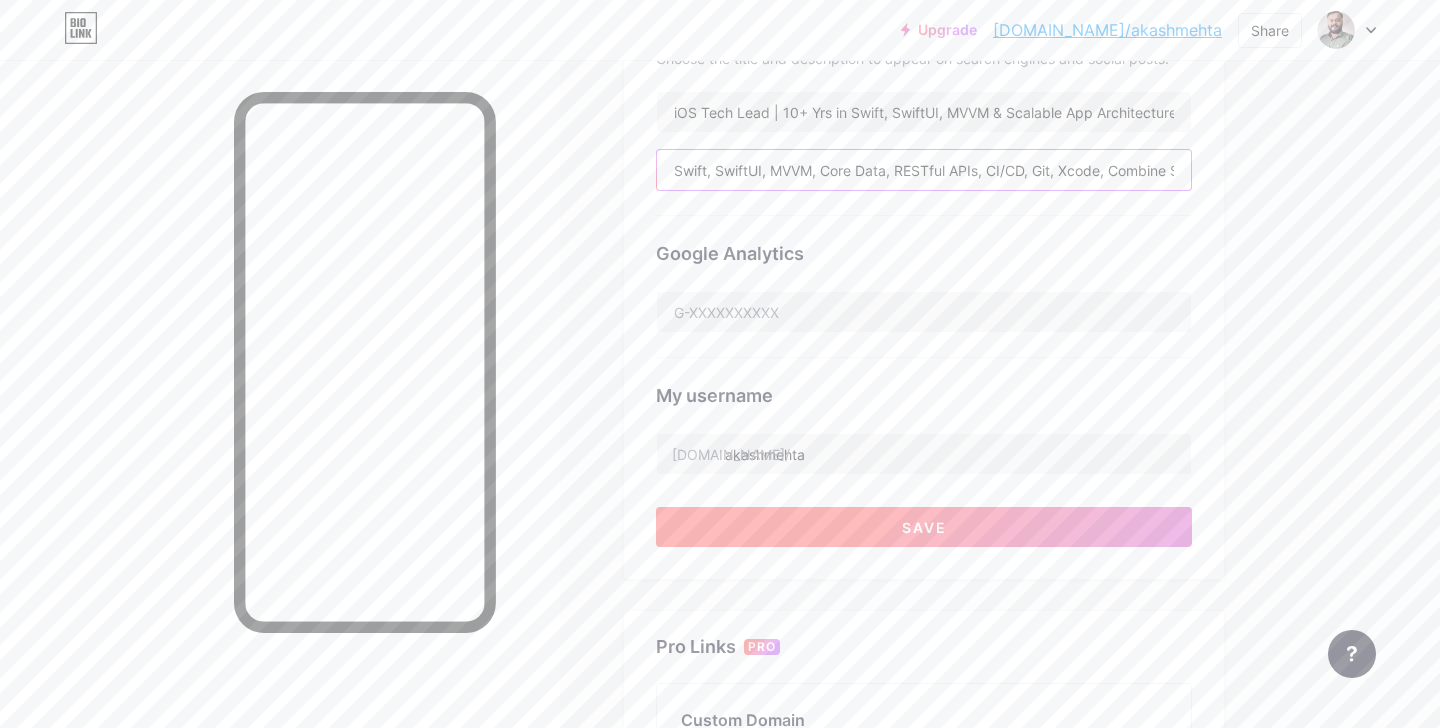 type on "Swift, SwiftUI, MVVM, Core Data, RESTful APIs, CI/CD, Git, Xcode, Combine Scalable Systems, High‑Performance UI, Modular Design, Mentoring, Agile" 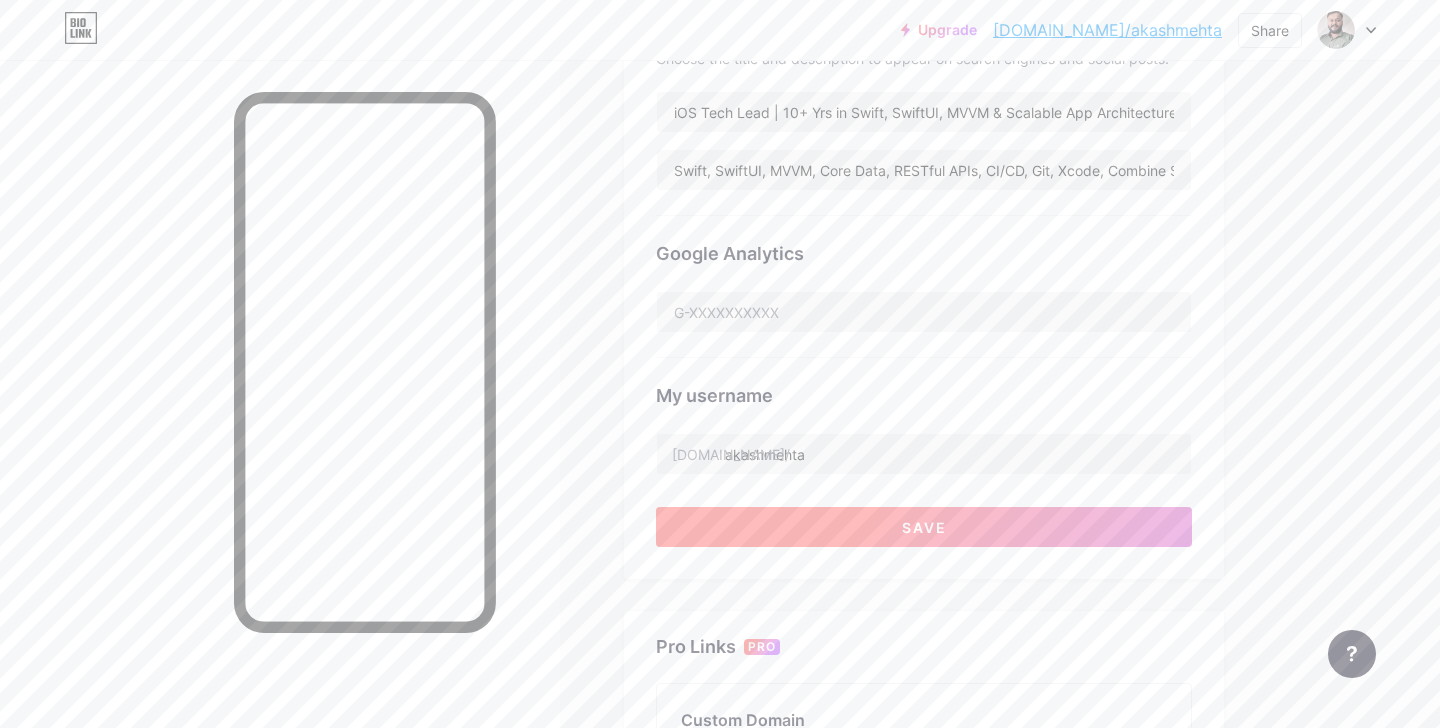 click on "Save" at bounding box center [924, 527] 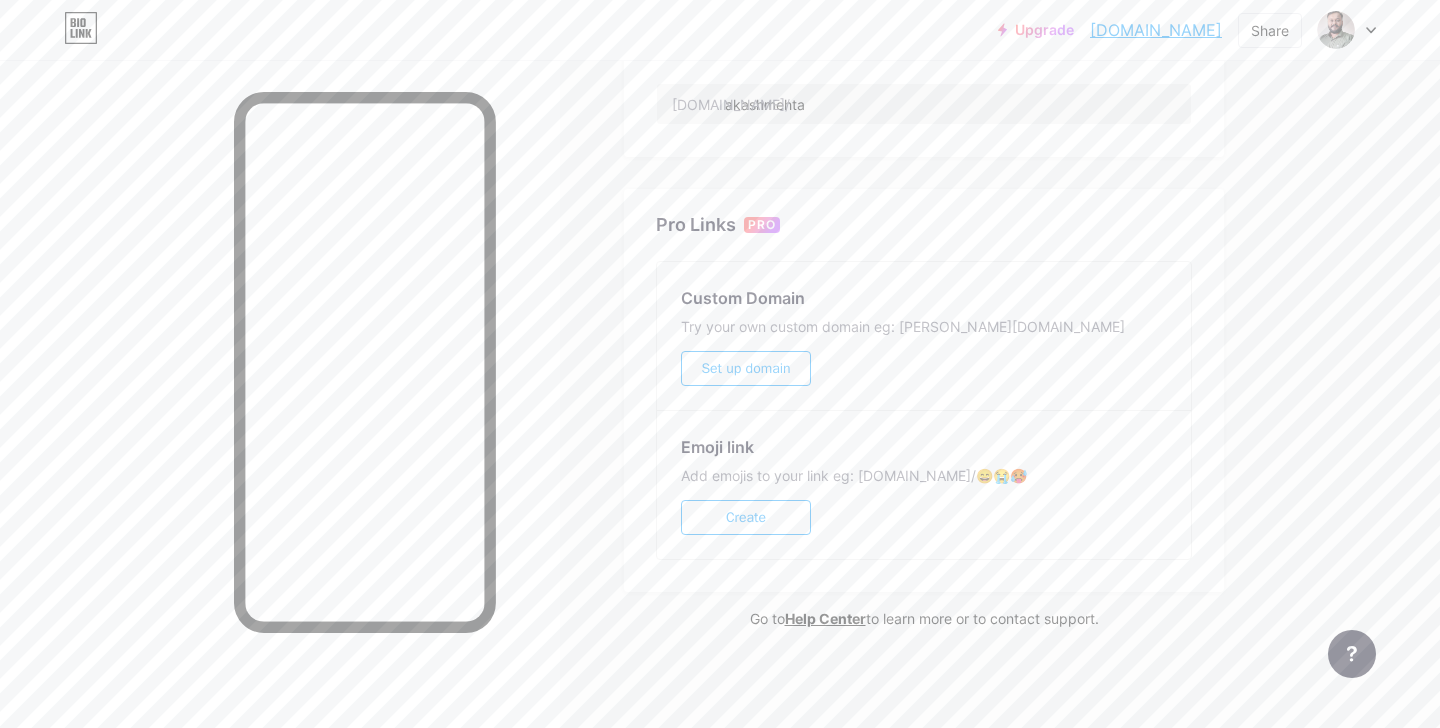 scroll, scrollTop: 0, scrollLeft: 0, axis: both 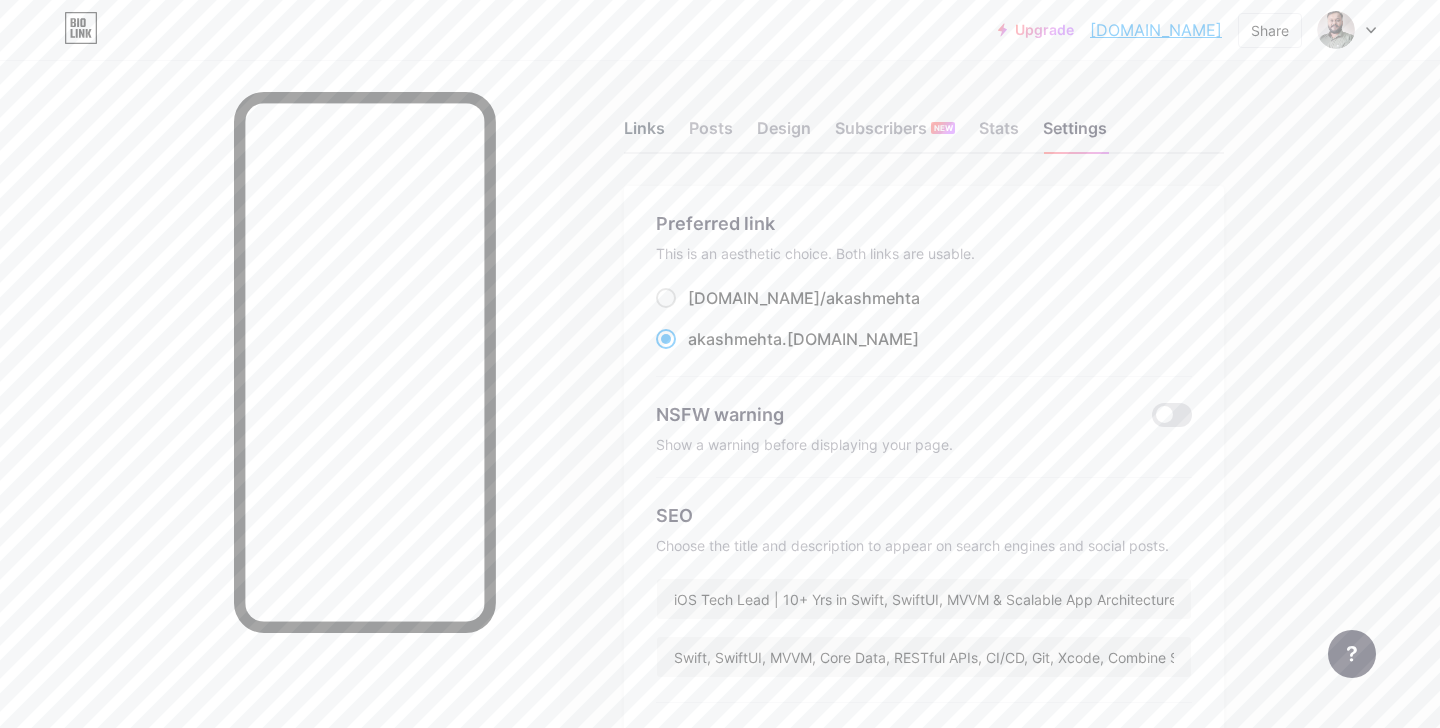 click on "Links" at bounding box center [644, 134] 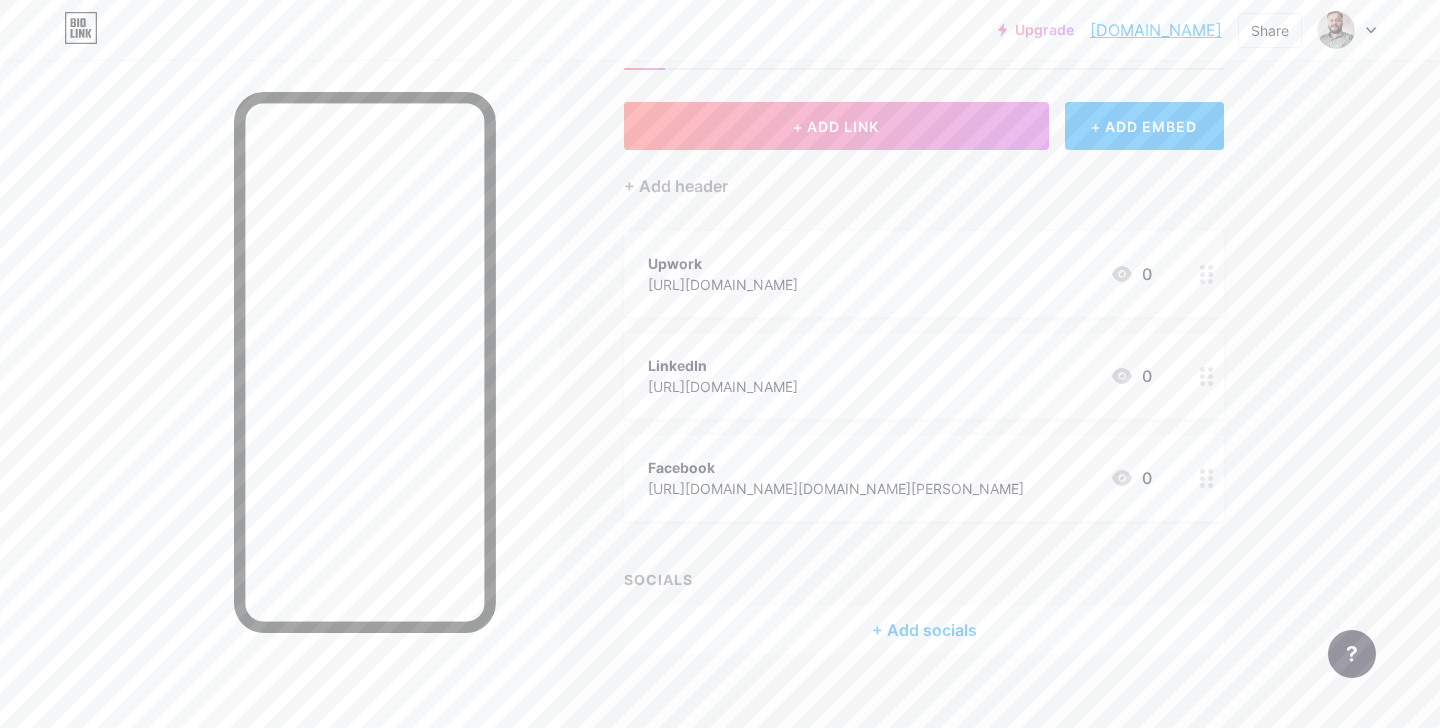 scroll, scrollTop: 109, scrollLeft: 0, axis: vertical 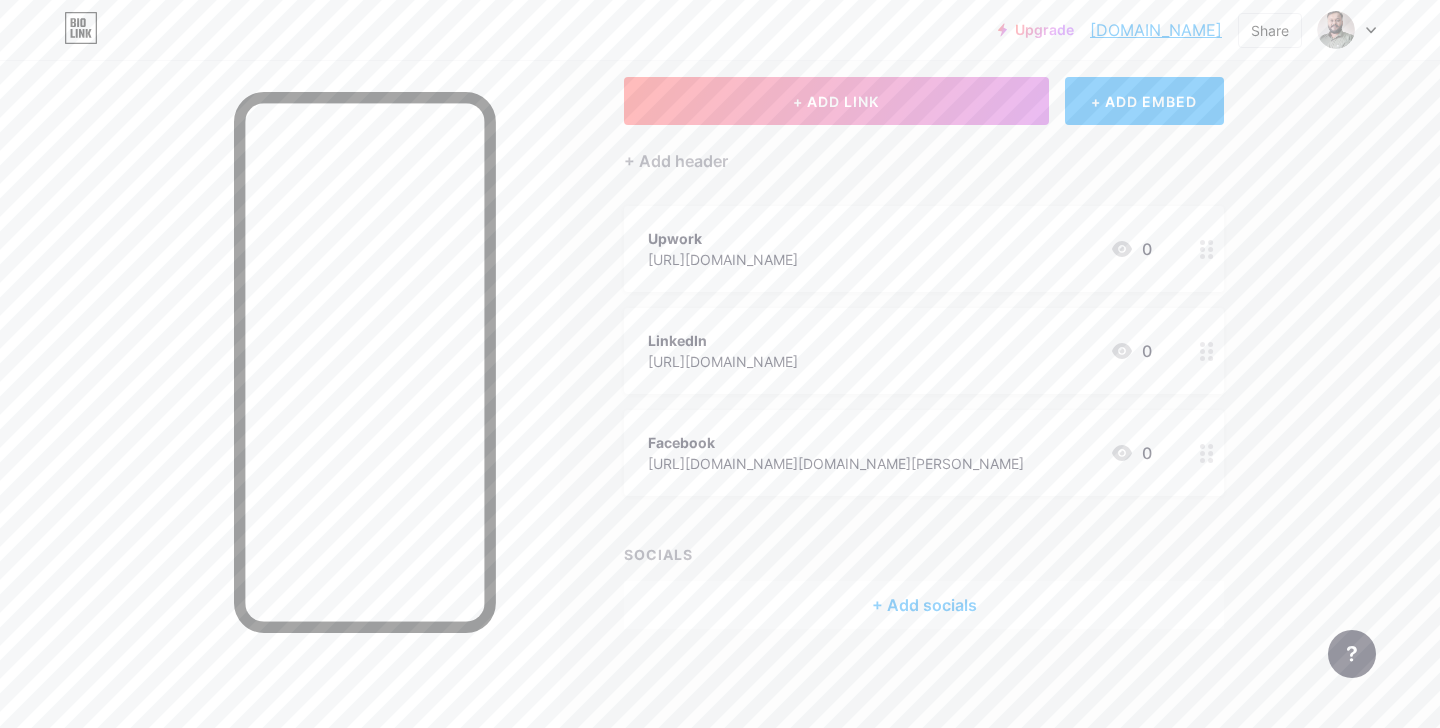 click on "+ Add socials" at bounding box center [924, 605] 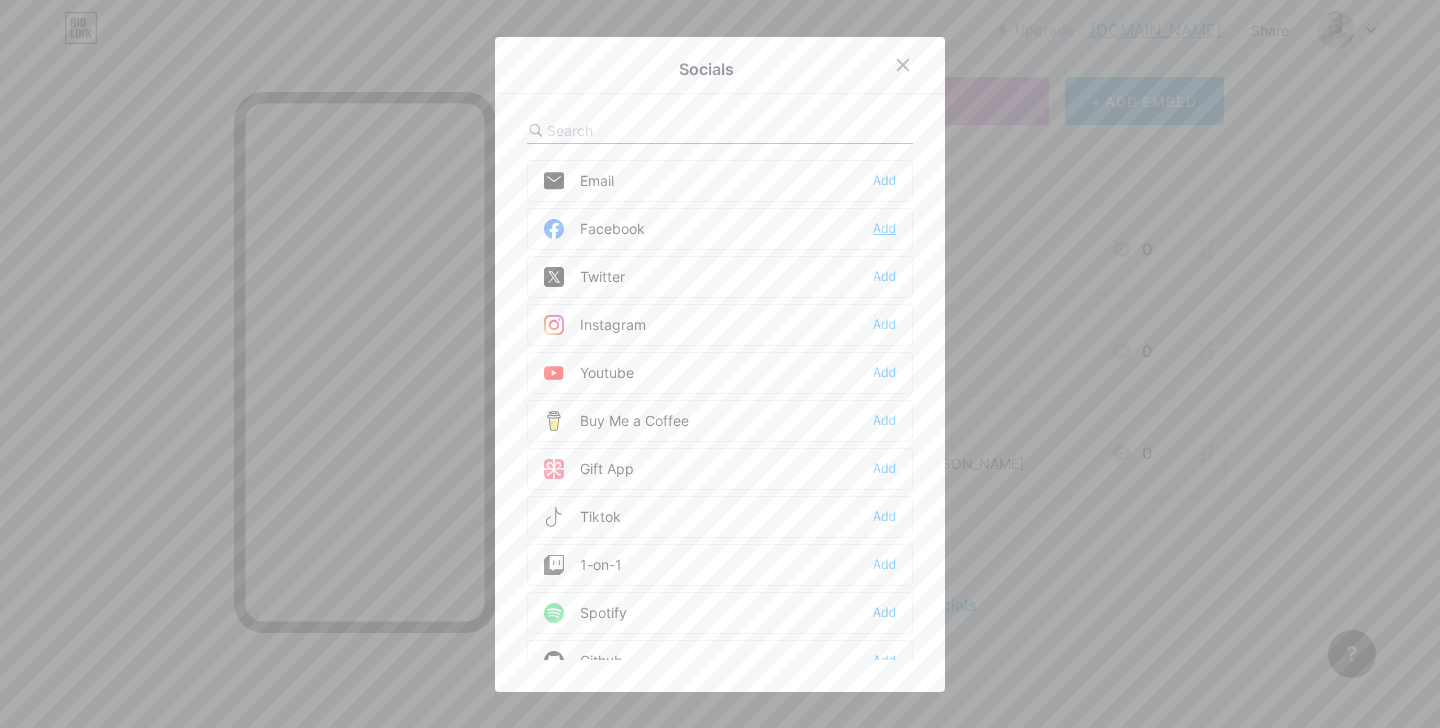 click on "Add" at bounding box center [884, 229] 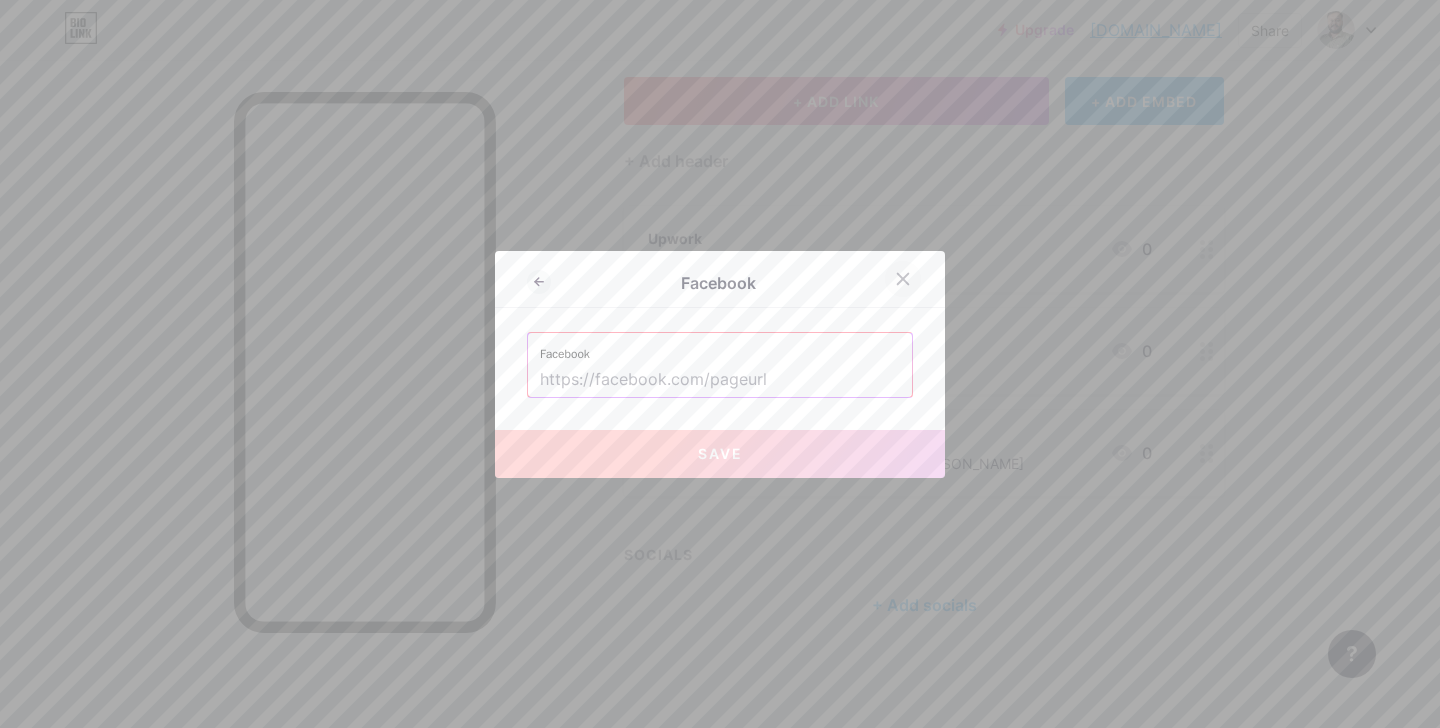 click 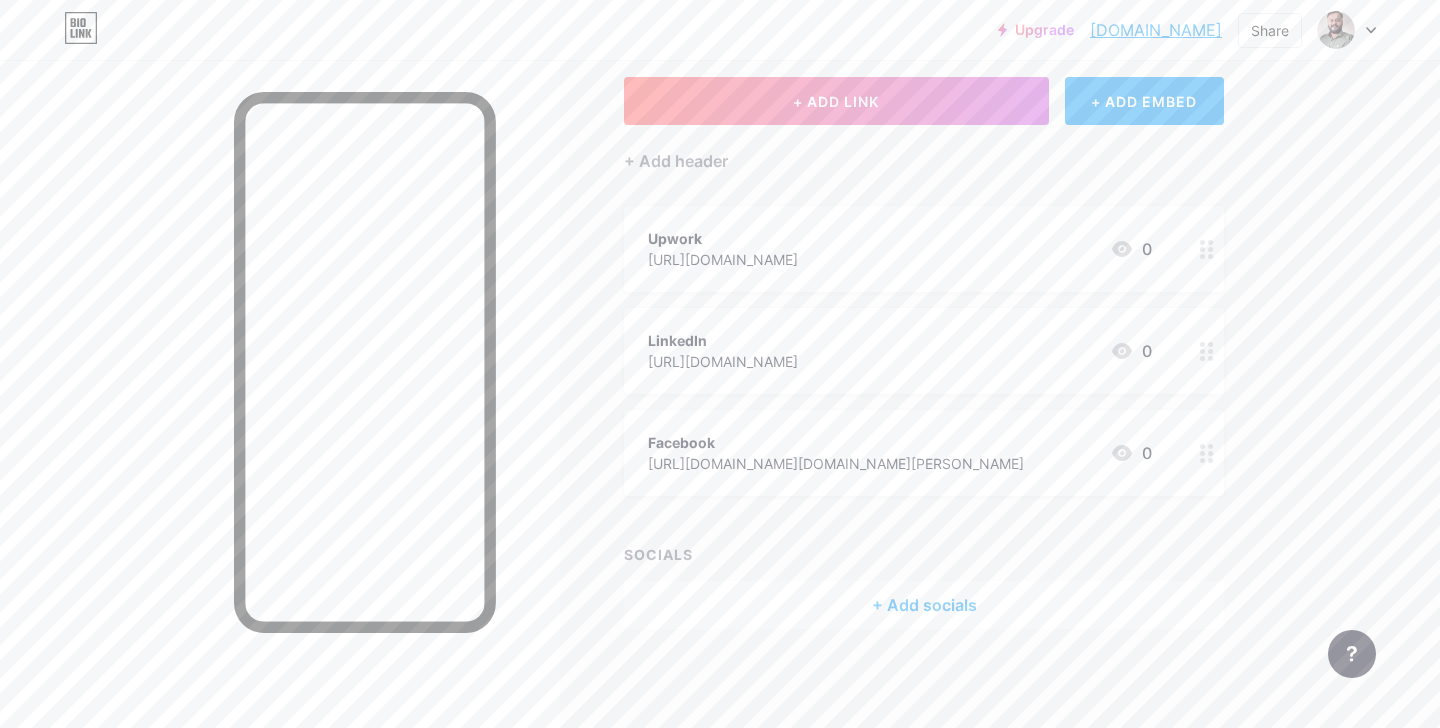 drag, startPoint x: 951, startPoint y: 469, endPoint x: 642, endPoint y: 467, distance: 309.00647 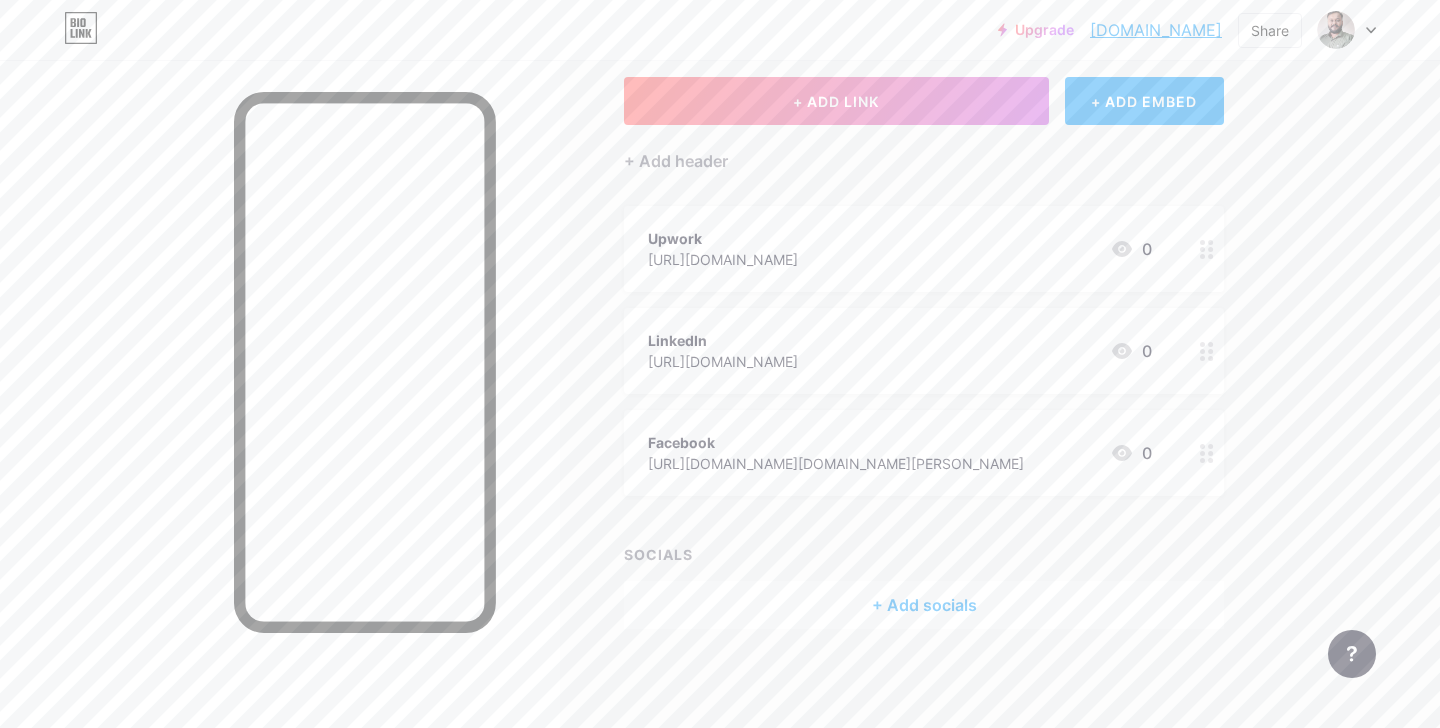 click on "Facebook
[URL][DOMAIN_NAME][DOMAIN_NAME][PERSON_NAME]
0" at bounding box center (924, 453) 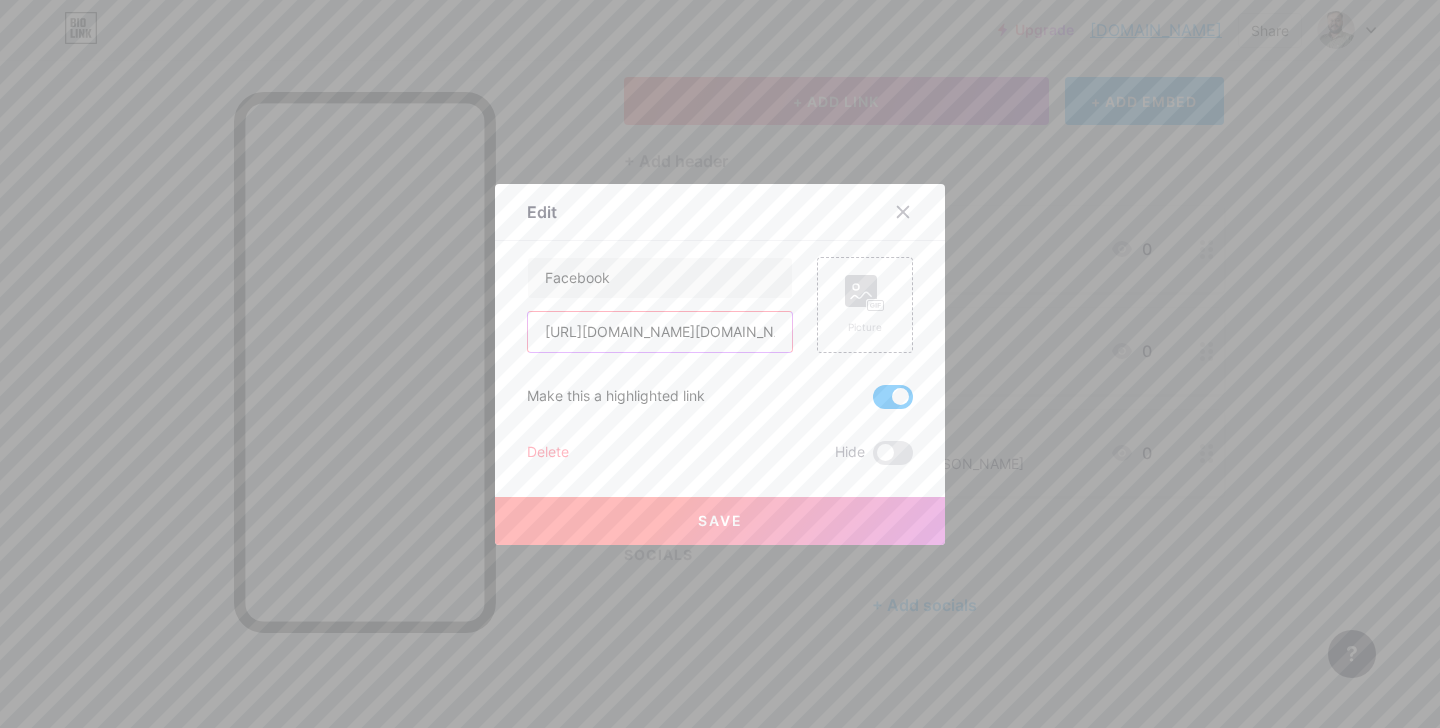 click on "[URL][DOMAIN_NAME][DOMAIN_NAME][PERSON_NAME]" at bounding box center (660, 332) 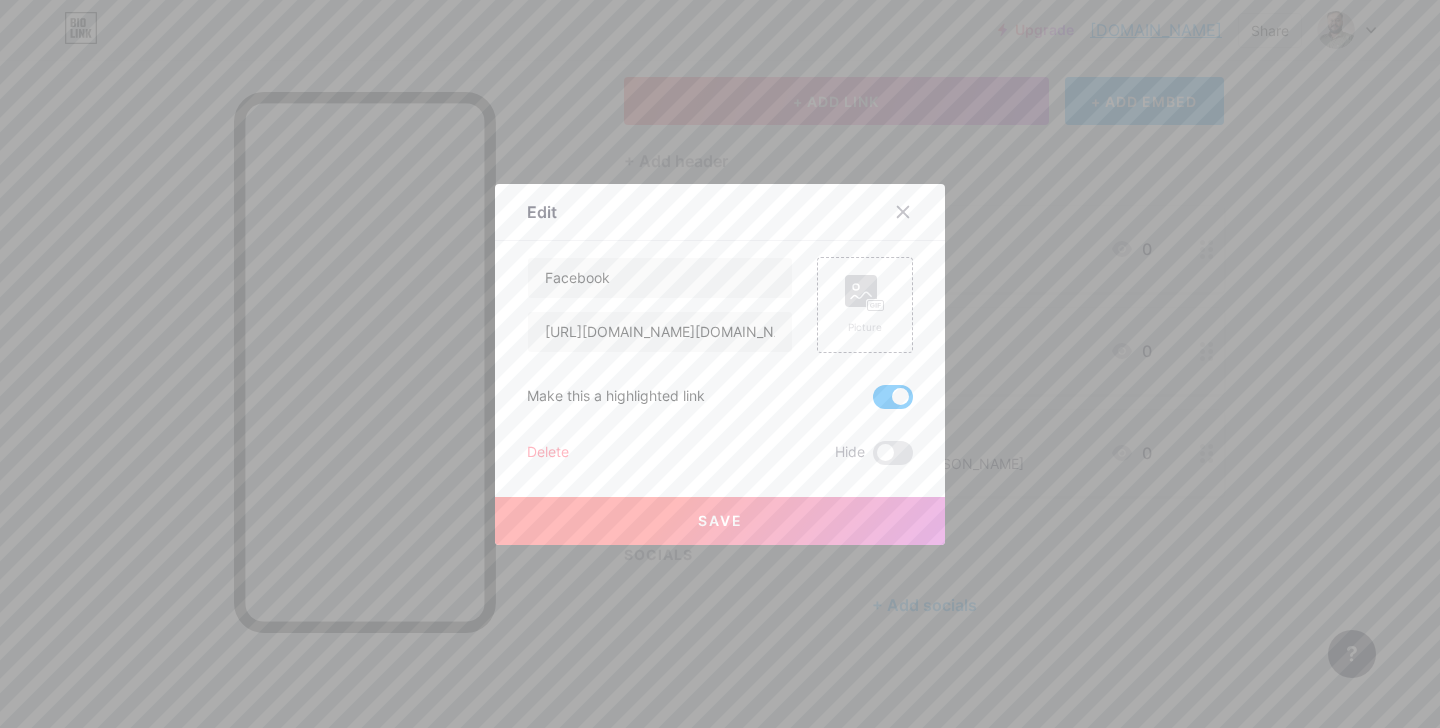 click on "Delete" at bounding box center [548, 453] 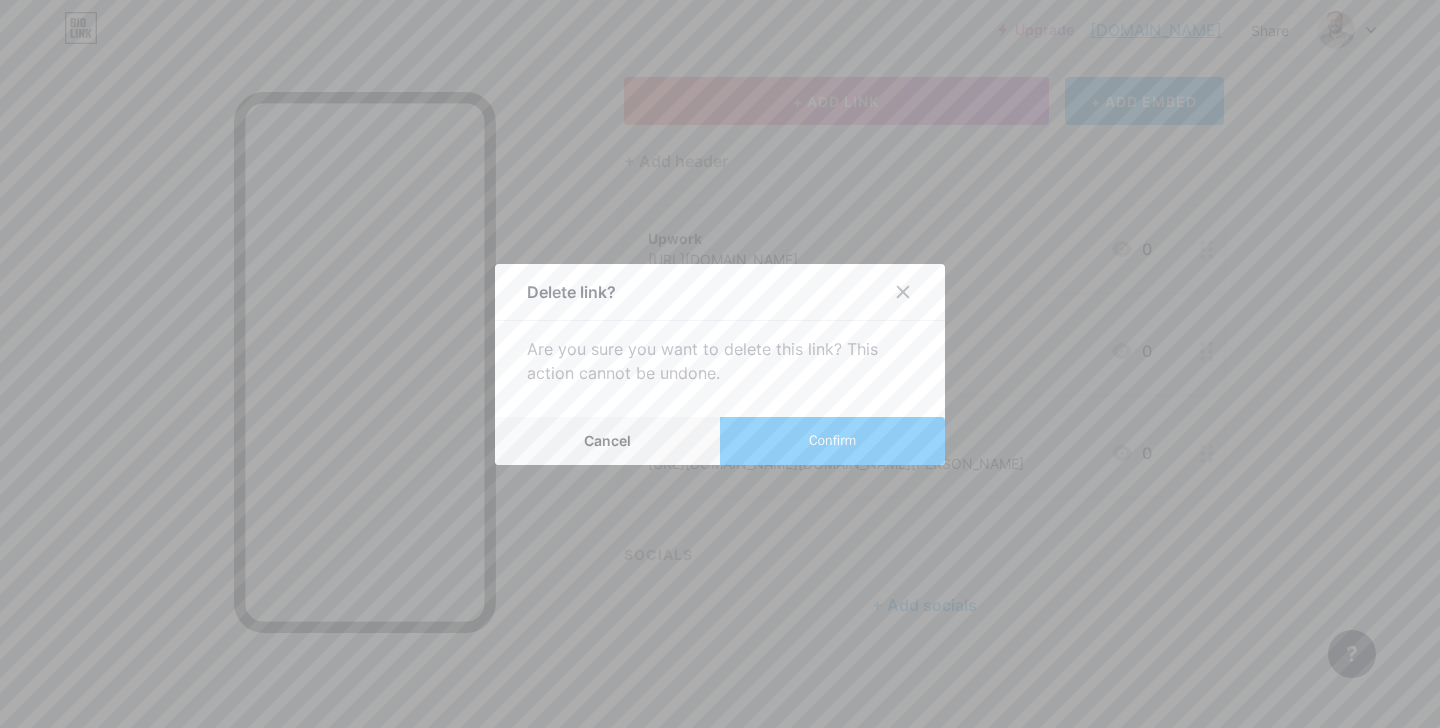 click on "Confirm" at bounding box center [832, 441] 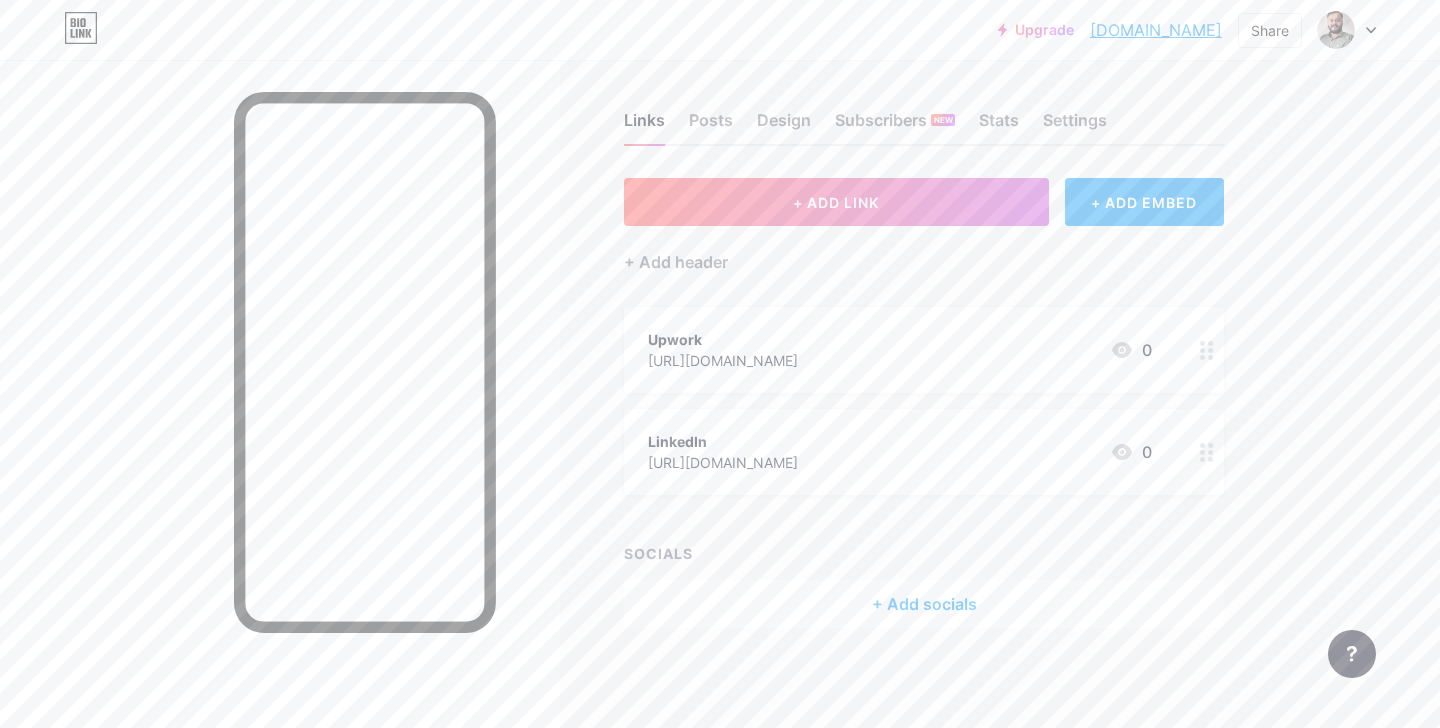 scroll, scrollTop: 7, scrollLeft: 0, axis: vertical 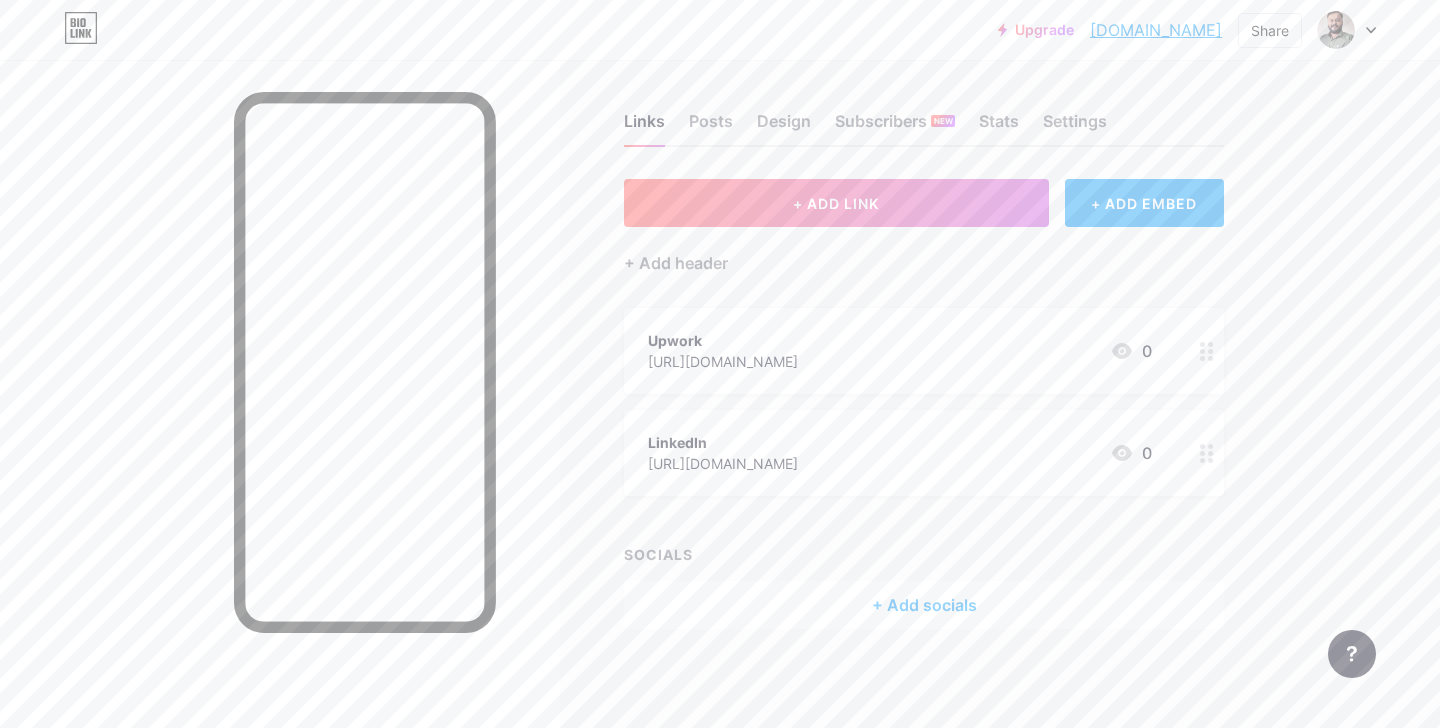 click on "+ Add socials" at bounding box center [924, 605] 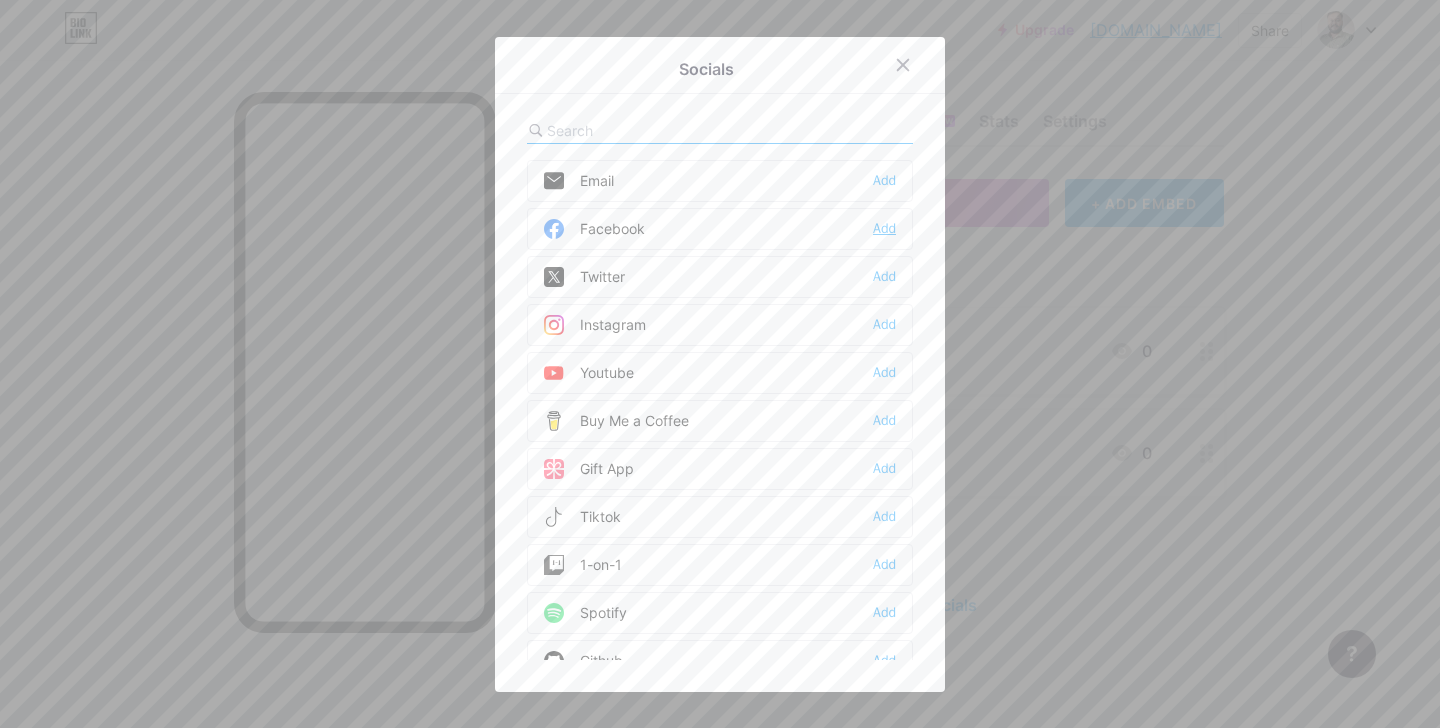 click on "Add" at bounding box center [884, 229] 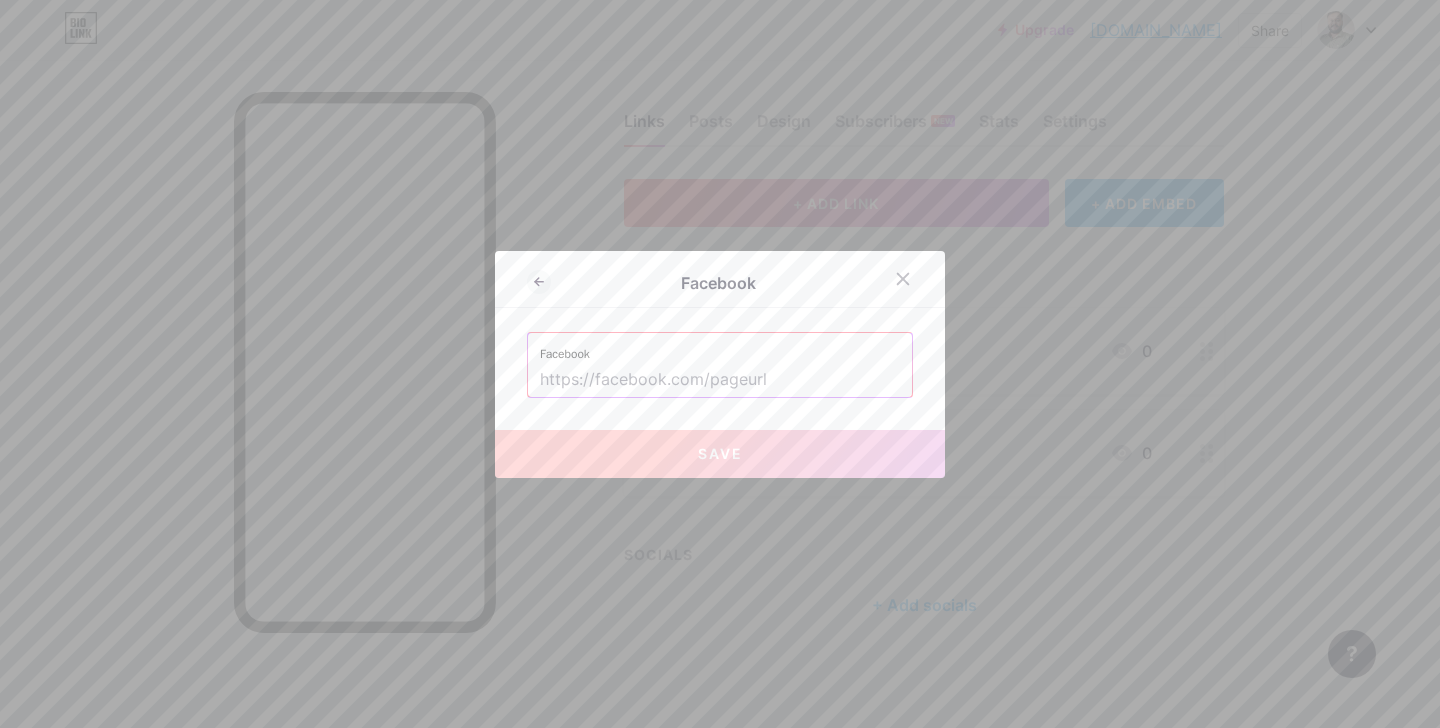 click at bounding box center [720, 380] 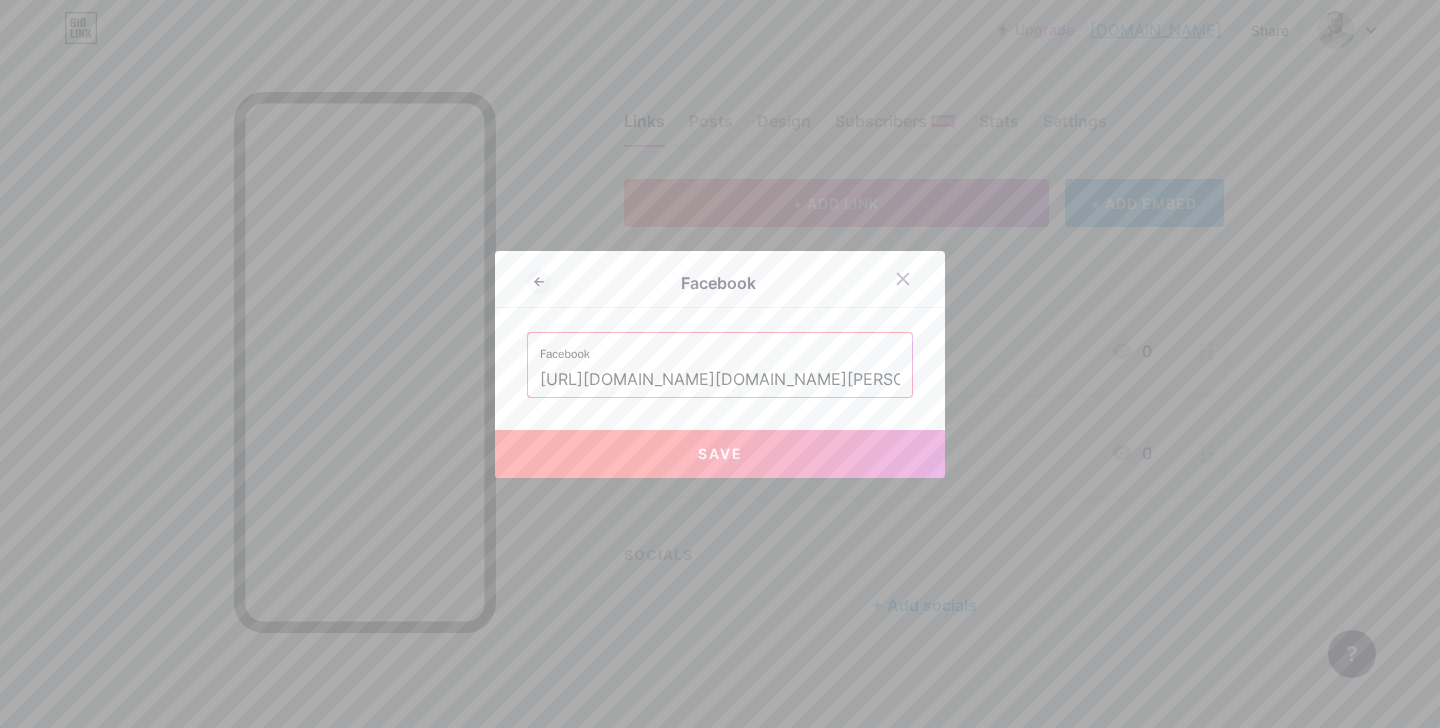 type on "[URL][DOMAIN_NAME][DOMAIN_NAME][PERSON_NAME]" 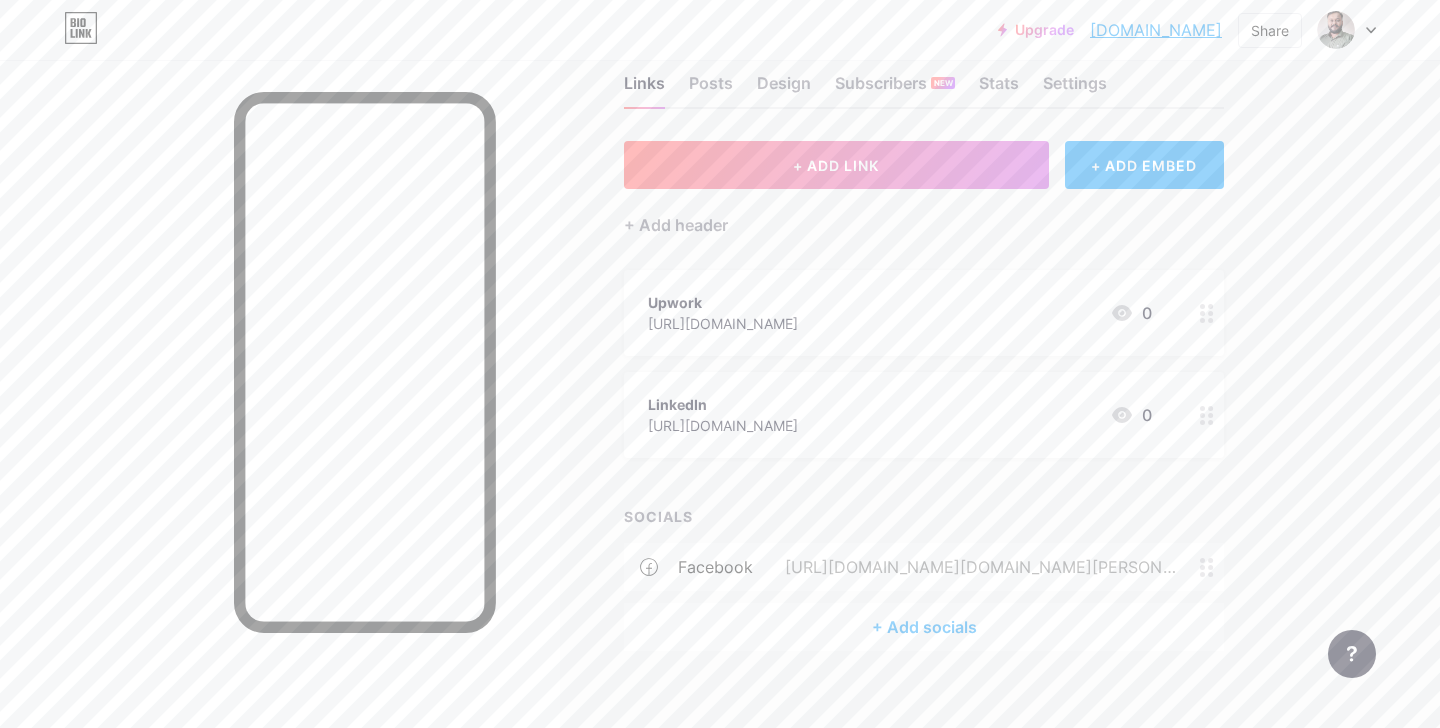 scroll, scrollTop: 67, scrollLeft: 0, axis: vertical 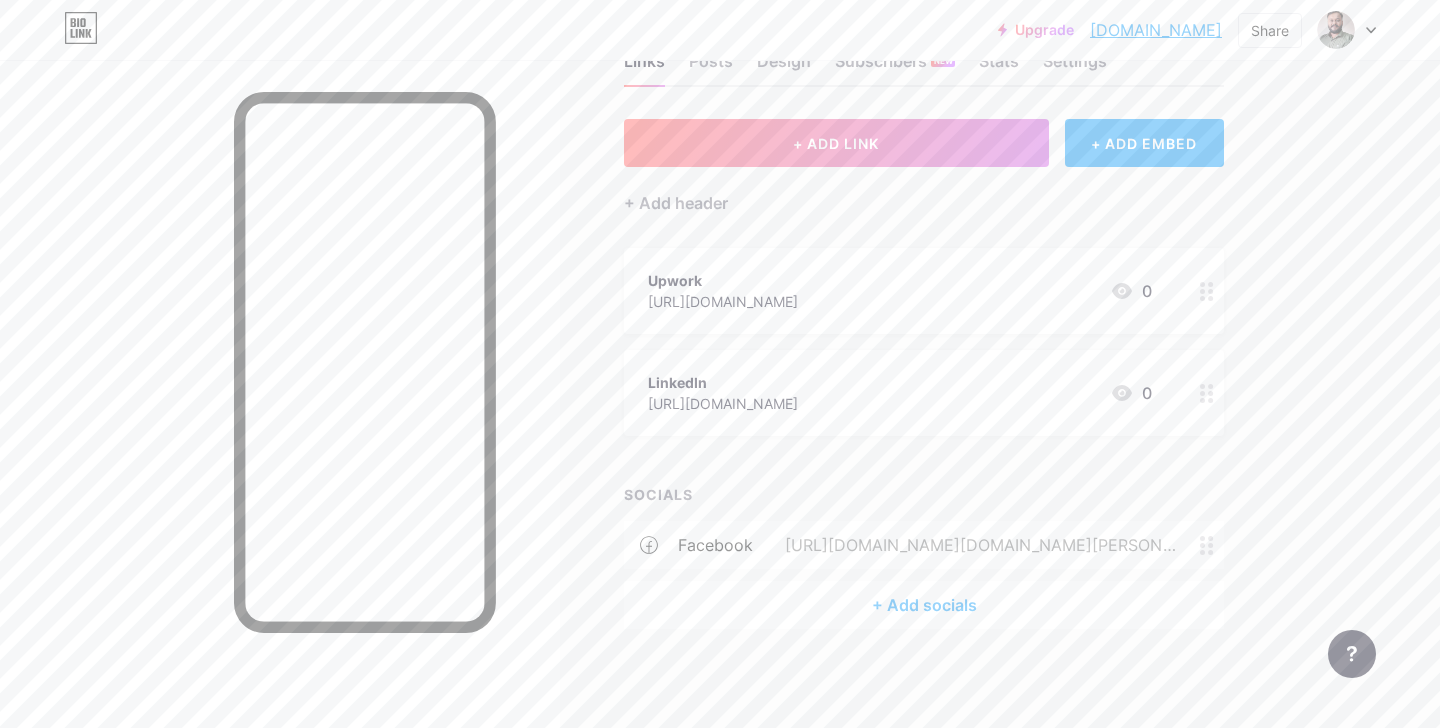 click on "+ Add socials" at bounding box center (924, 605) 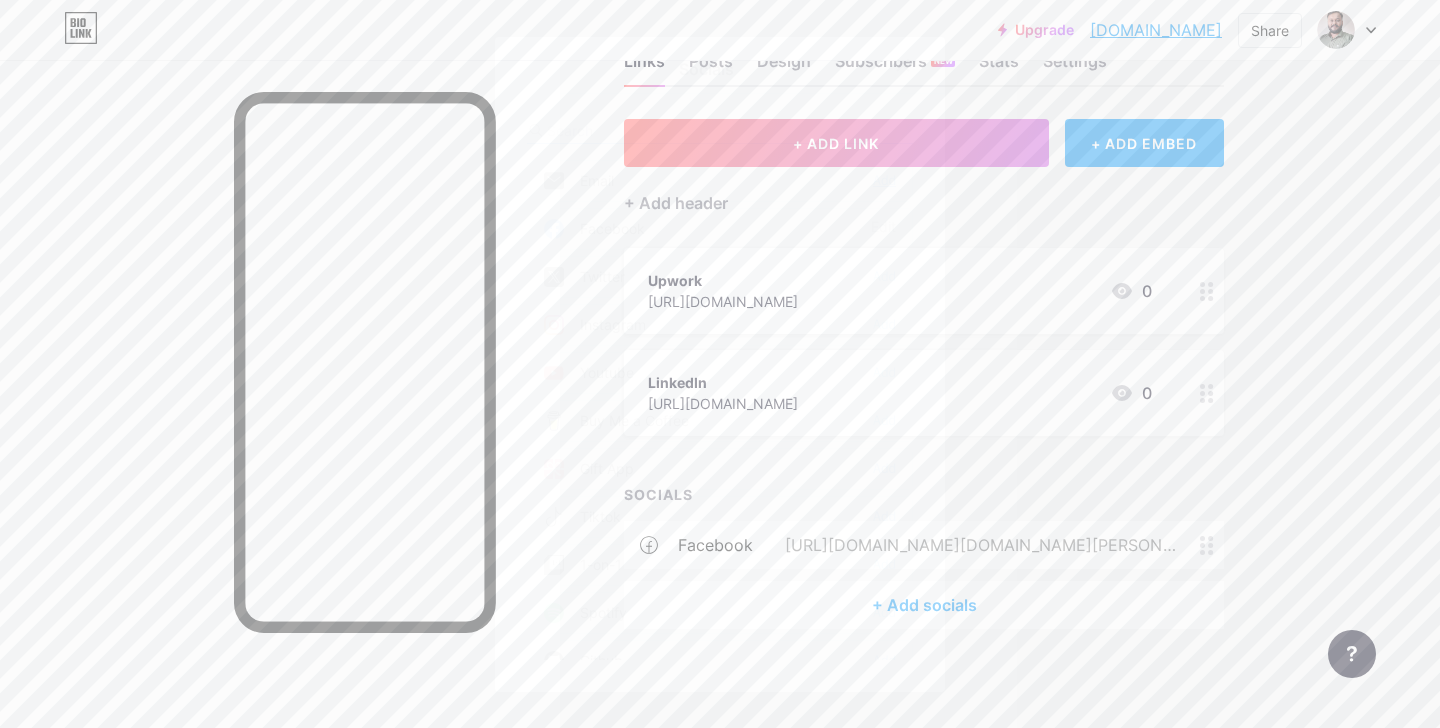 click on "Add" at bounding box center [884, 181] 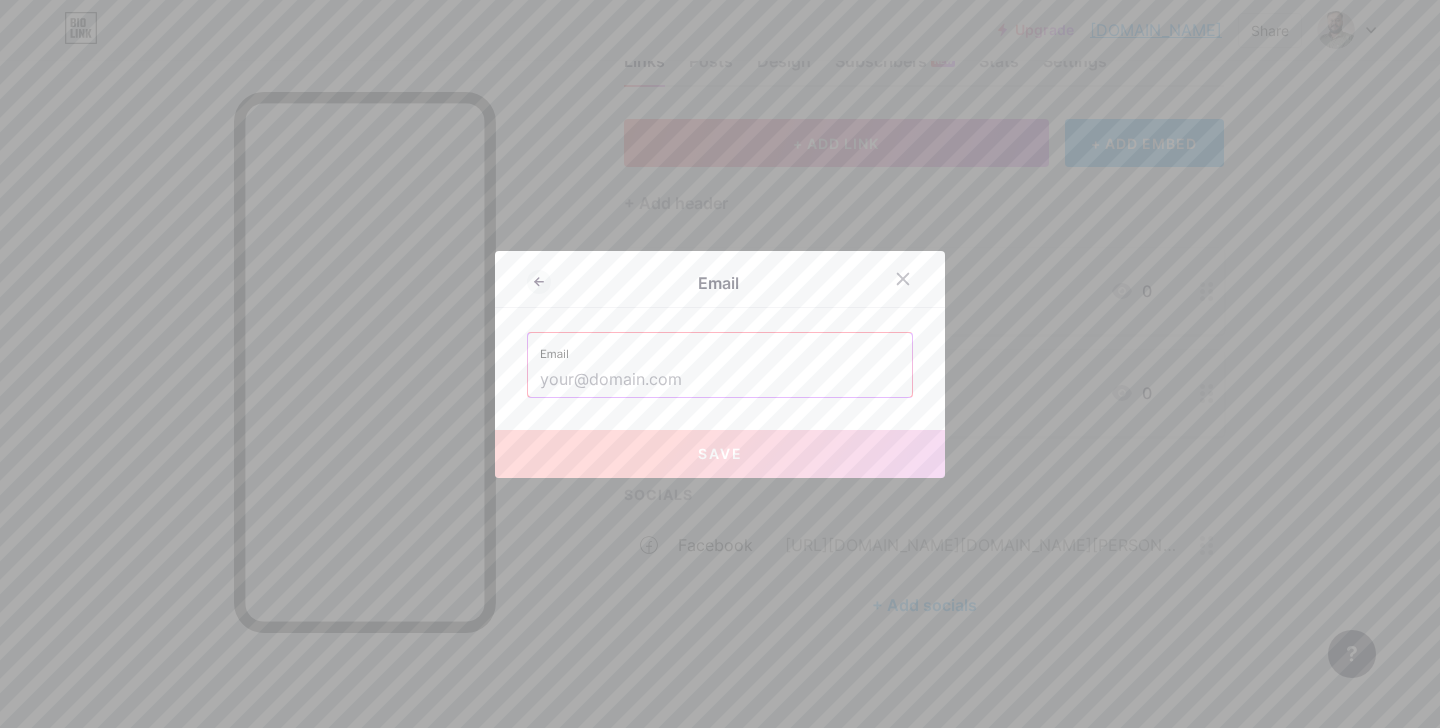 click at bounding box center (720, 380) 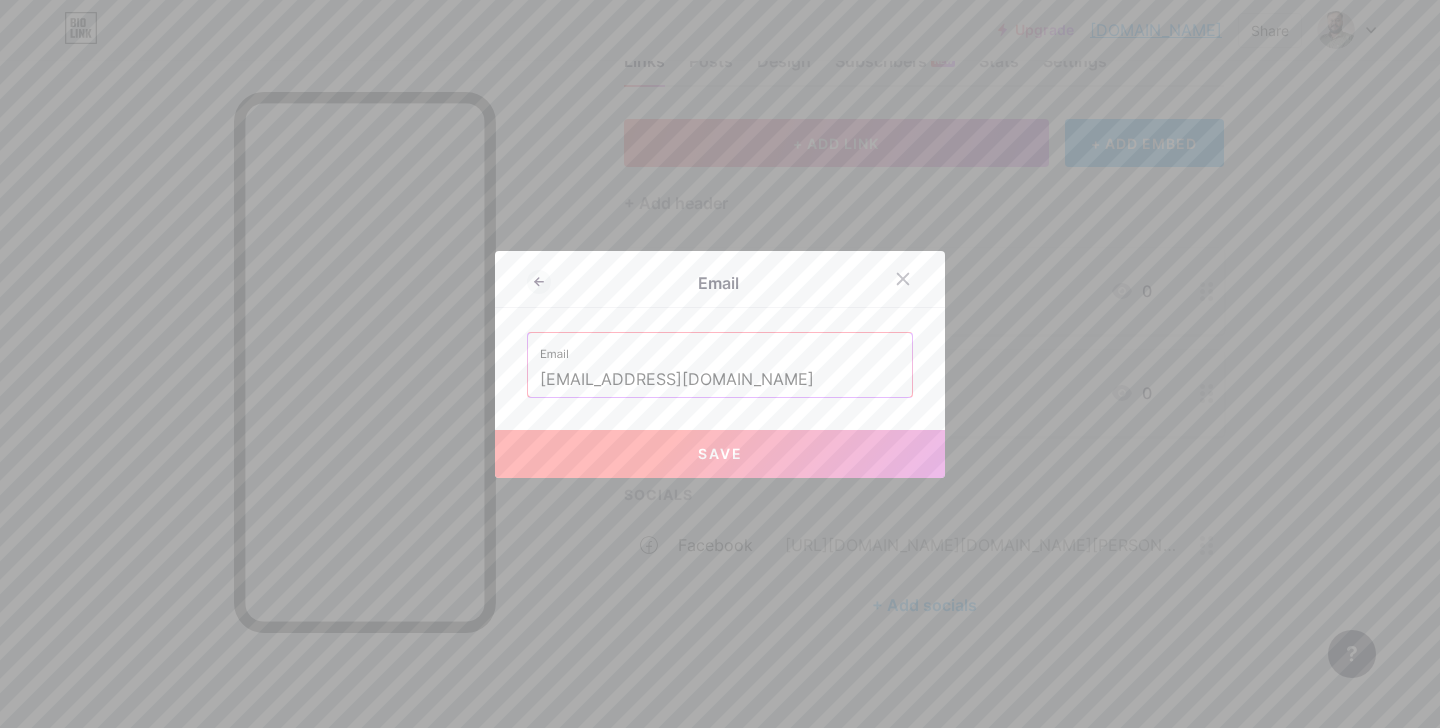 click on "Save" at bounding box center (720, 453) 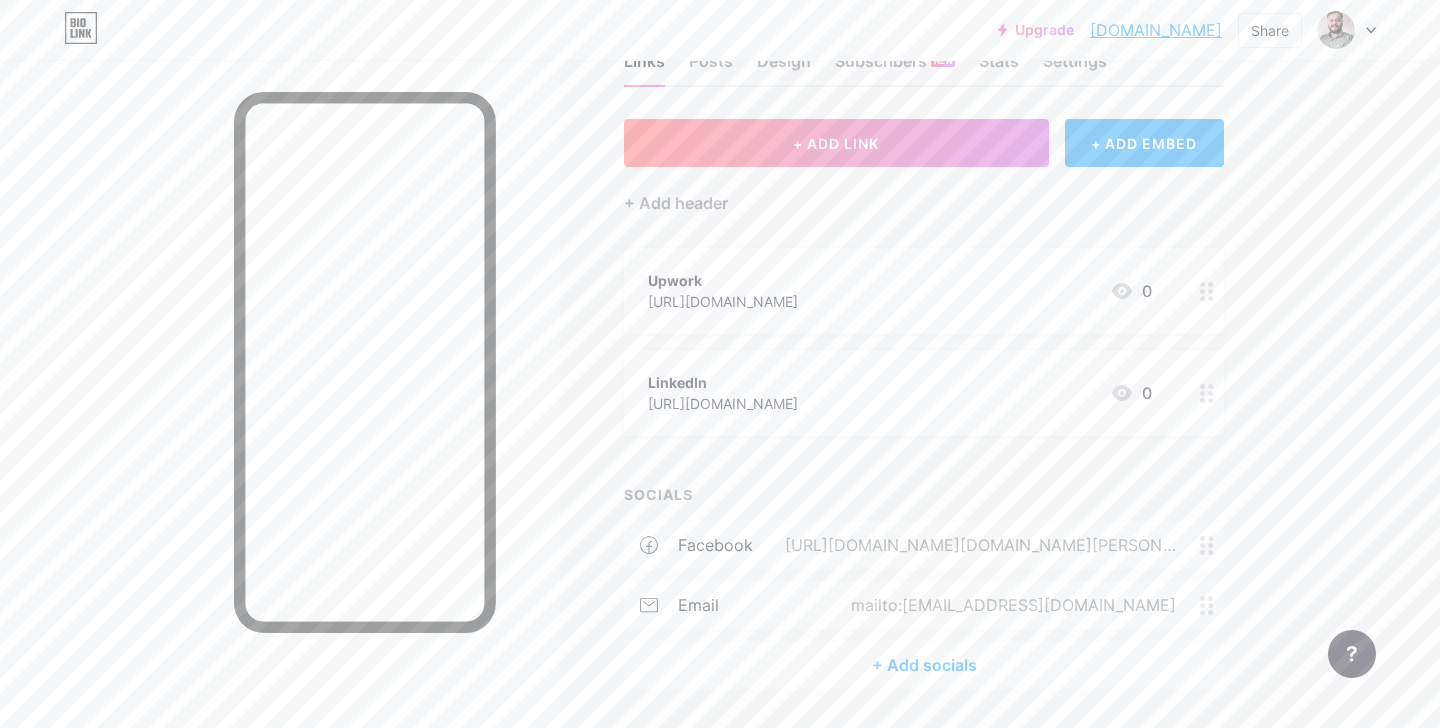 click on "+ Add socials" at bounding box center [924, 665] 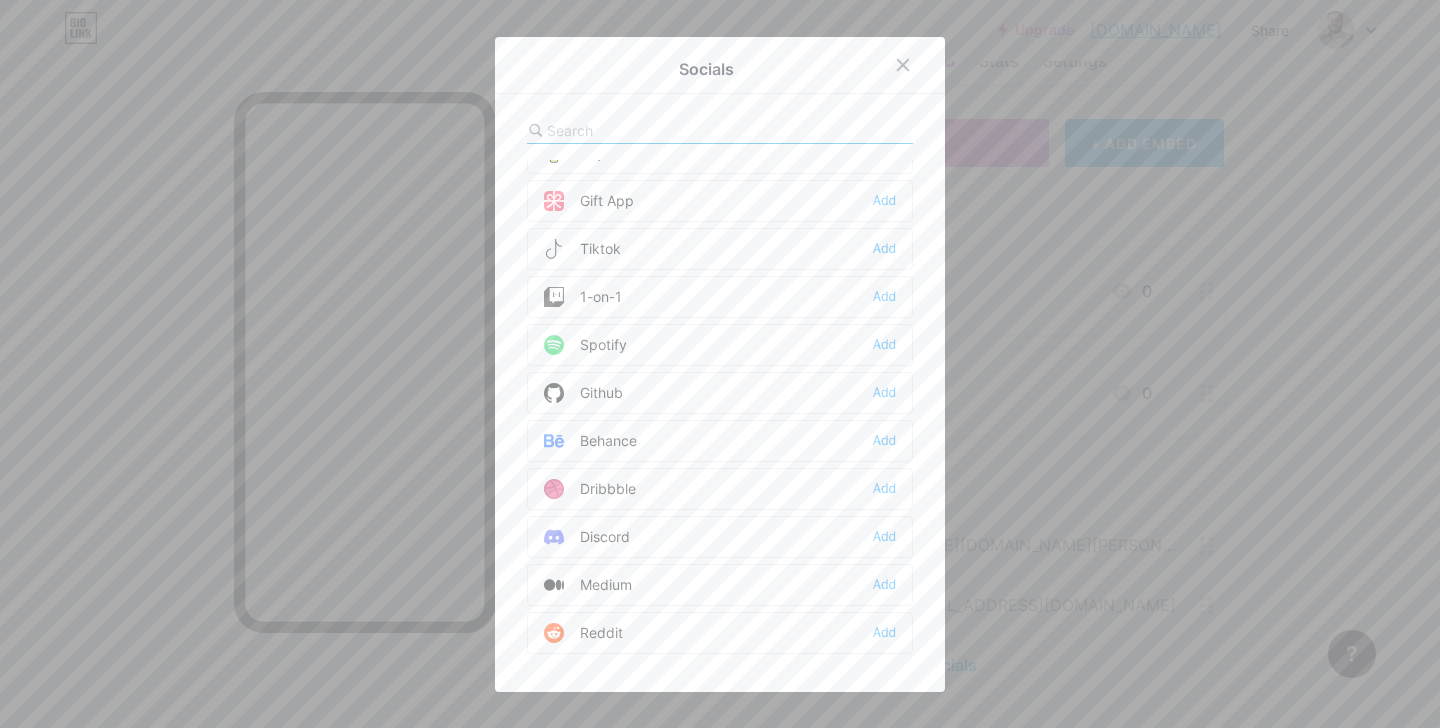 scroll, scrollTop: 281, scrollLeft: 0, axis: vertical 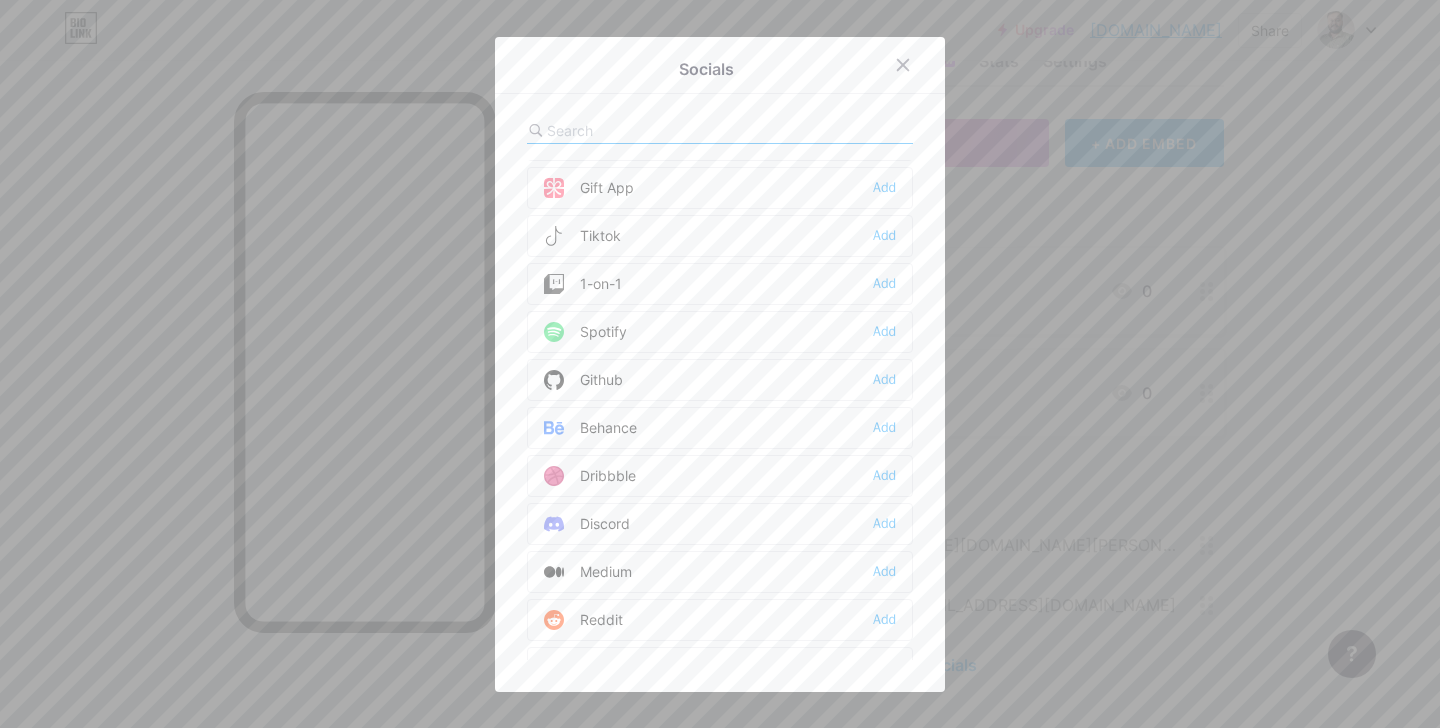 click on "Add" at bounding box center [884, 380] 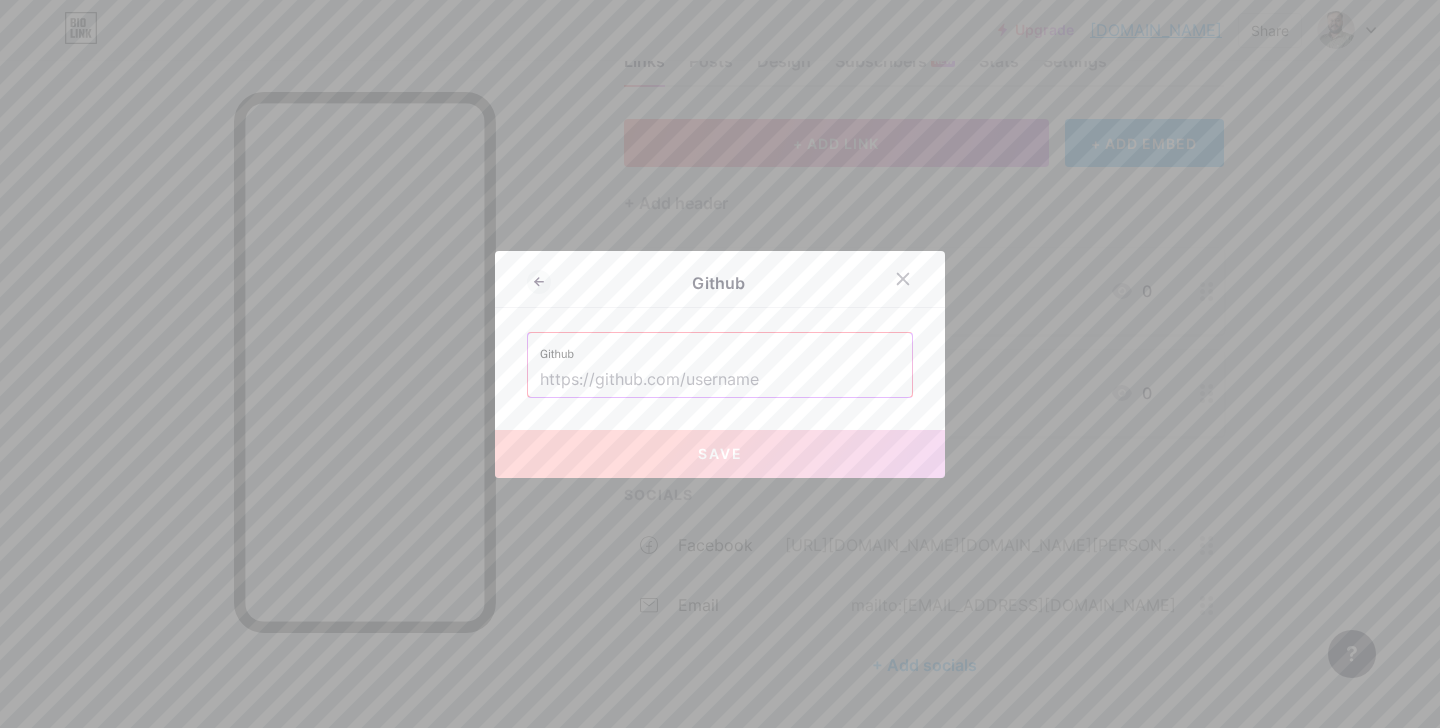 click at bounding box center [720, 380] 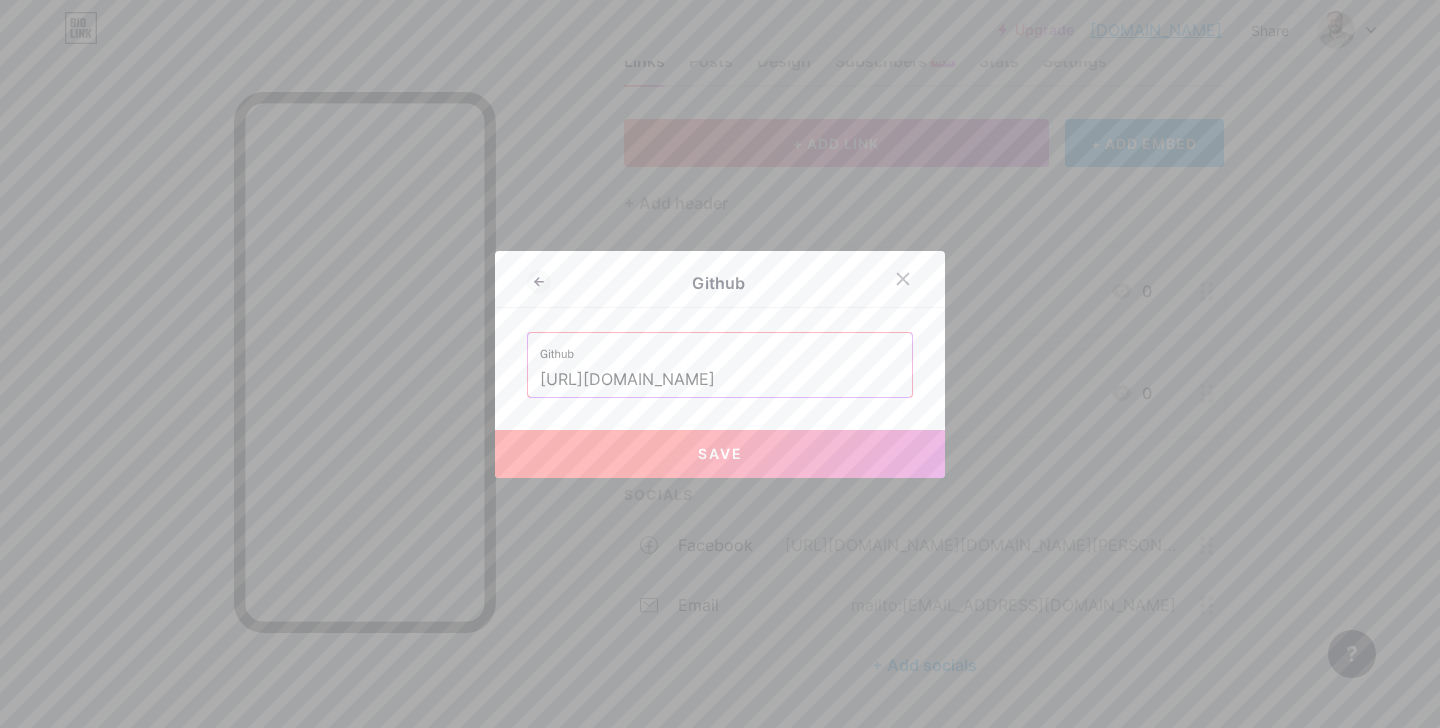 type on "[URL][DOMAIN_NAME]" 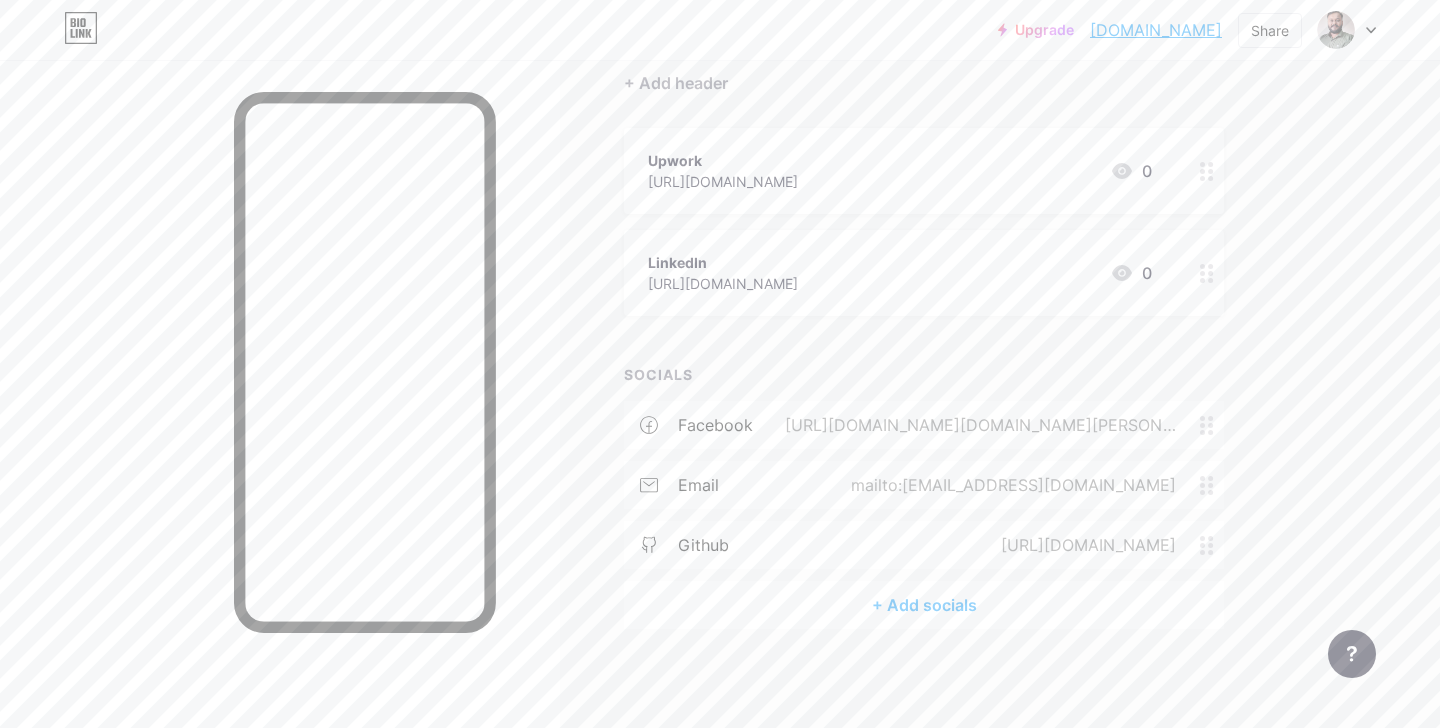 scroll, scrollTop: 174, scrollLeft: 0, axis: vertical 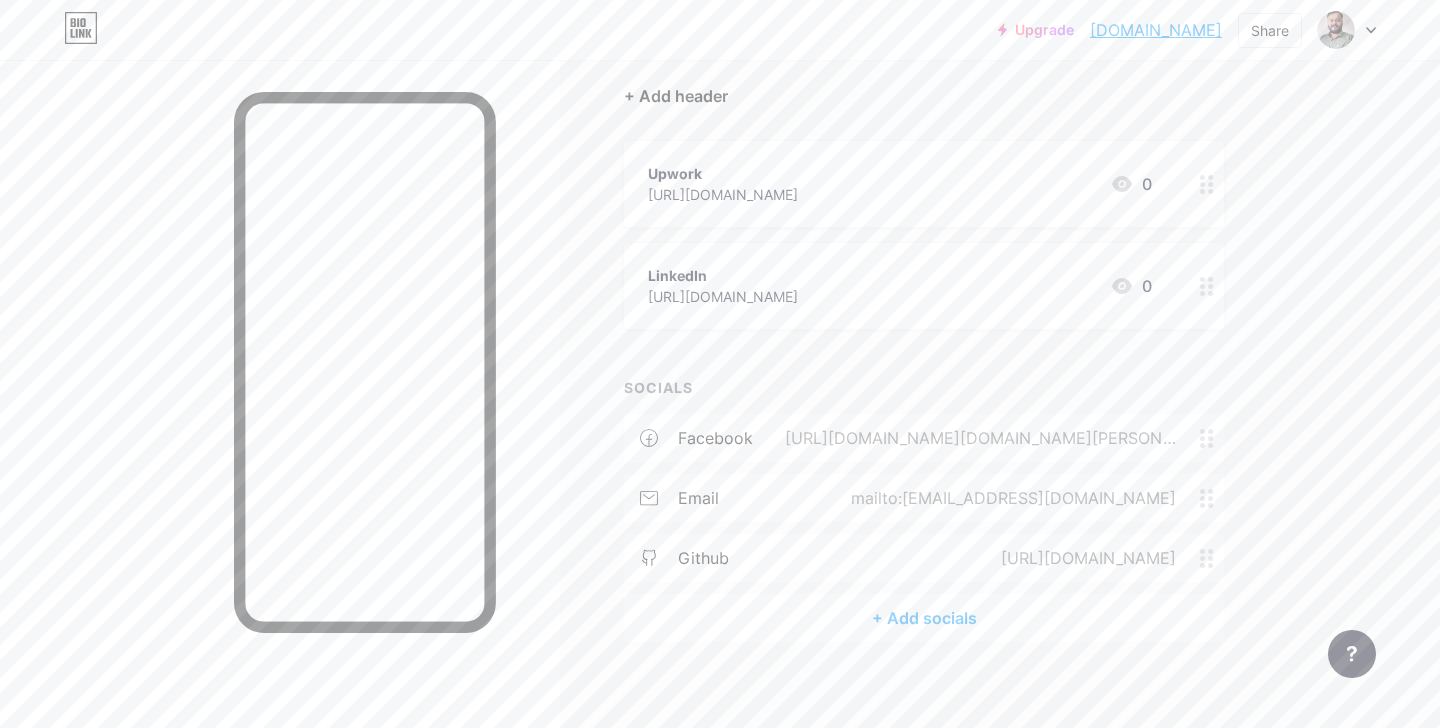 click on "+ Add header" at bounding box center (676, 96) 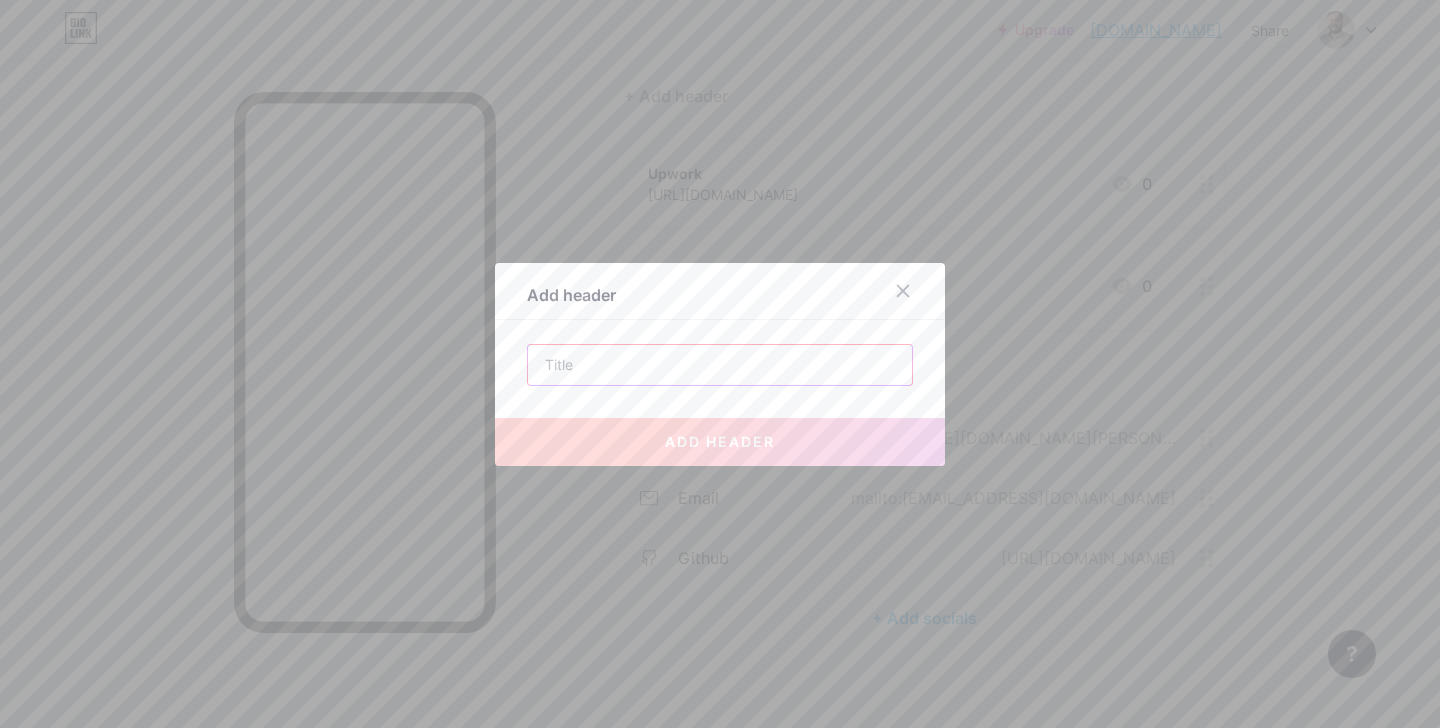 click at bounding box center (720, 365) 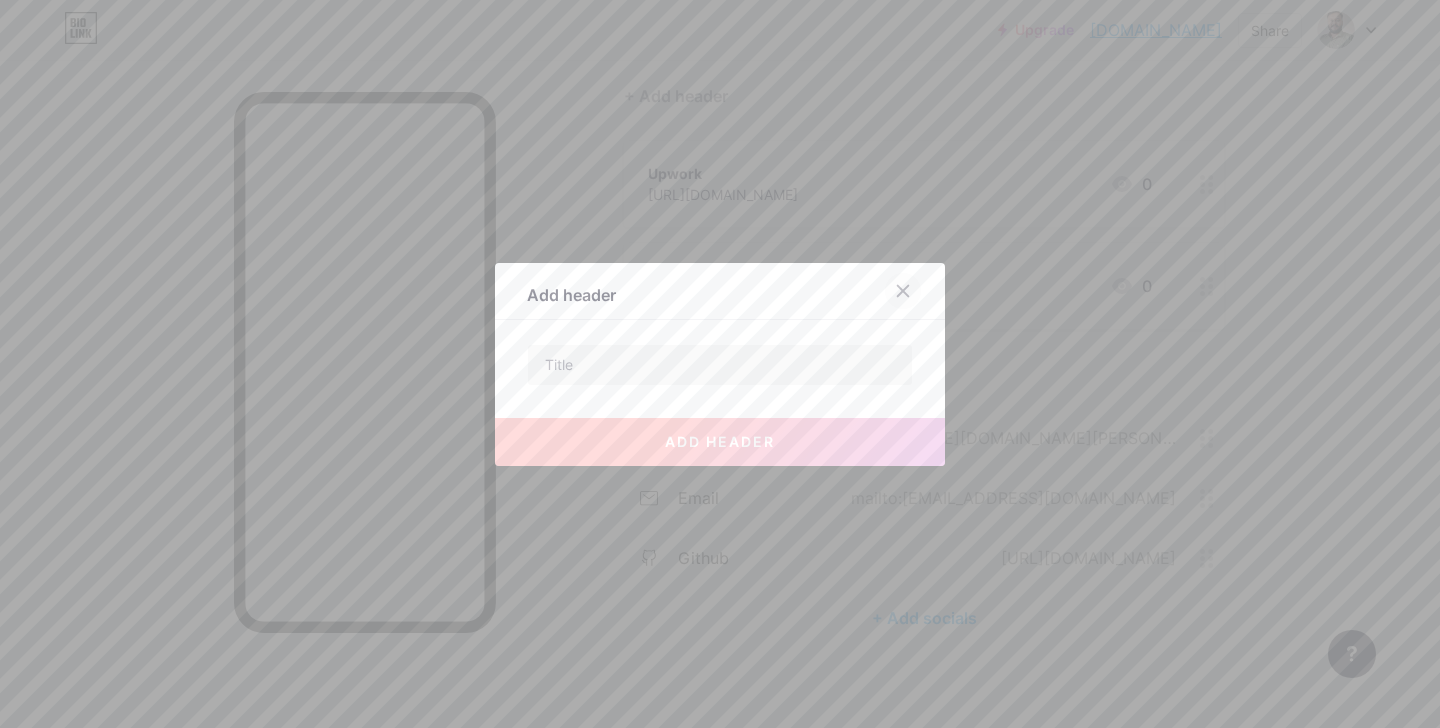 click 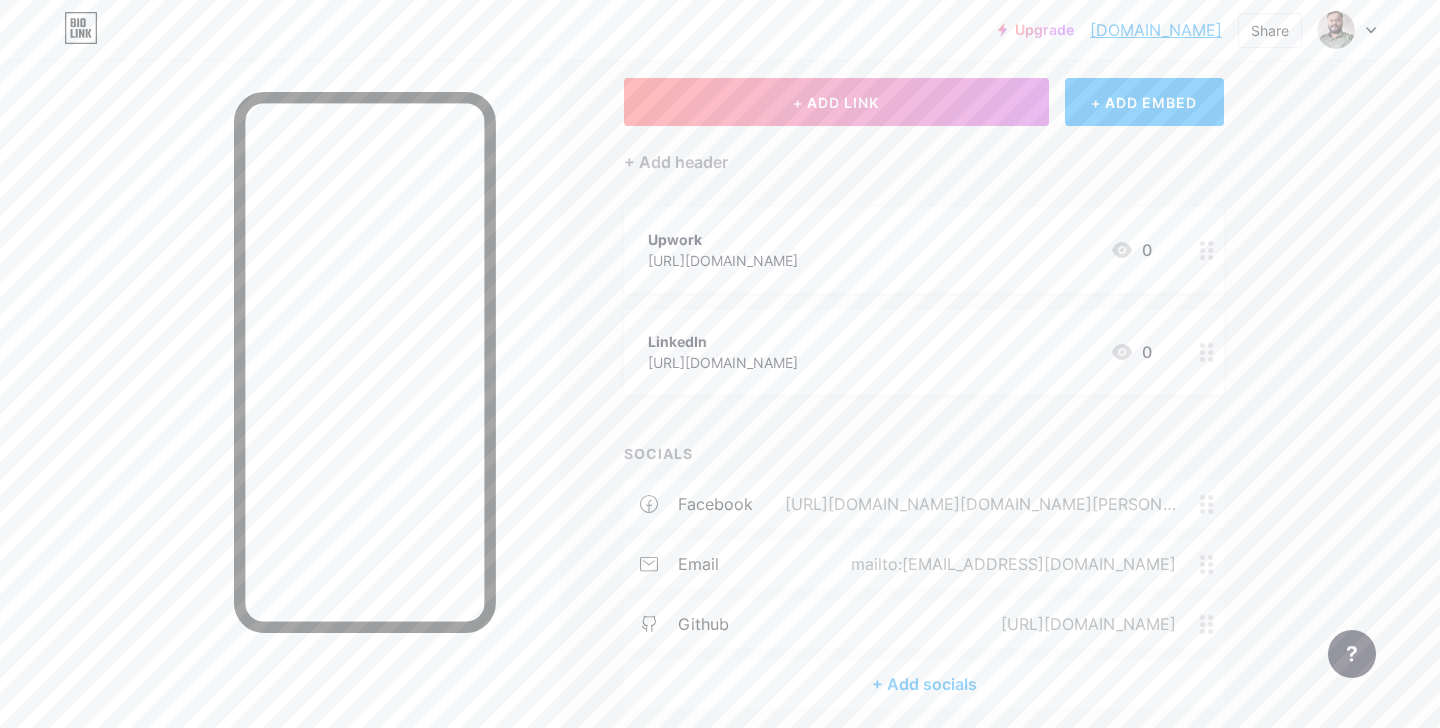 scroll, scrollTop: 101, scrollLeft: 0, axis: vertical 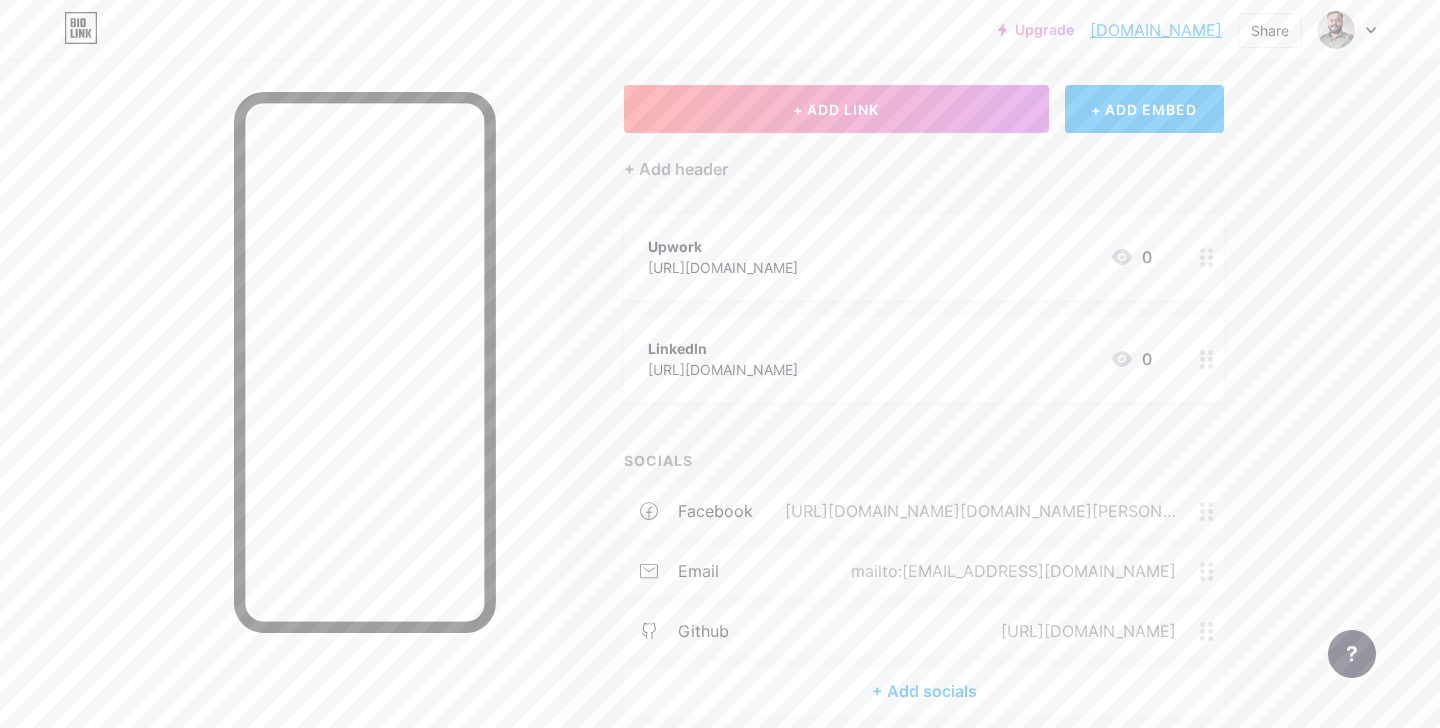 click on "Links
Posts
Design
Subscribers
NEW
Stats
Settings       + ADD LINK     + ADD EMBED
+ Add header
Upwork
[URL][DOMAIN_NAME]
0
LinkedIn
[URL][DOMAIN_NAME]
0
SOCIALS
facebook
[URL][DOMAIN_NAME][DOMAIN_NAME][PERSON_NAME]
email
mailto:[EMAIL_ADDRESS][DOMAIN_NAME]               github
[URL][DOMAIN_NAME]               + Add socials                       Feature requests             Help center         Contact support" at bounding box center [654, 387] 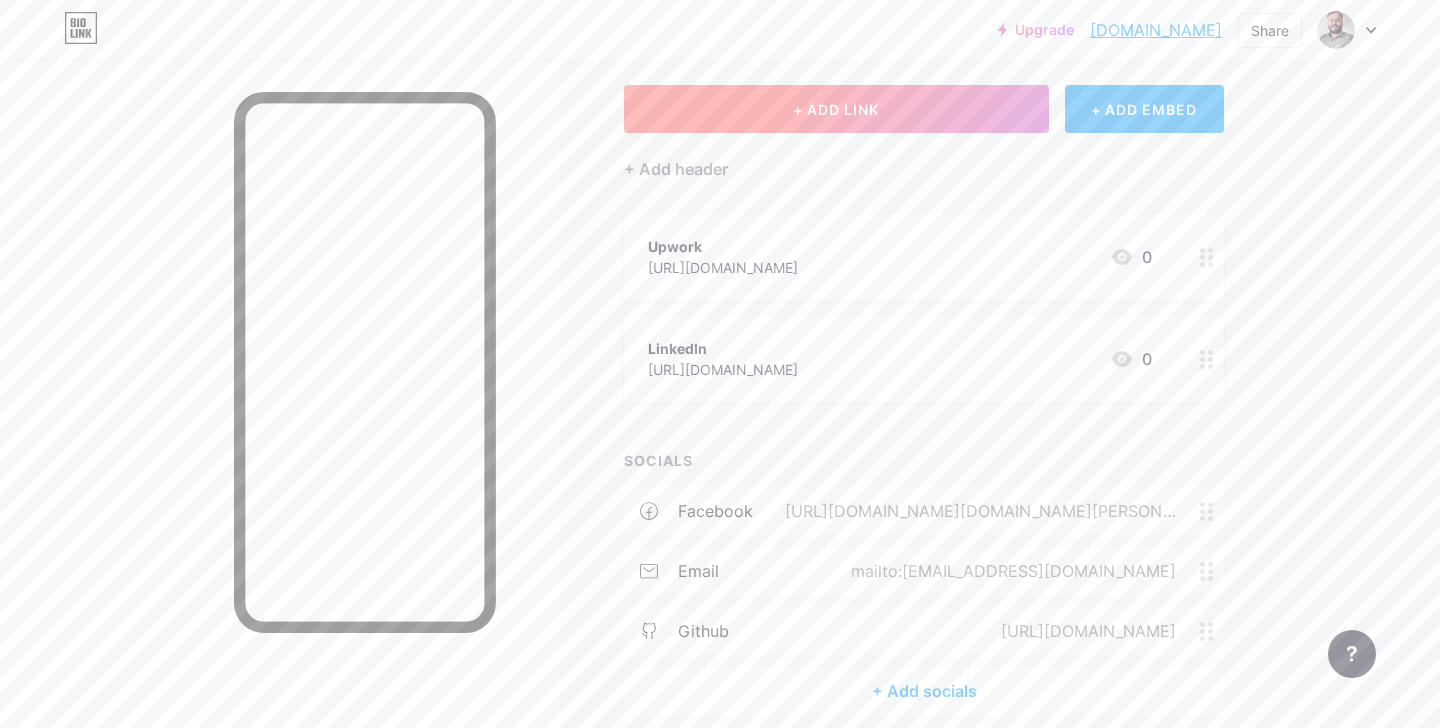 click on "+ ADD LINK" at bounding box center (836, 109) 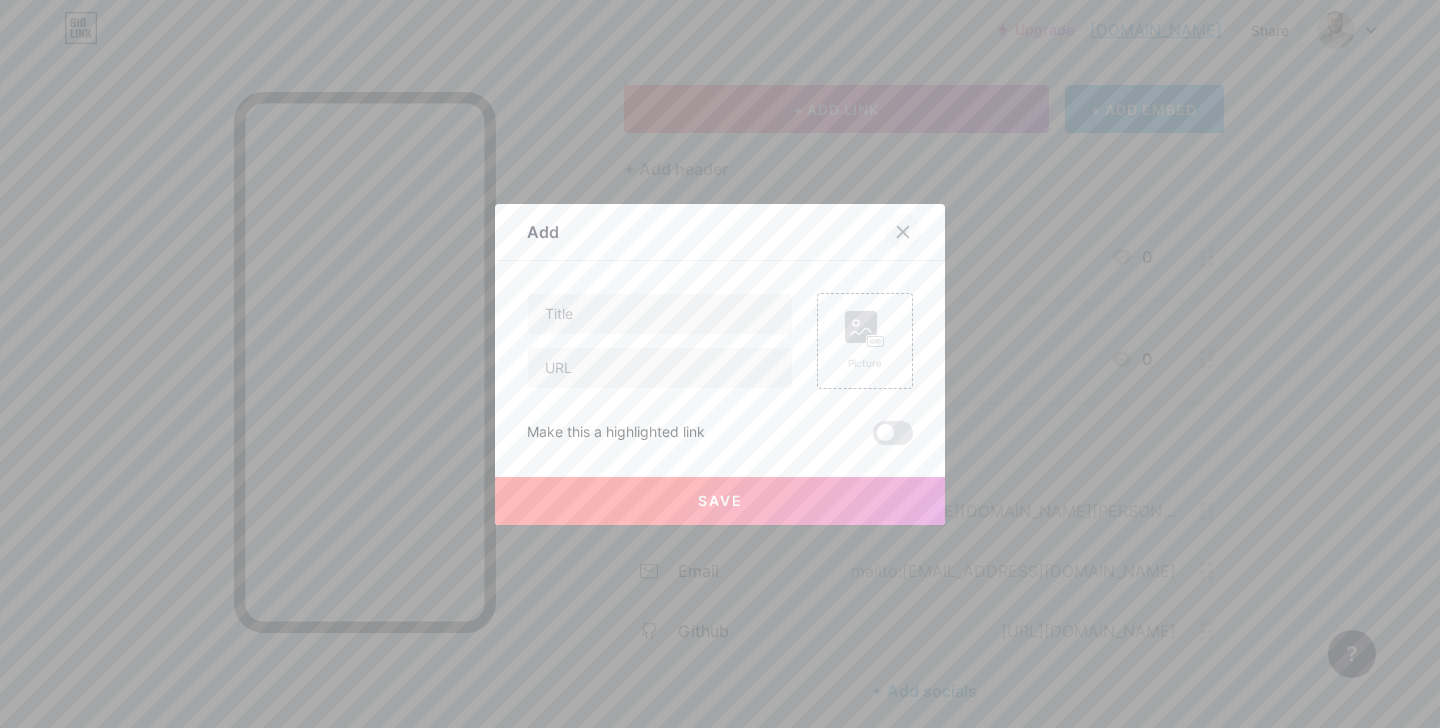 click 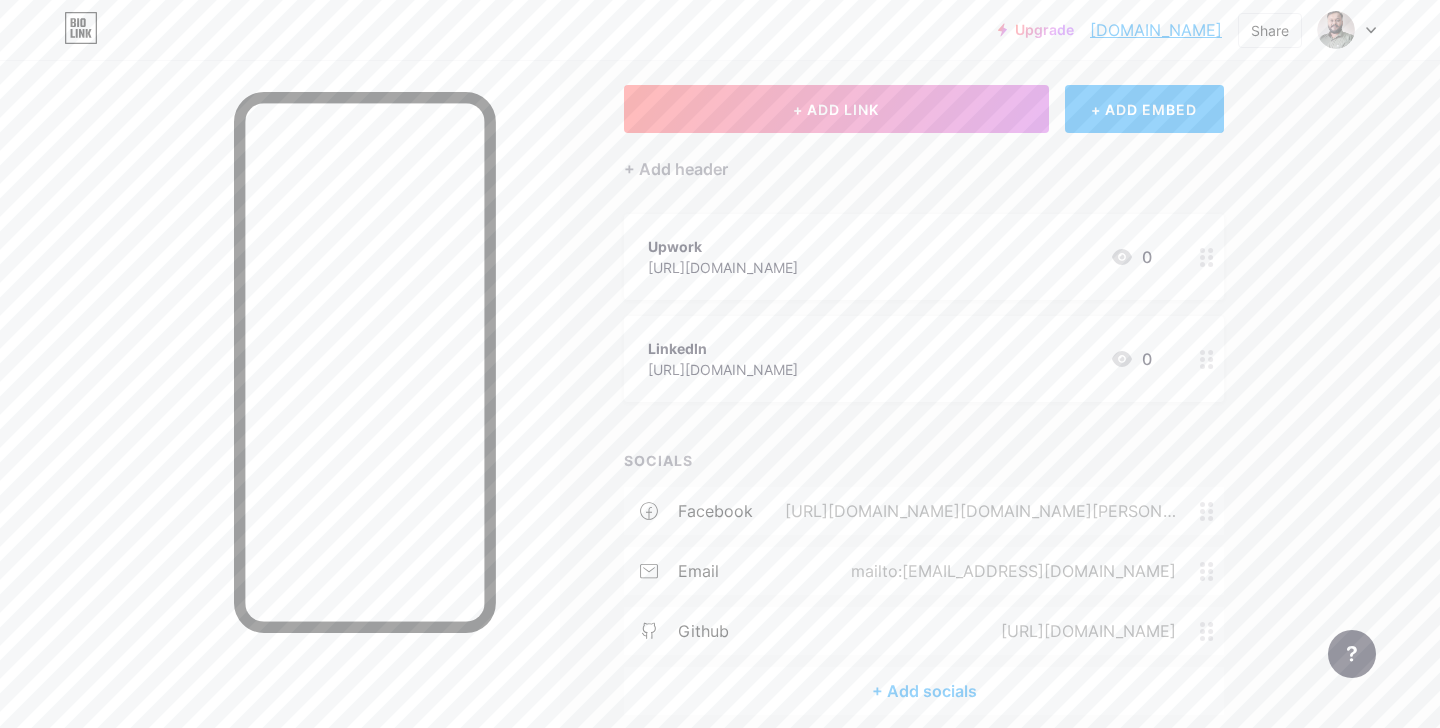 click on "+ Add header" at bounding box center (924, 157) 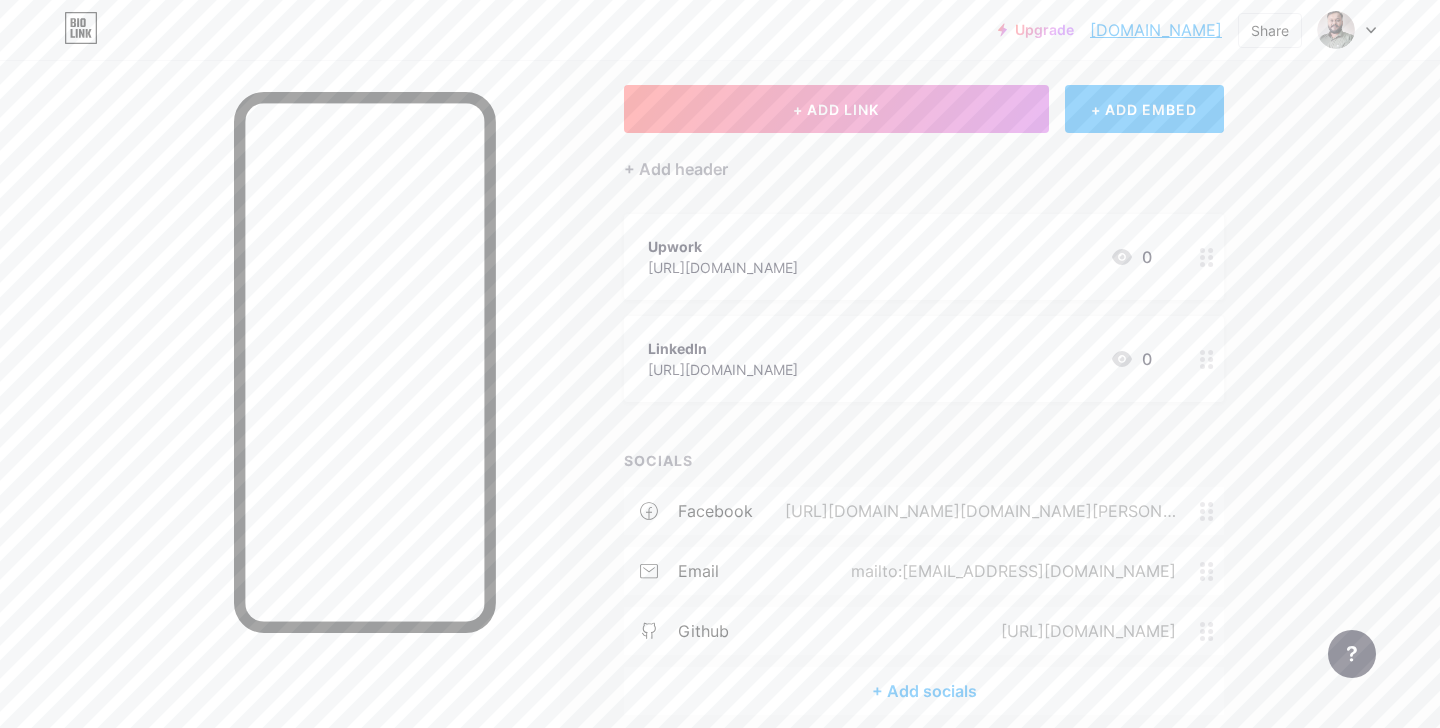 click on "+ ADD EMBED" at bounding box center [1144, 109] 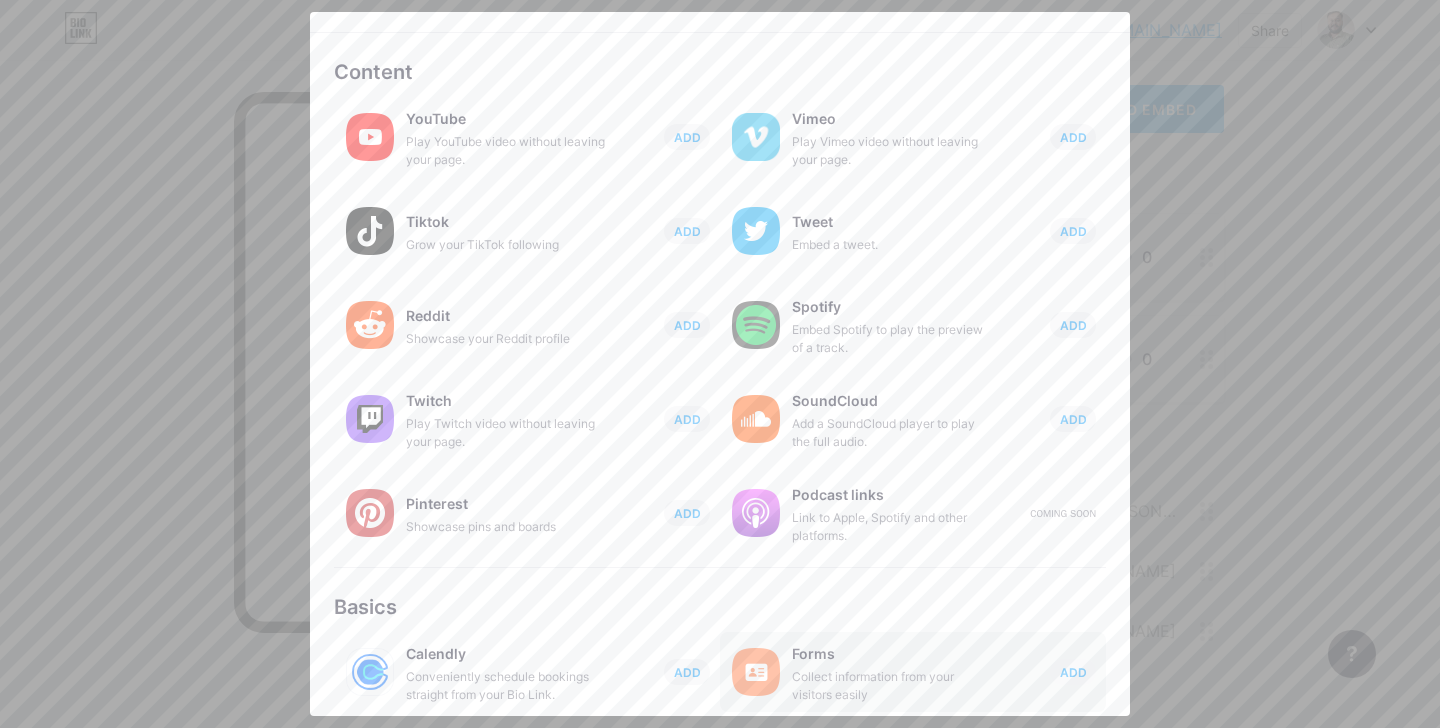 scroll, scrollTop: 0, scrollLeft: 0, axis: both 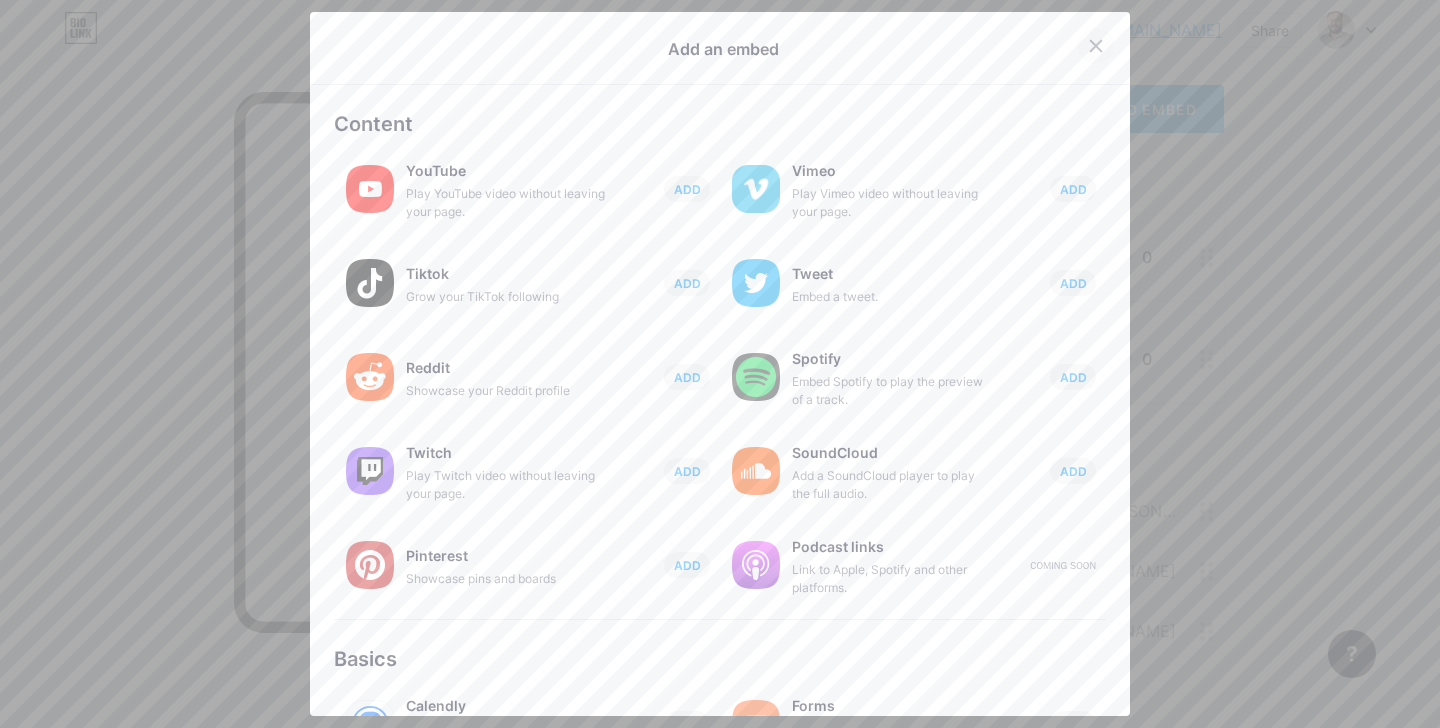 click 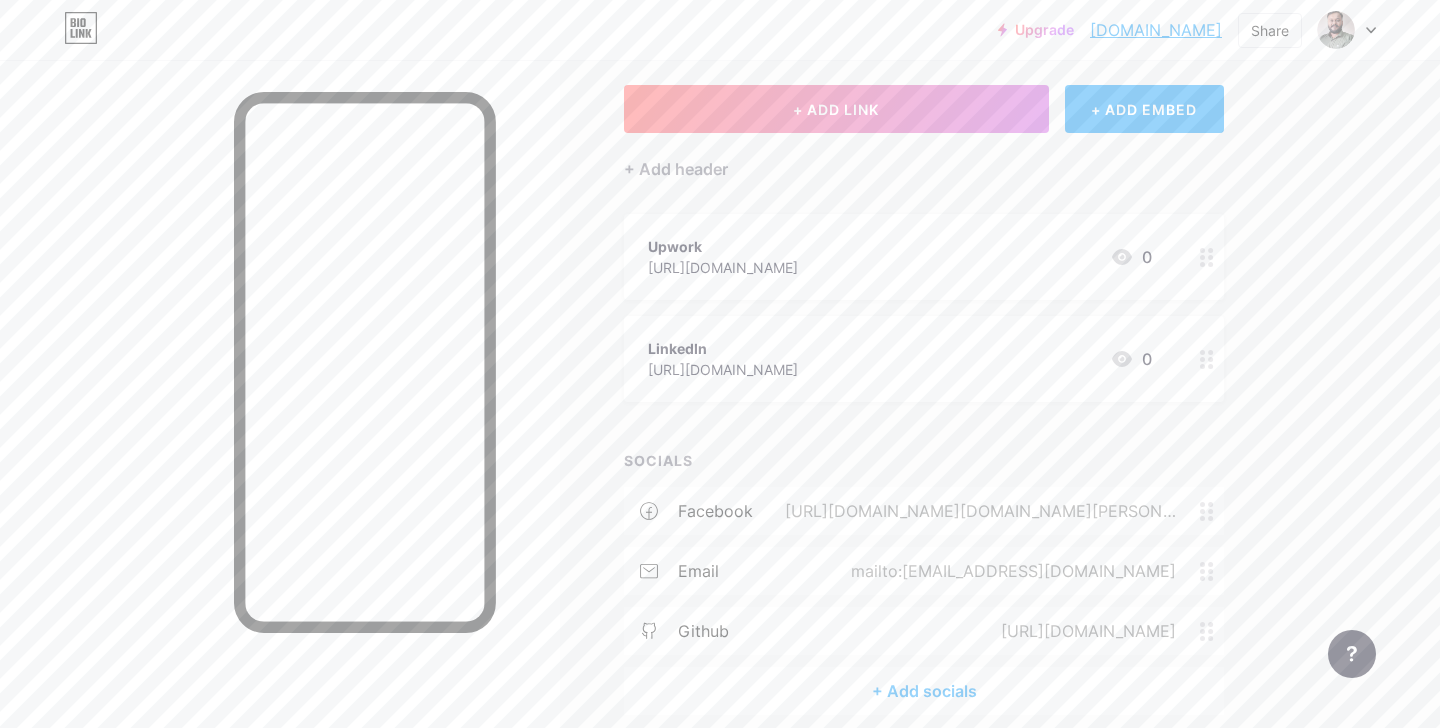 click on "Links
Posts
Design
Subscribers
NEW
Stats
Settings       + ADD LINK     + ADD EMBED
+ Add header
Upwork
[URL][DOMAIN_NAME]
0
LinkedIn
[URL][DOMAIN_NAME]
0
SOCIALS
facebook
[URL][DOMAIN_NAME][DOMAIN_NAME][PERSON_NAME]
email
mailto:[EMAIL_ADDRESS][DOMAIN_NAME]               github
[URL][DOMAIN_NAME]               + Add socials                       Feature requests             Help center         Contact support" at bounding box center (654, 387) 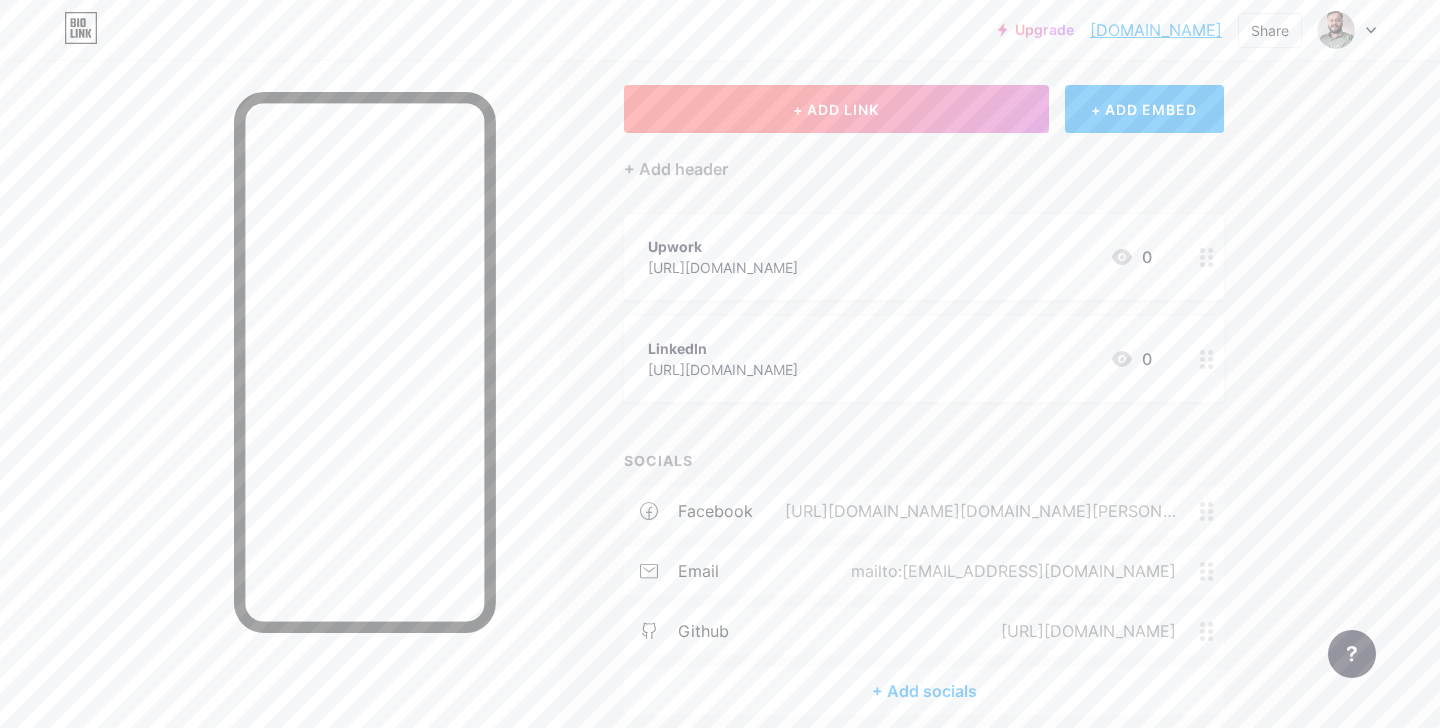 click on "+ ADD LINK" at bounding box center (836, 109) 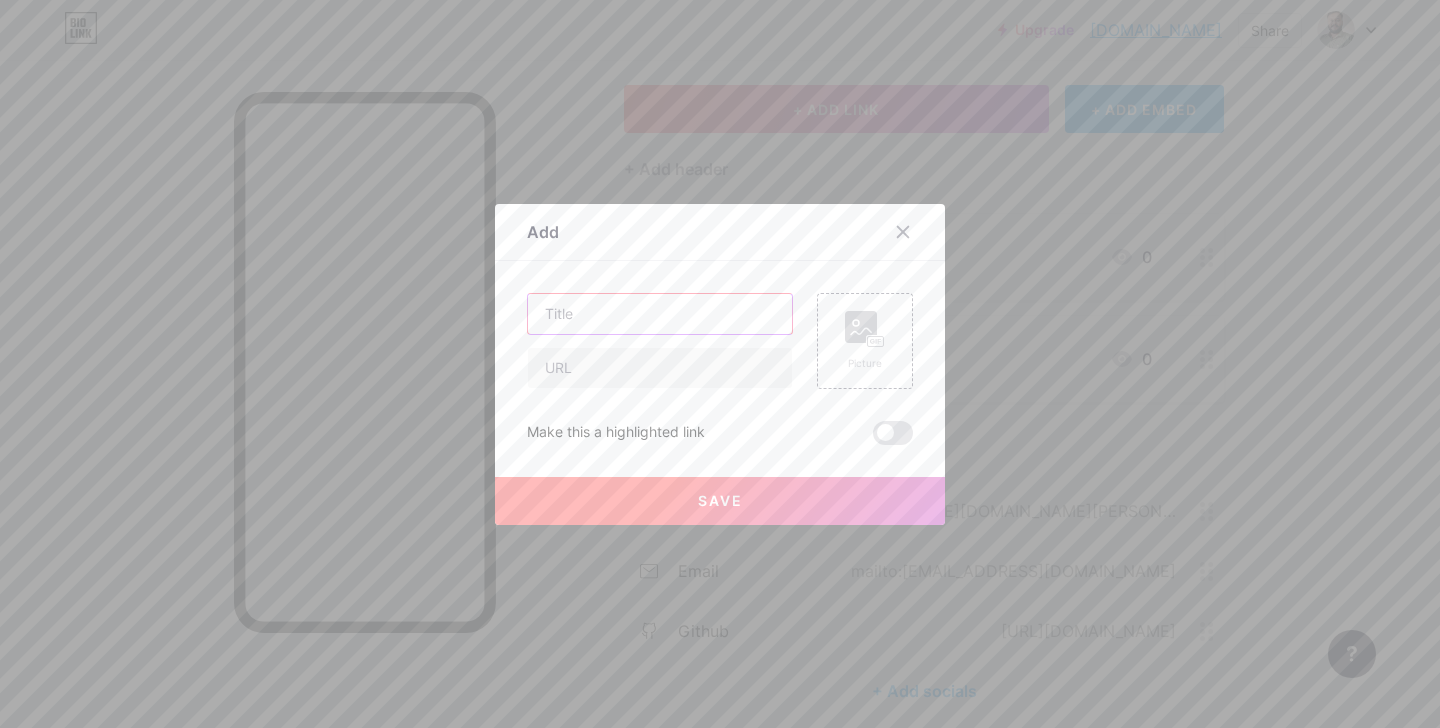 click at bounding box center (660, 314) 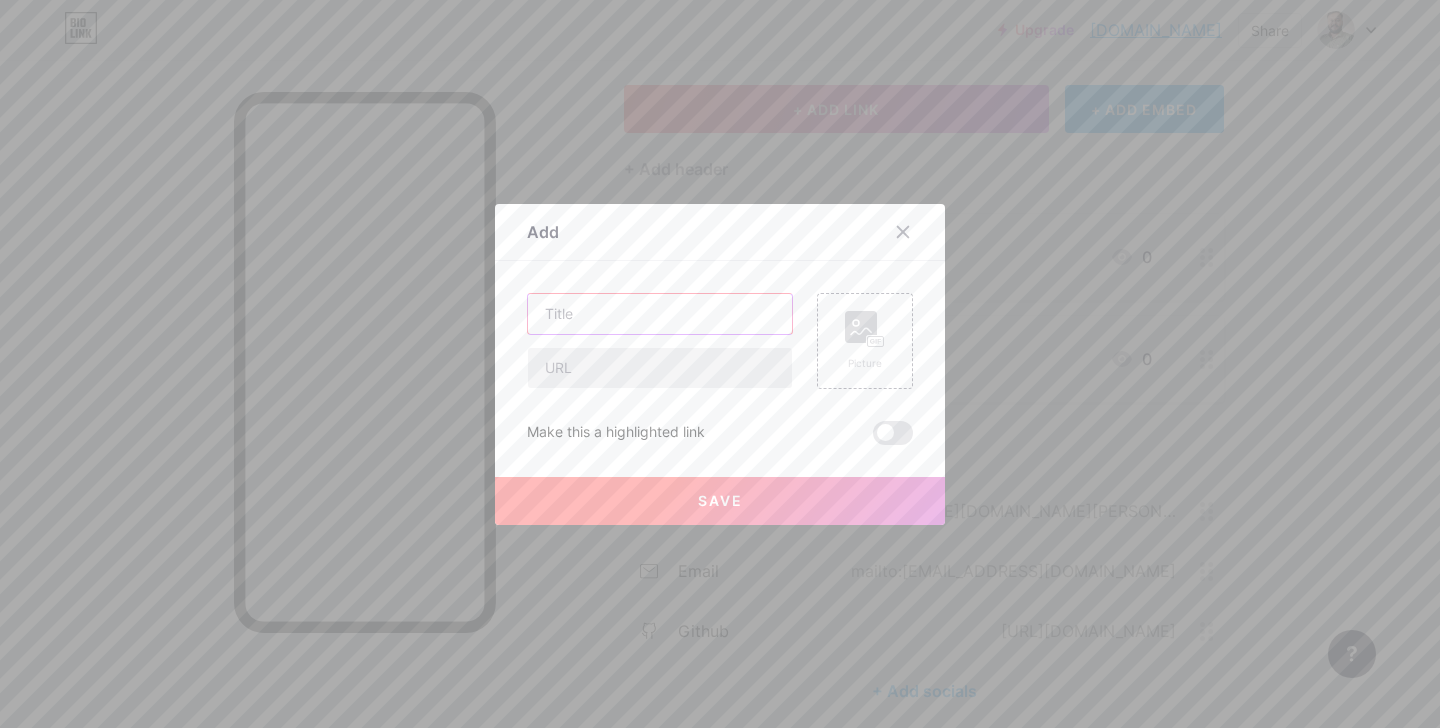 paste on "[URL][DOMAIN_NAME]" 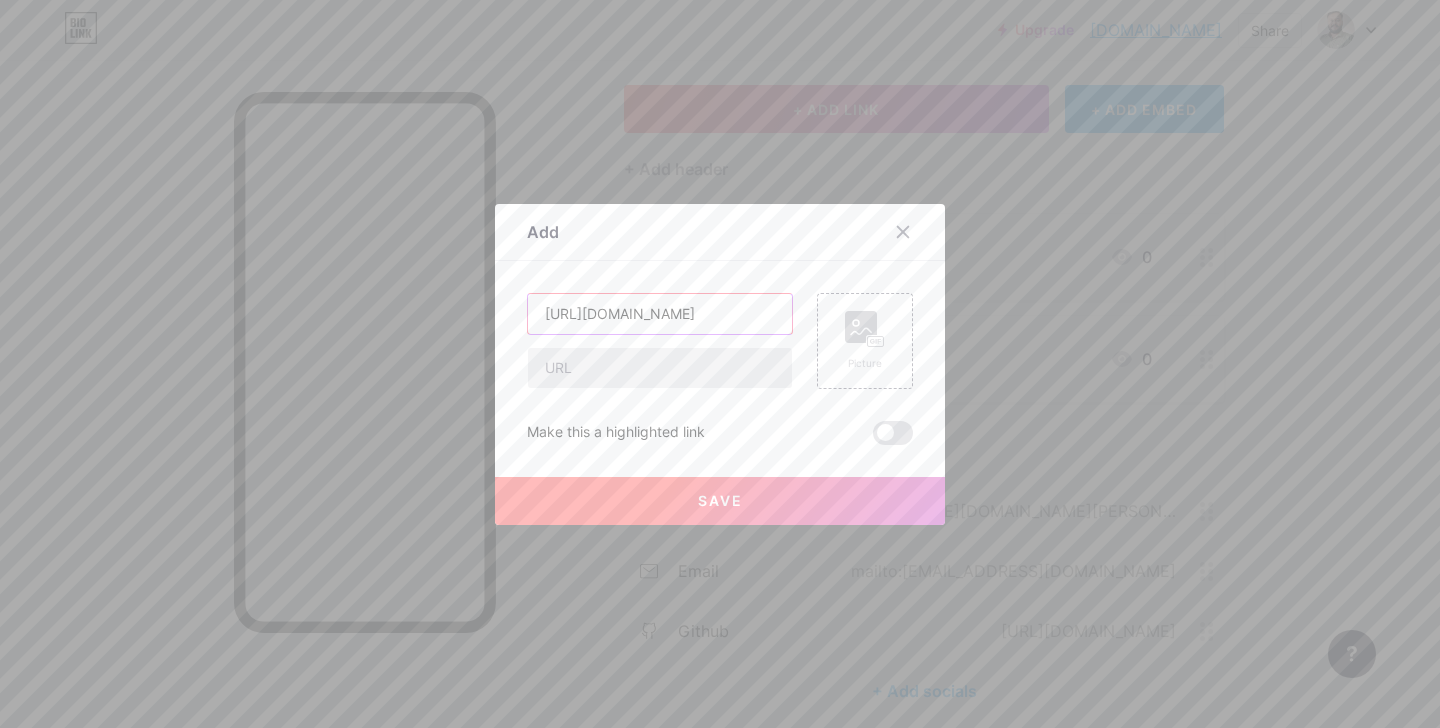 type on "[URL][DOMAIN_NAME]" 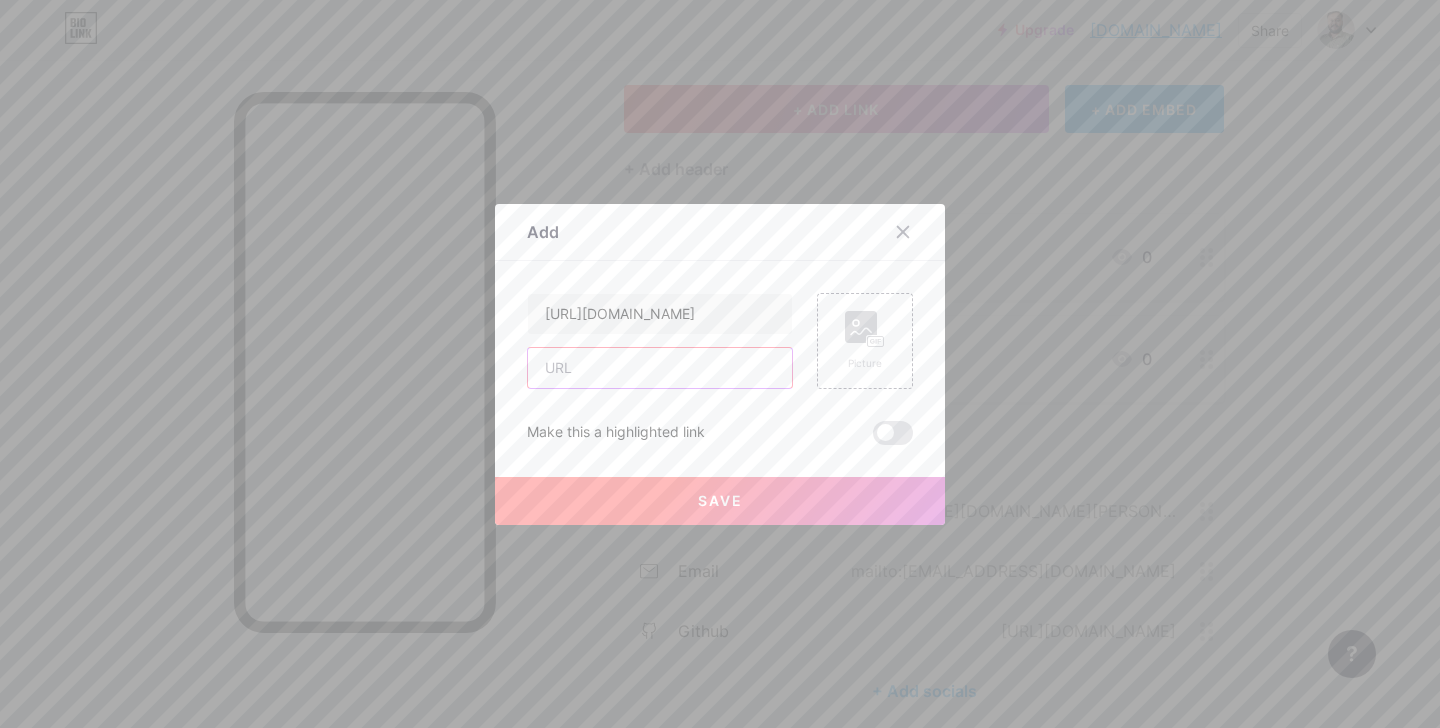 click at bounding box center (660, 368) 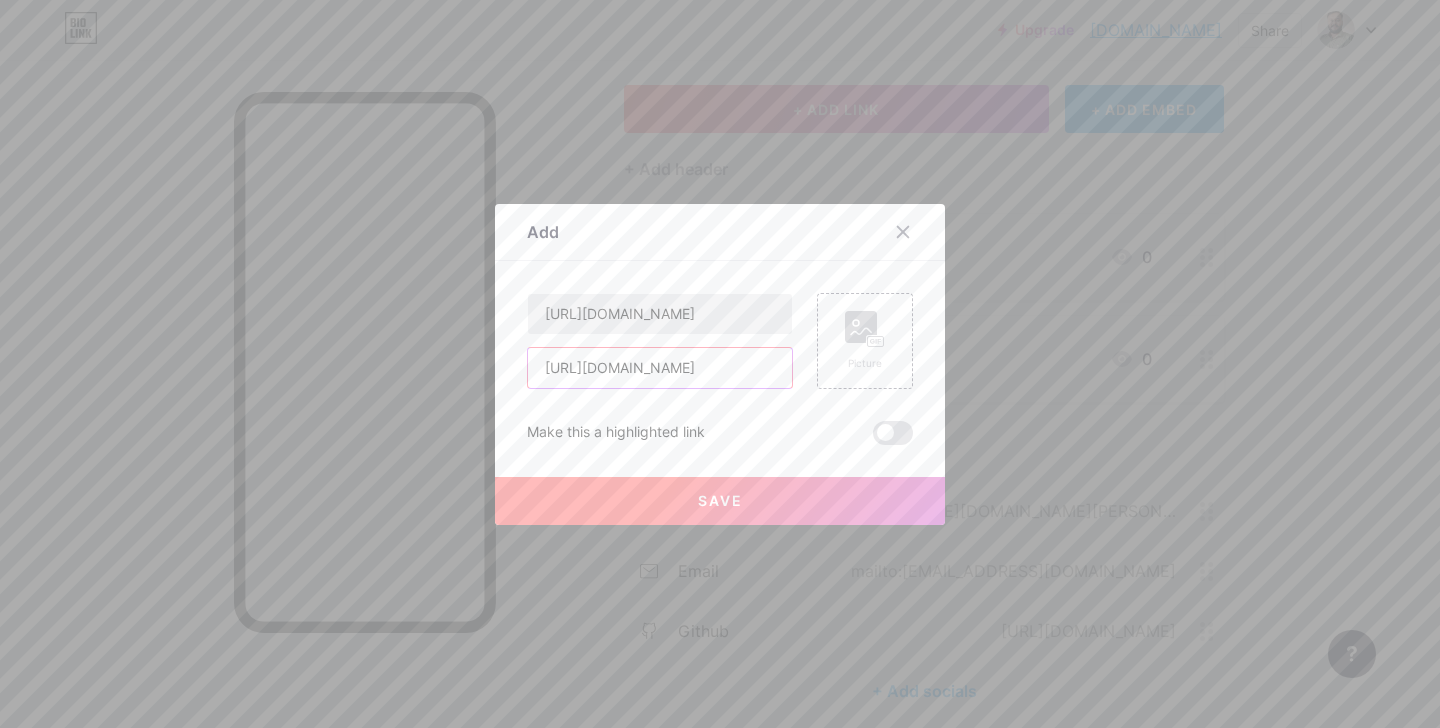type on "[URL][DOMAIN_NAME]" 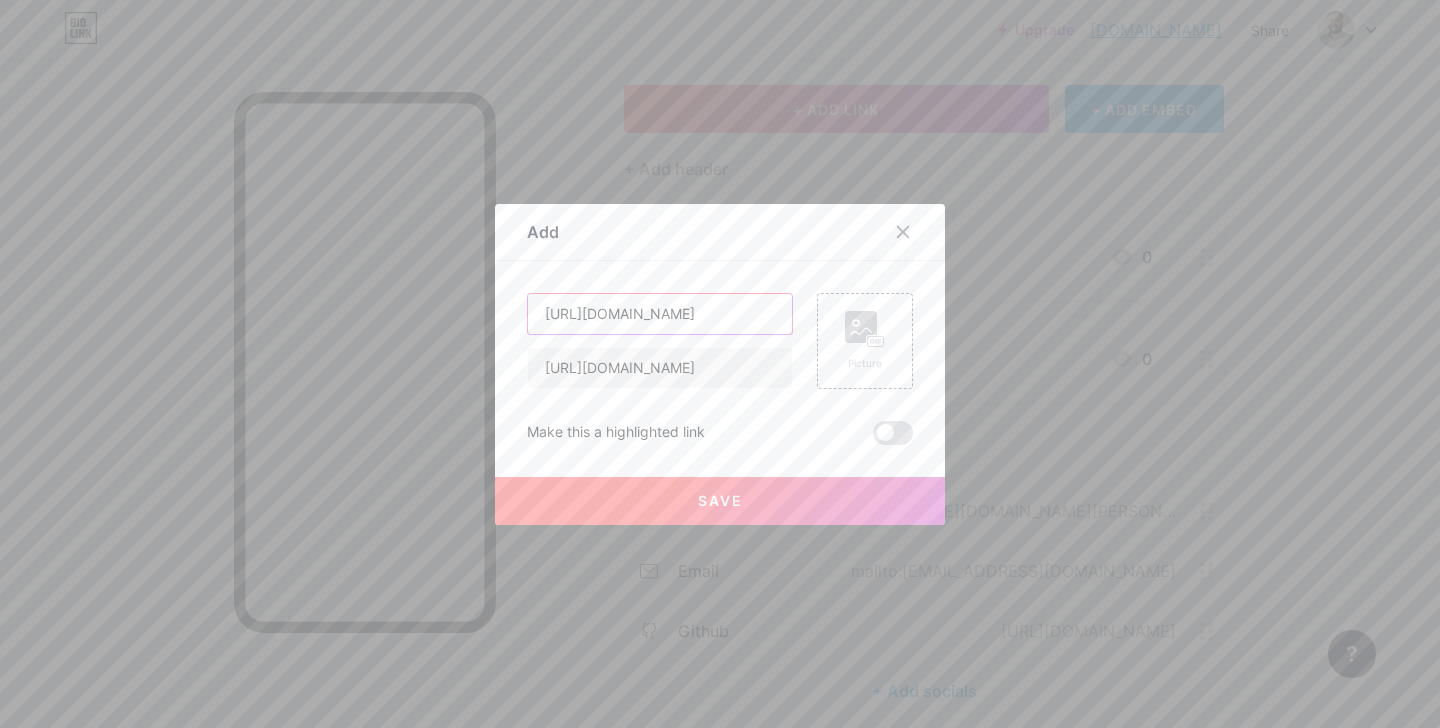 click on "[URL][DOMAIN_NAME]" at bounding box center (660, 314) 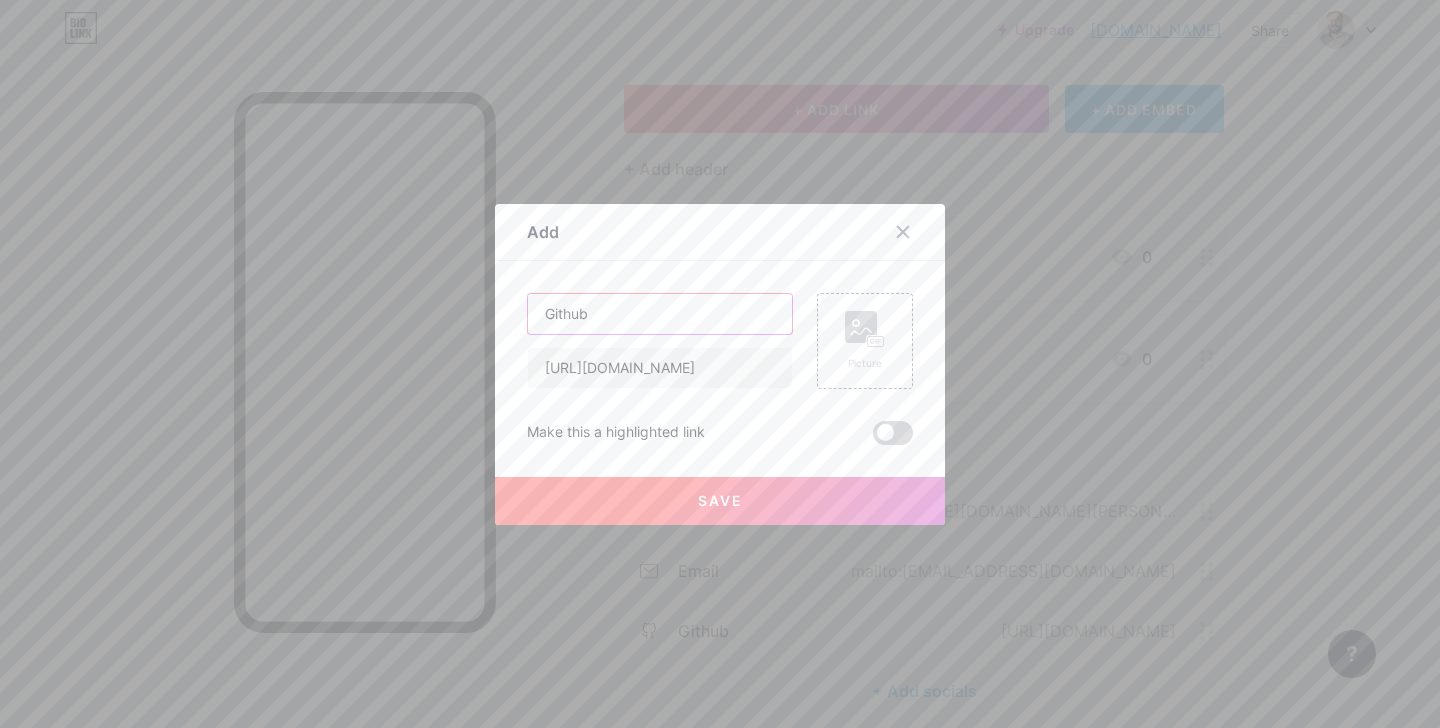 type on "Github" 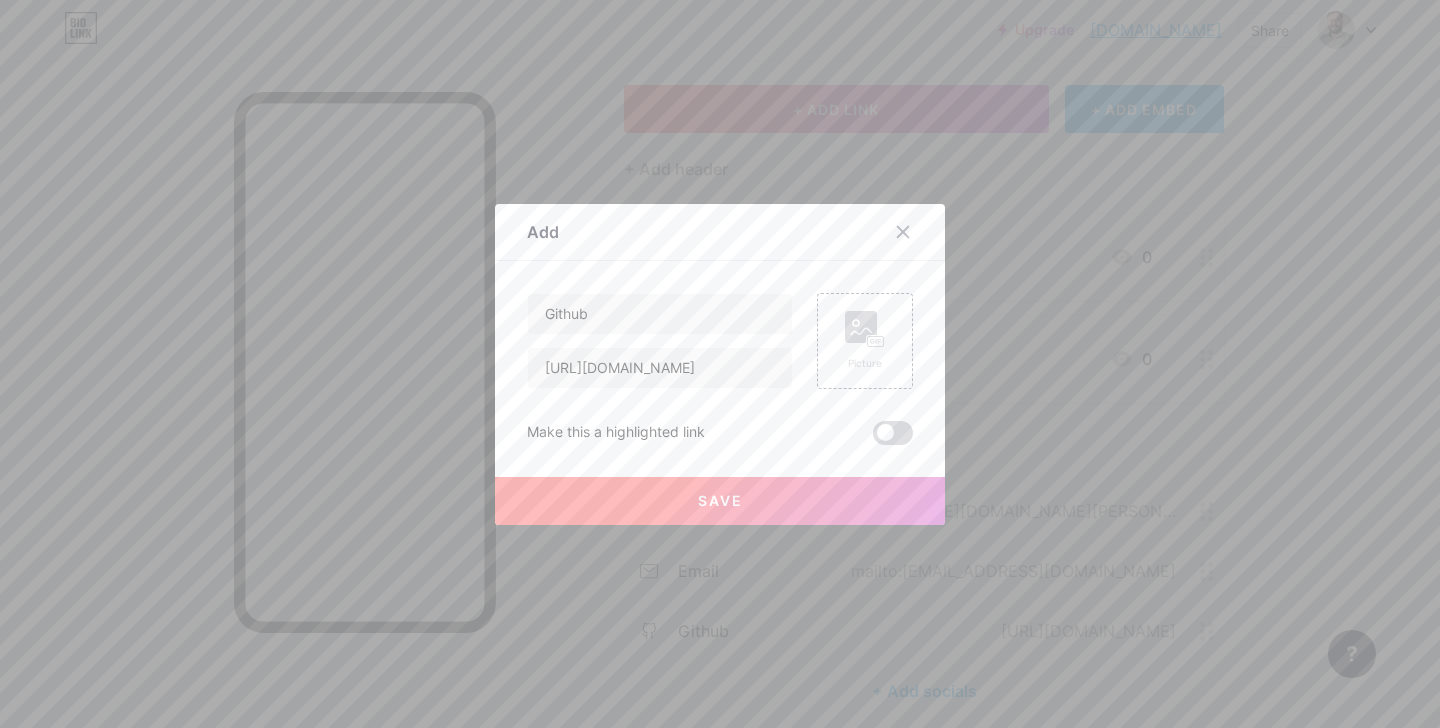 click at bounding box center (893, 433) 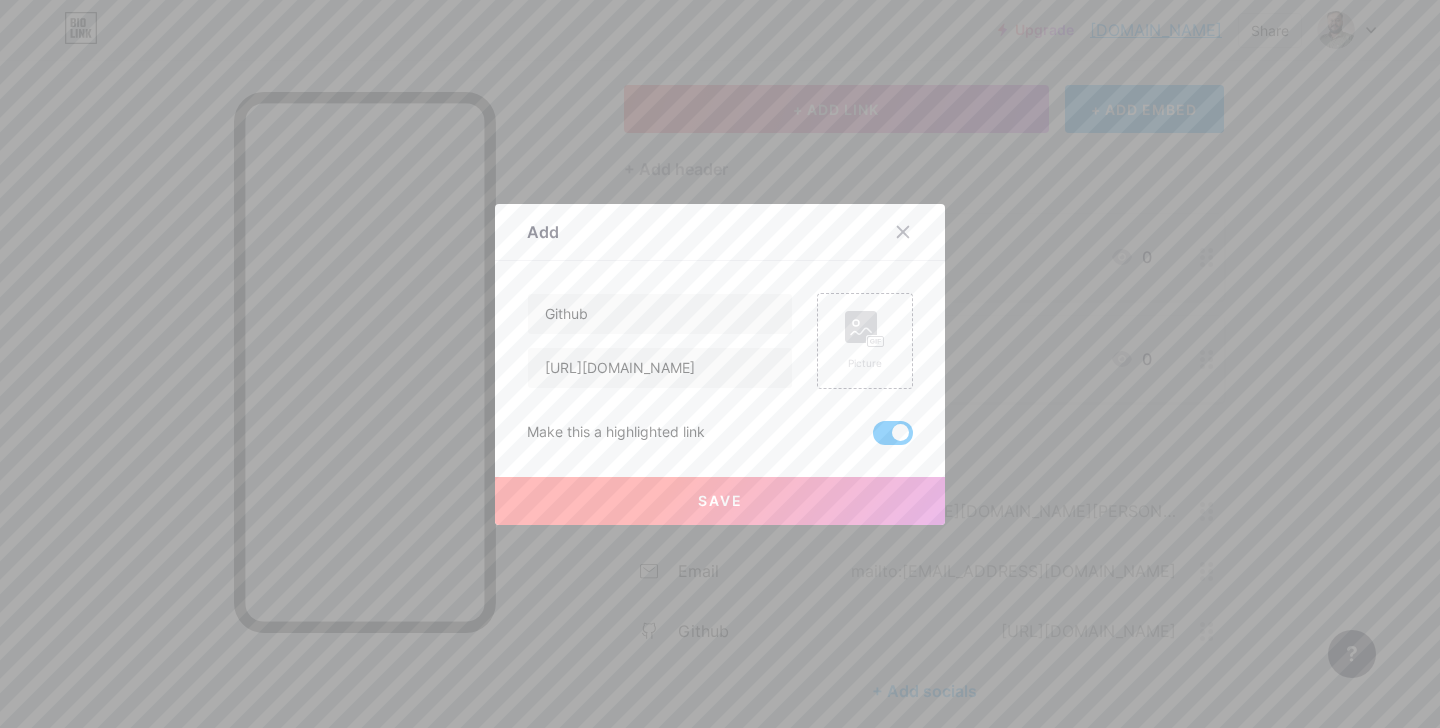 click on "Save" at bounding box center (720, 501) 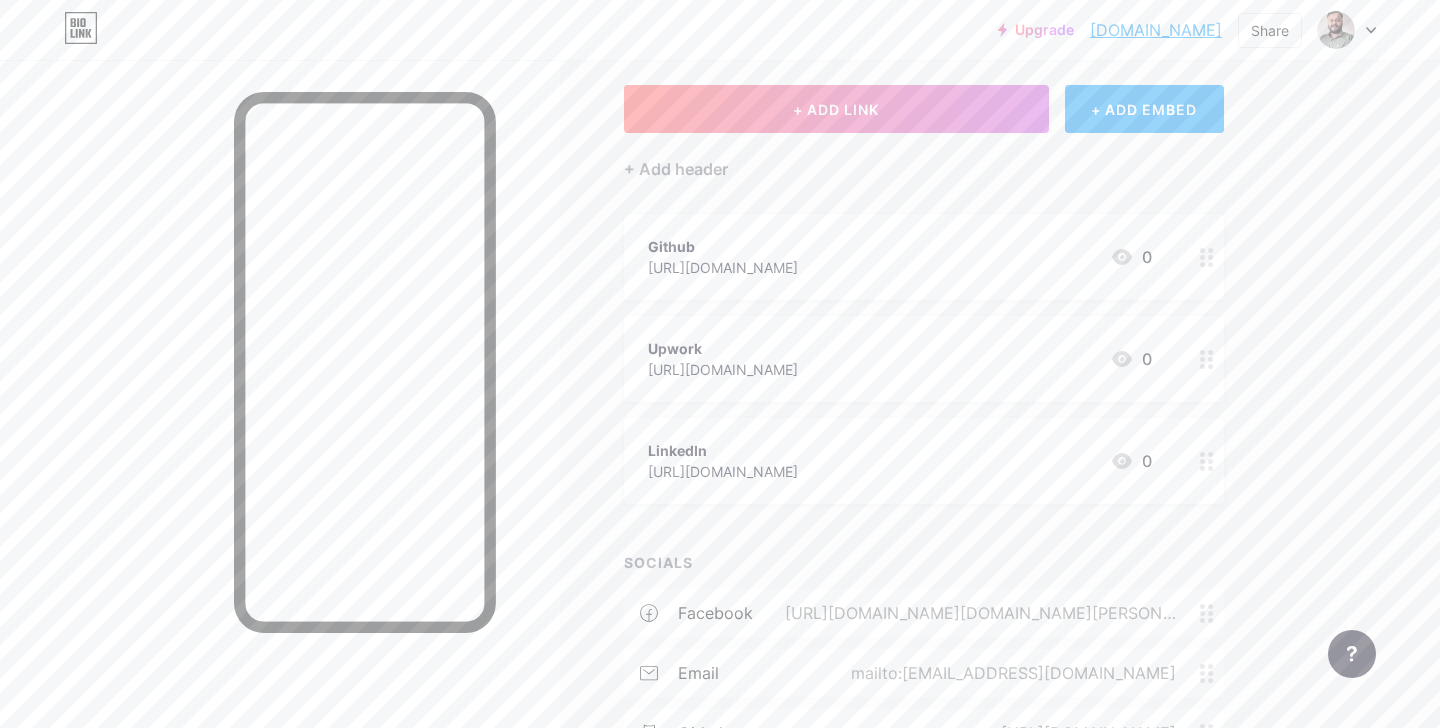 scroll, scrollTop: 289, scrollLeft: 0, axis: vertical 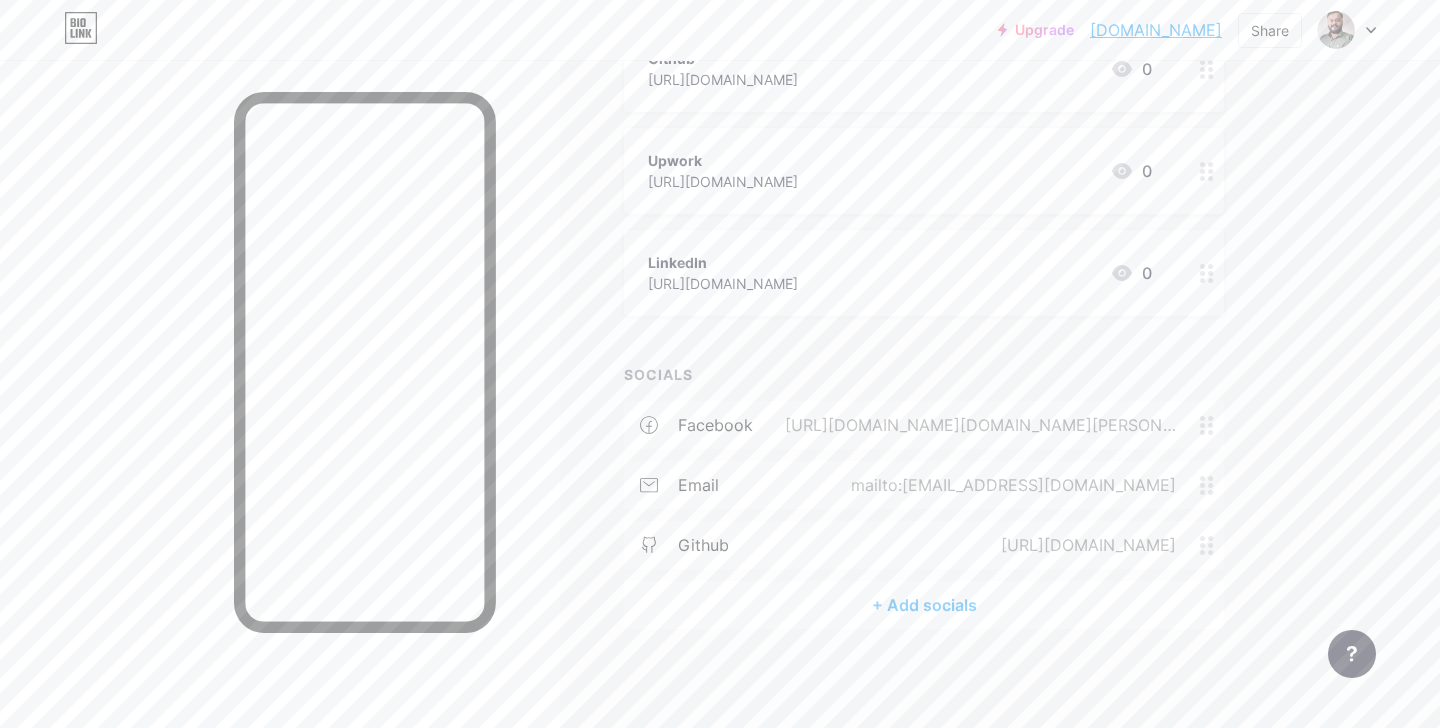 click on "+ Add socials" at bounding box center (924, 605) 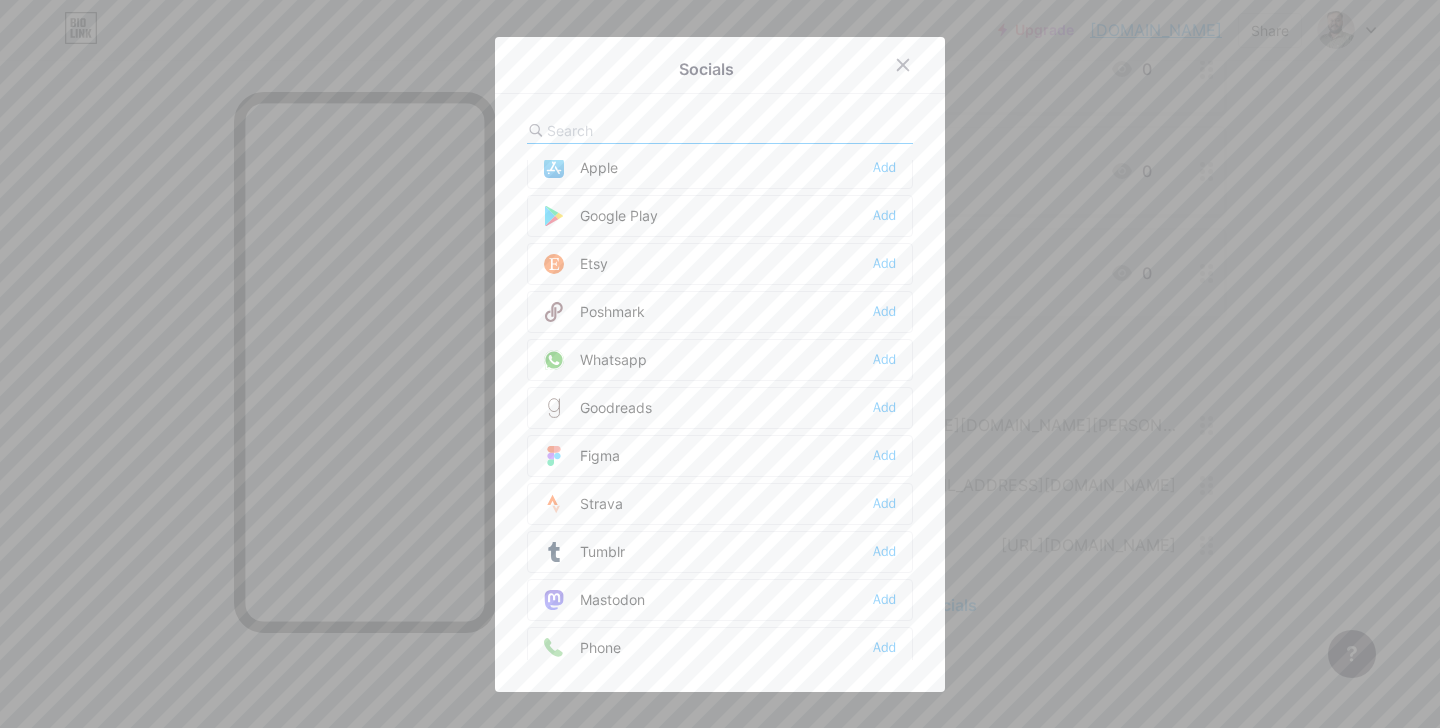 scroll, scrollTop: 1557, scrollLeft: 0, axis: vertical 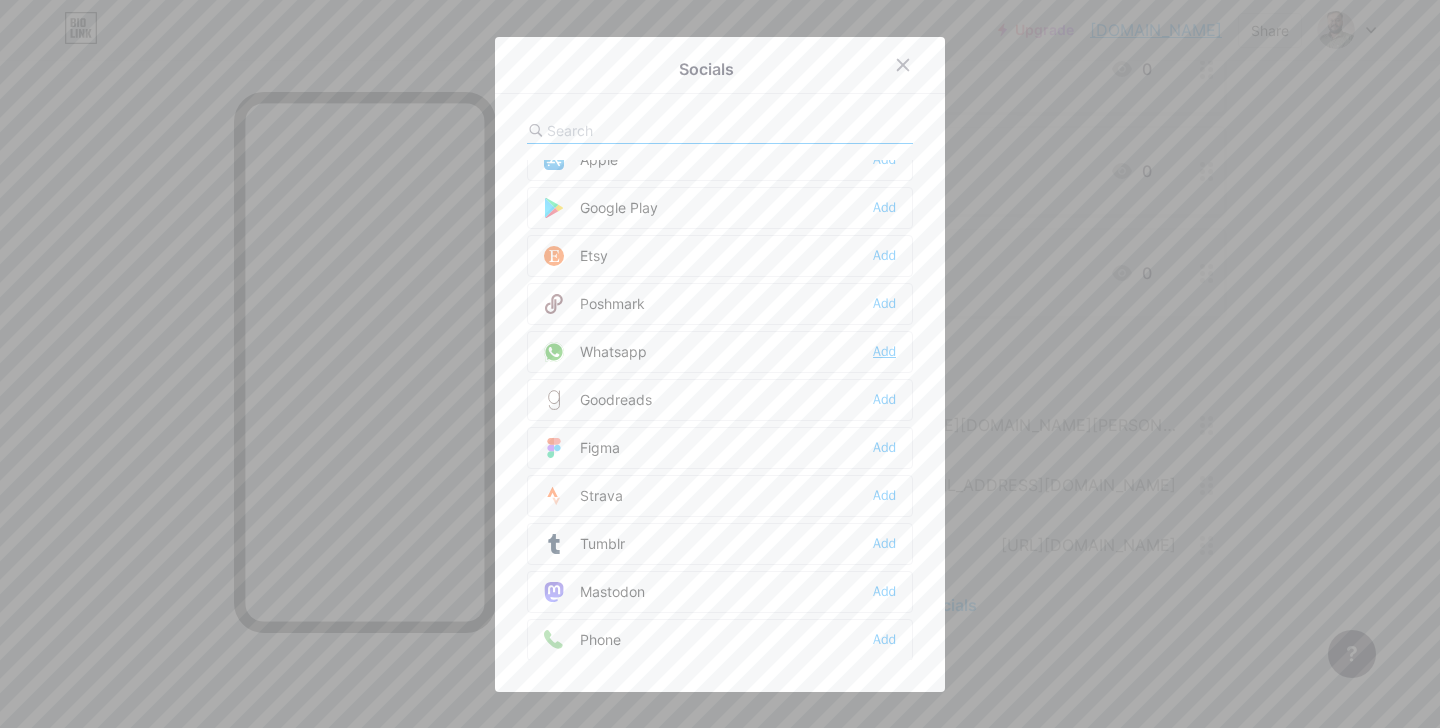 click on "Add" at bounding box center [884, 352] 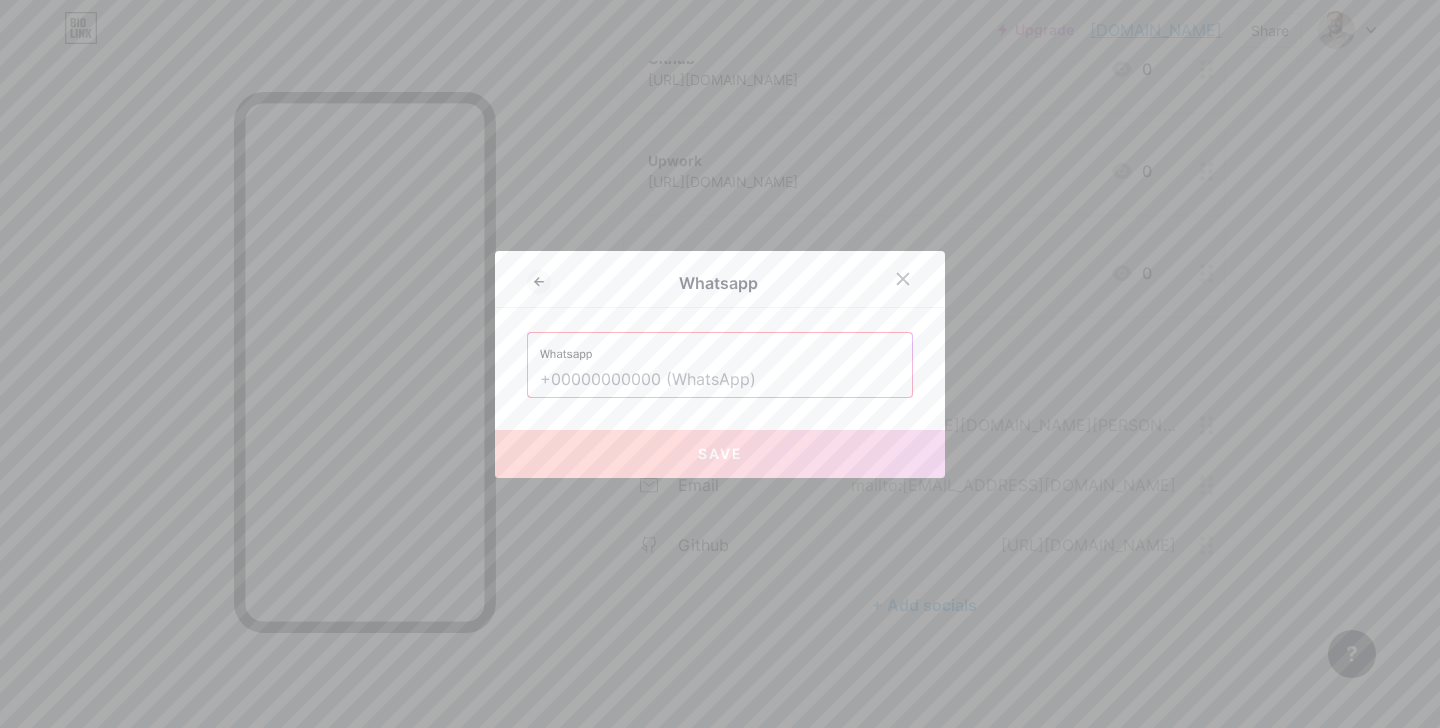 click at bounding box center (720, 380) 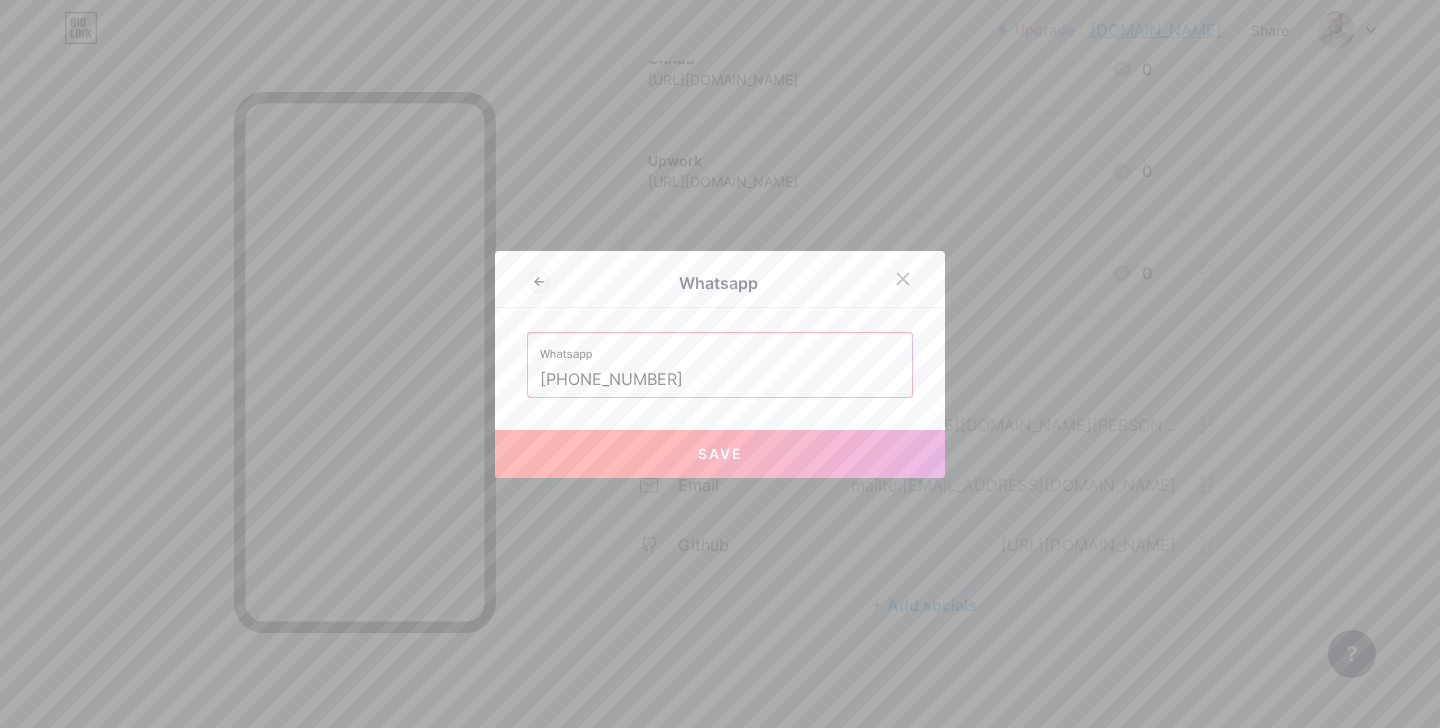 click on "Save" at bounding box center [720, 454] 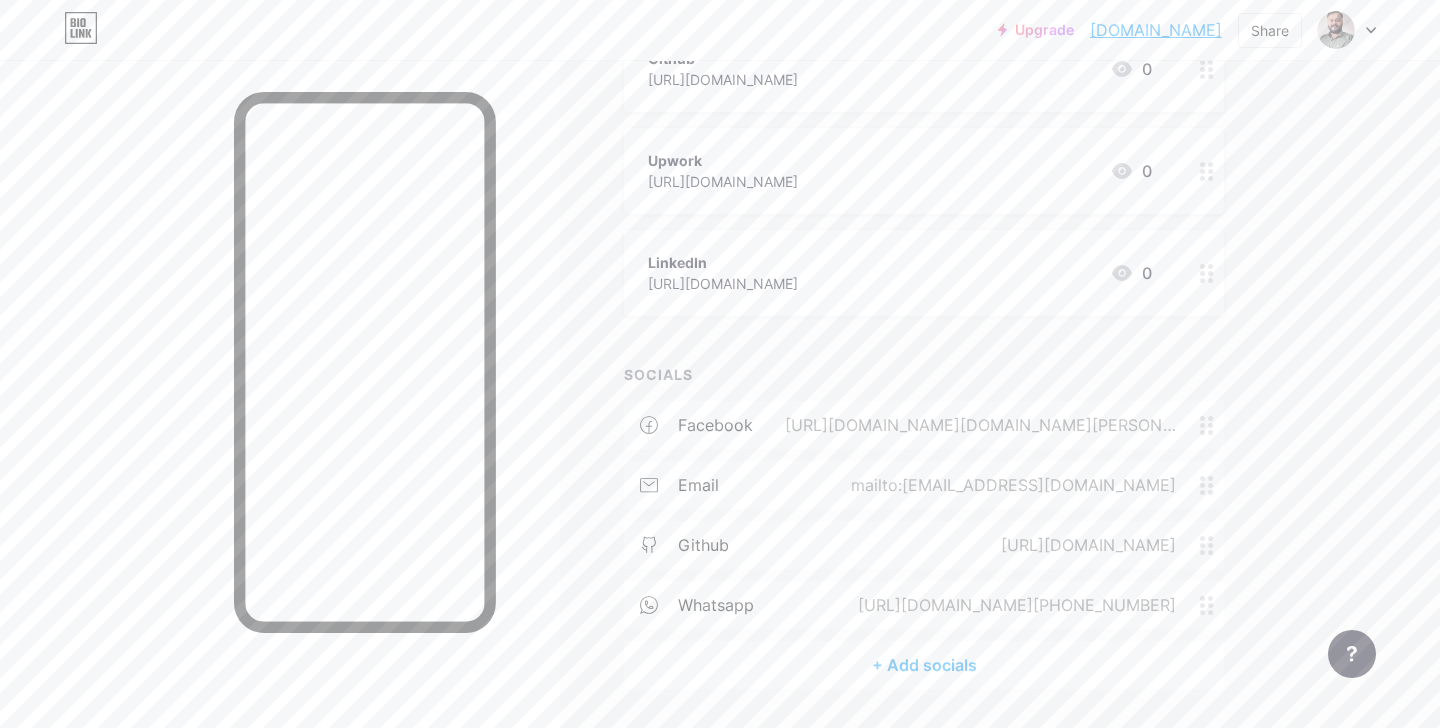 scroll, scrollTop: 349, scrollLeft: 0, axis: vertical 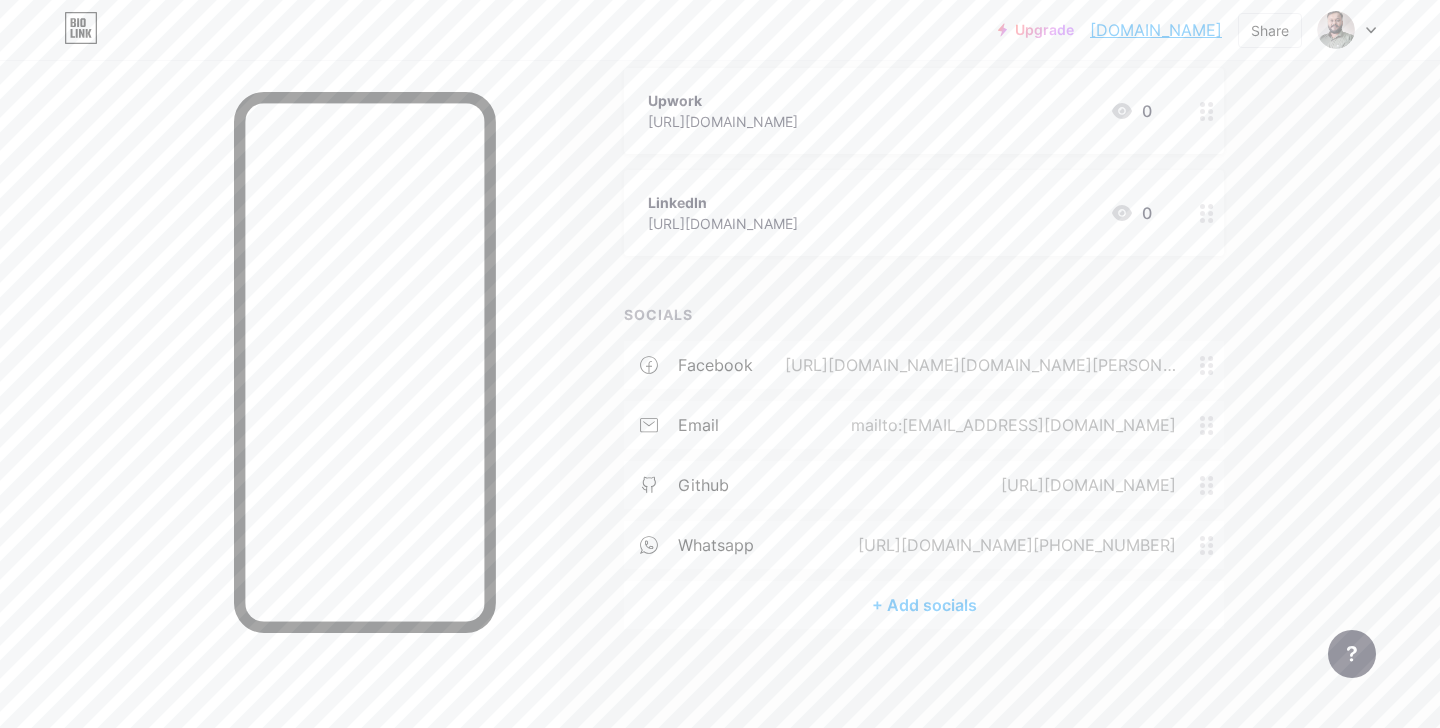 click on "+ Add socials" at bounding box center [924, 605] 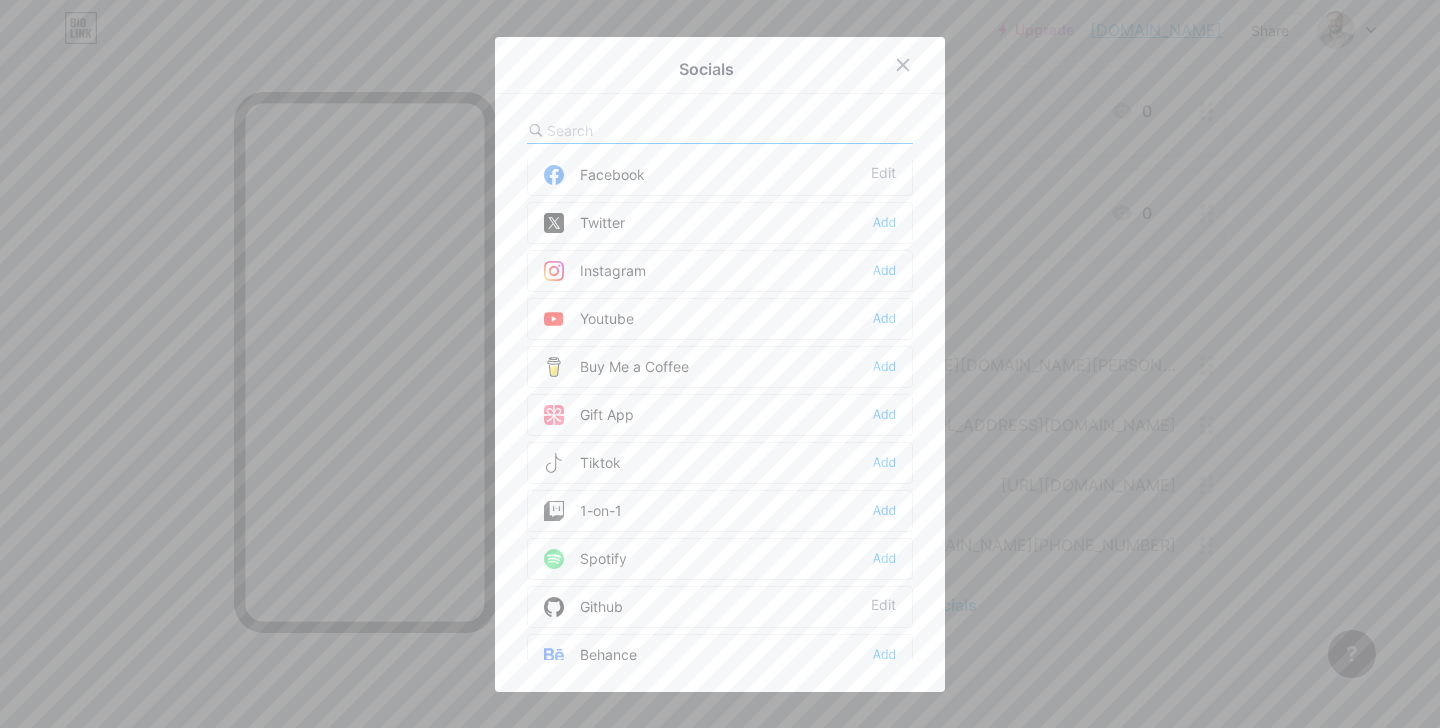 scroll, scrollTop: 50, scrollLeft: 0, axis: vertical 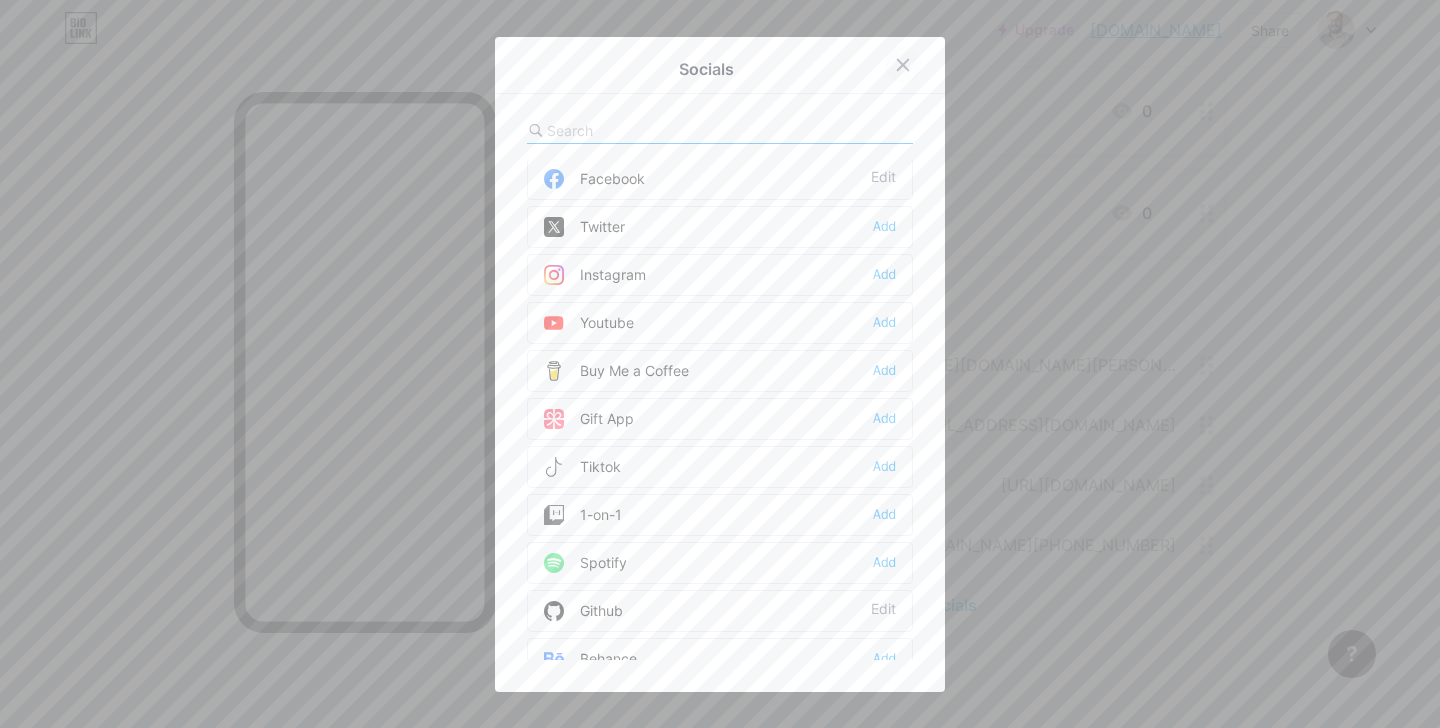 click 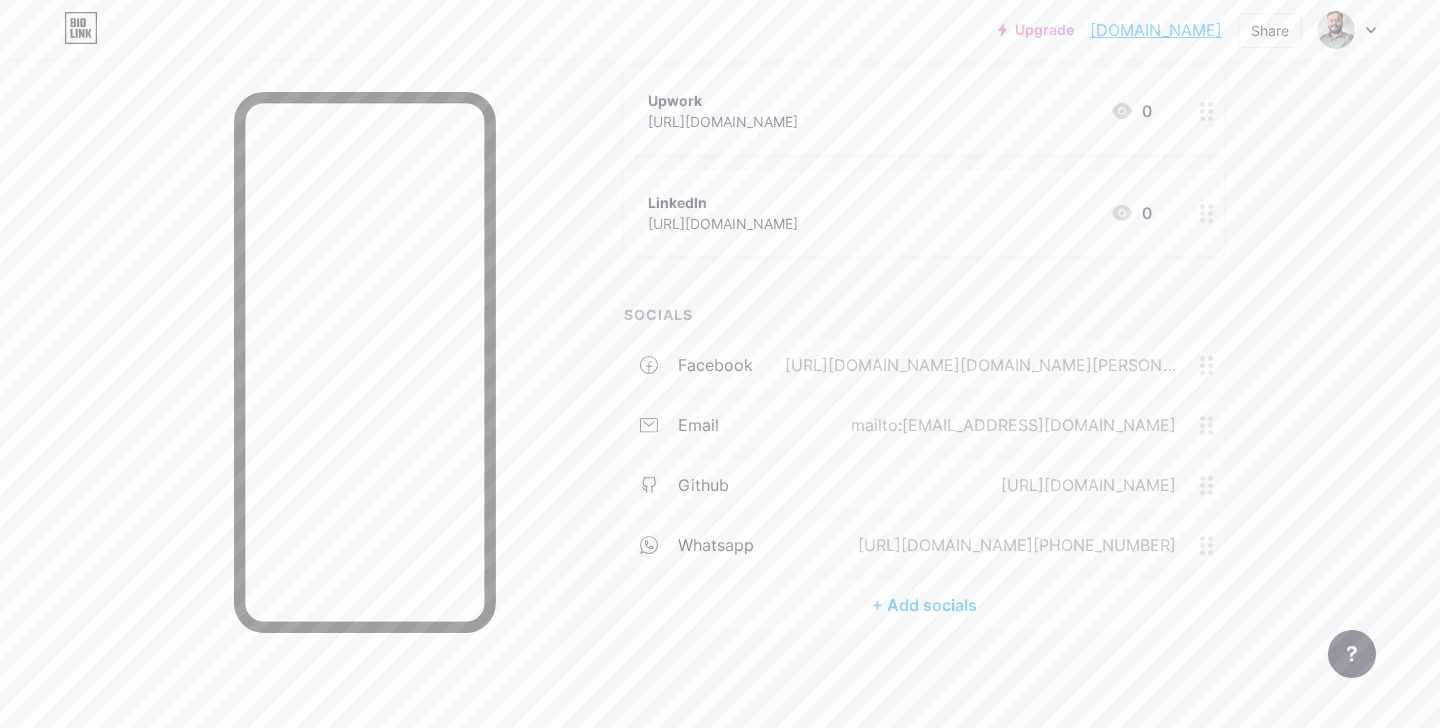 scroll, scrollTop: 0, scrollLeft: 0, axis: both 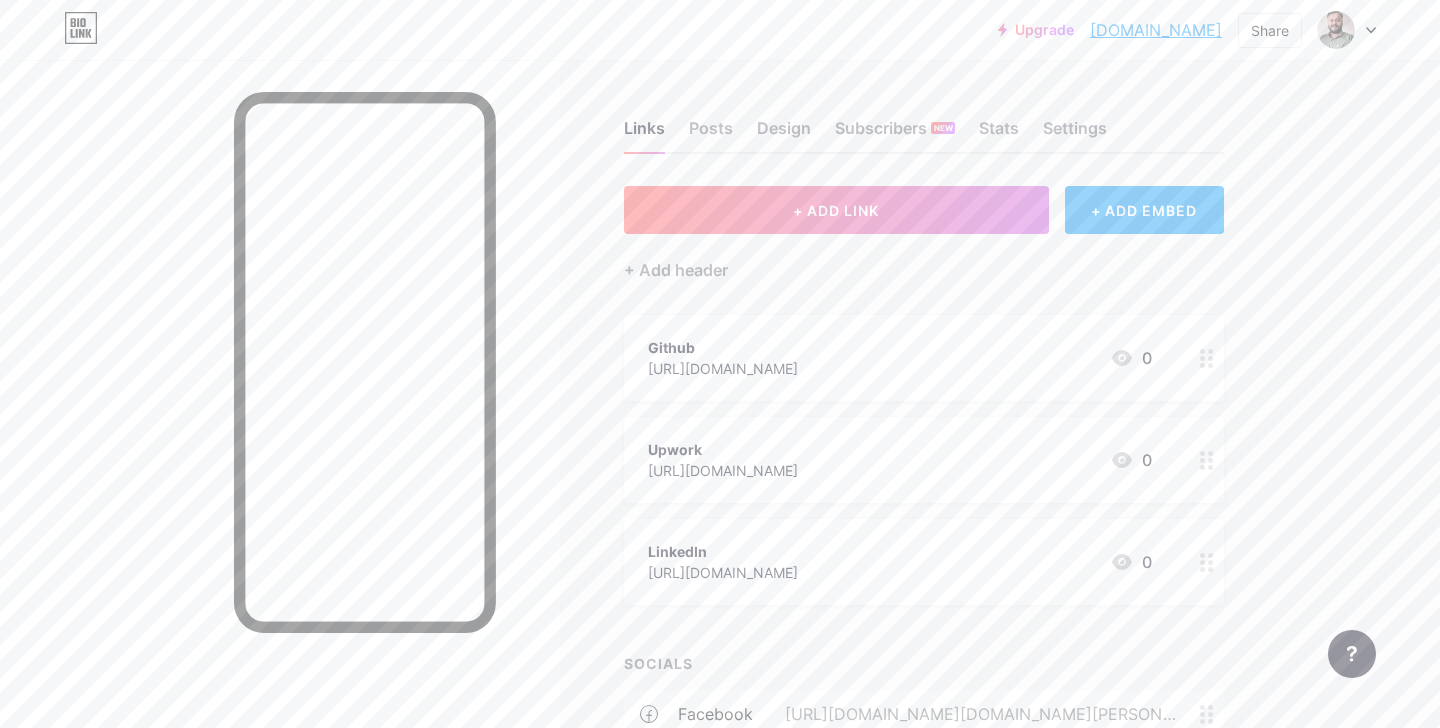 click on "Upwork" at bounding box center [723, 449] 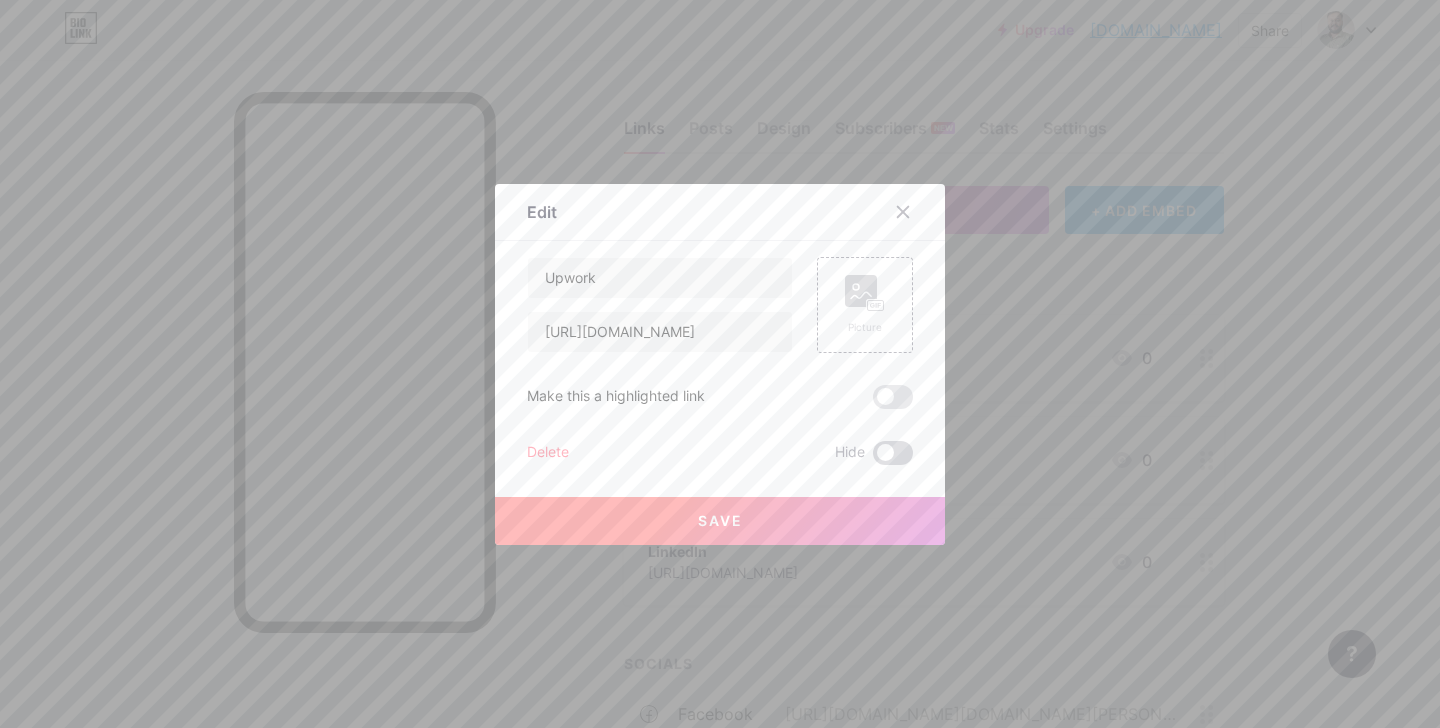 click at bounding box center [893, 453] 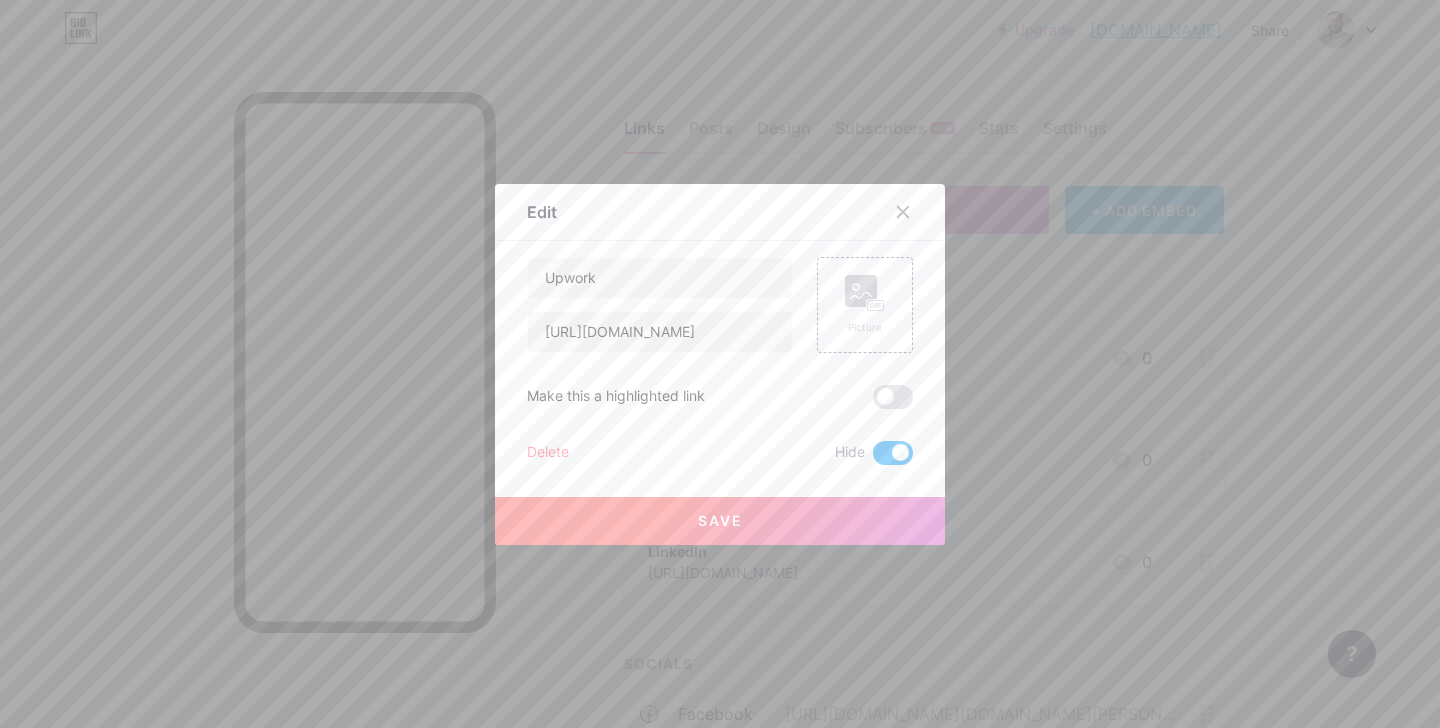 click at bounding box center (893, 453) 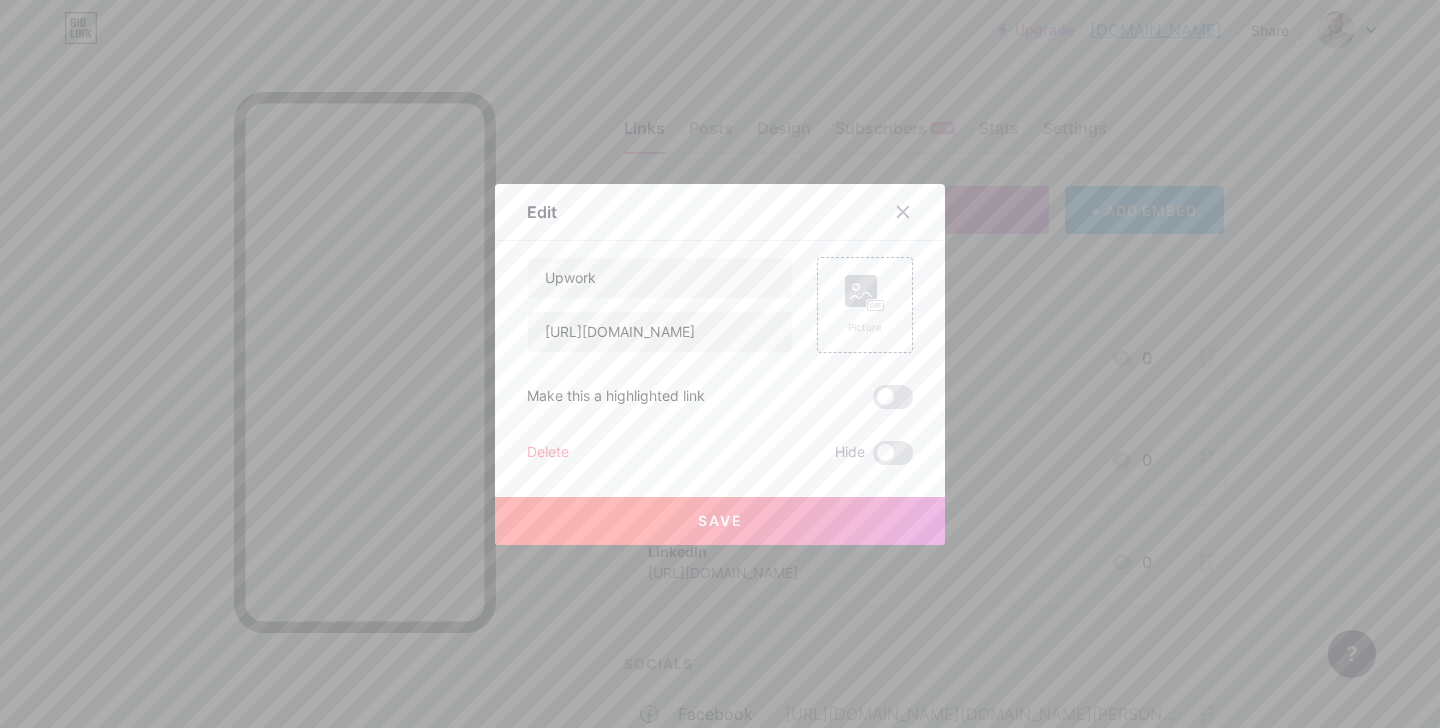 click at bounding box center (893, 397) 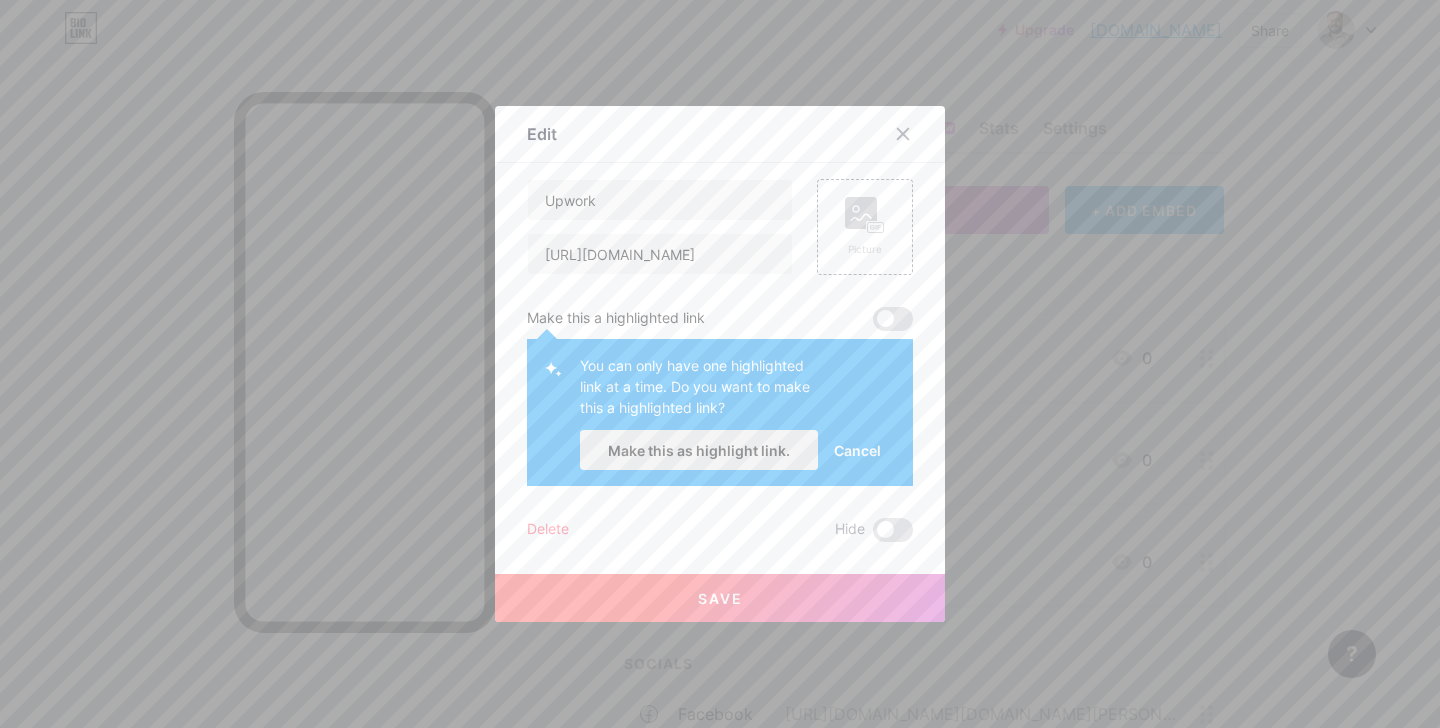 click on "Make this as highlight link." at bounding box center [699, 450] 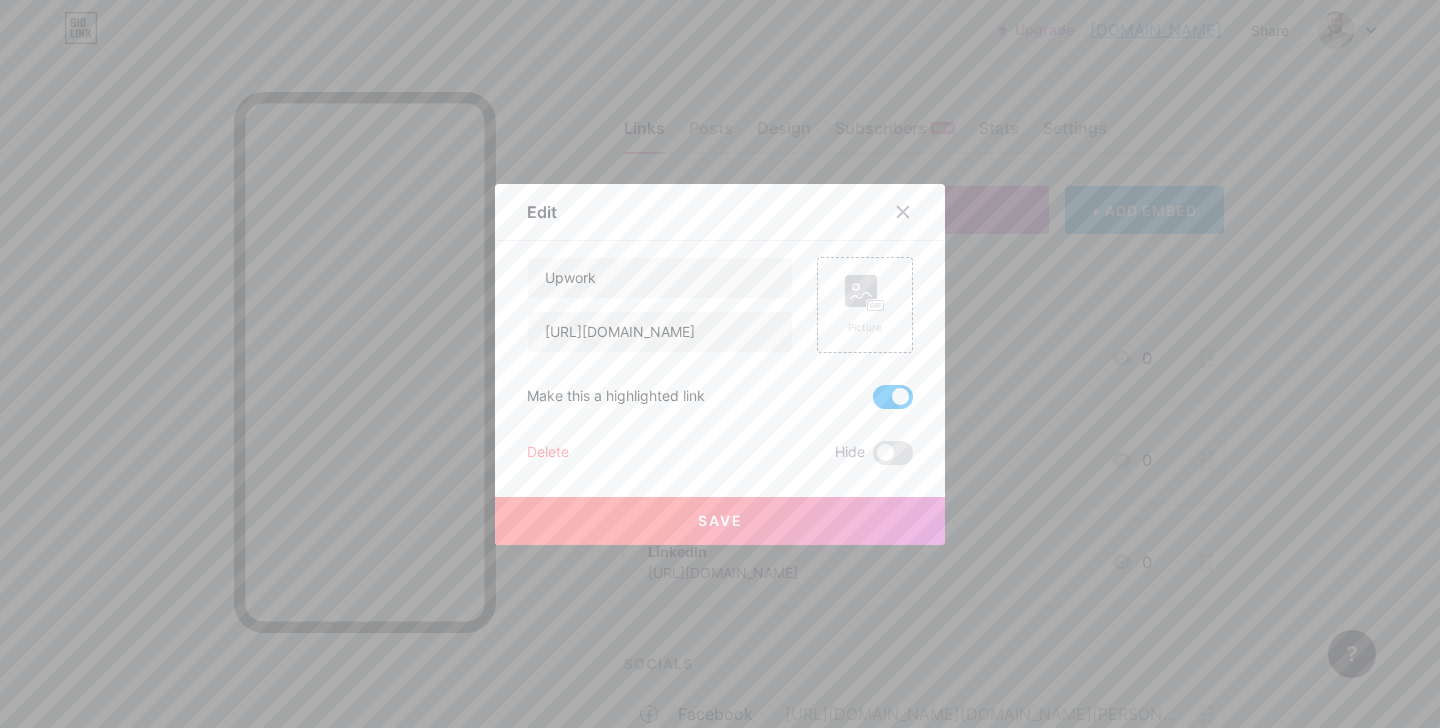click on "Save" at bounding box center (720, 521) 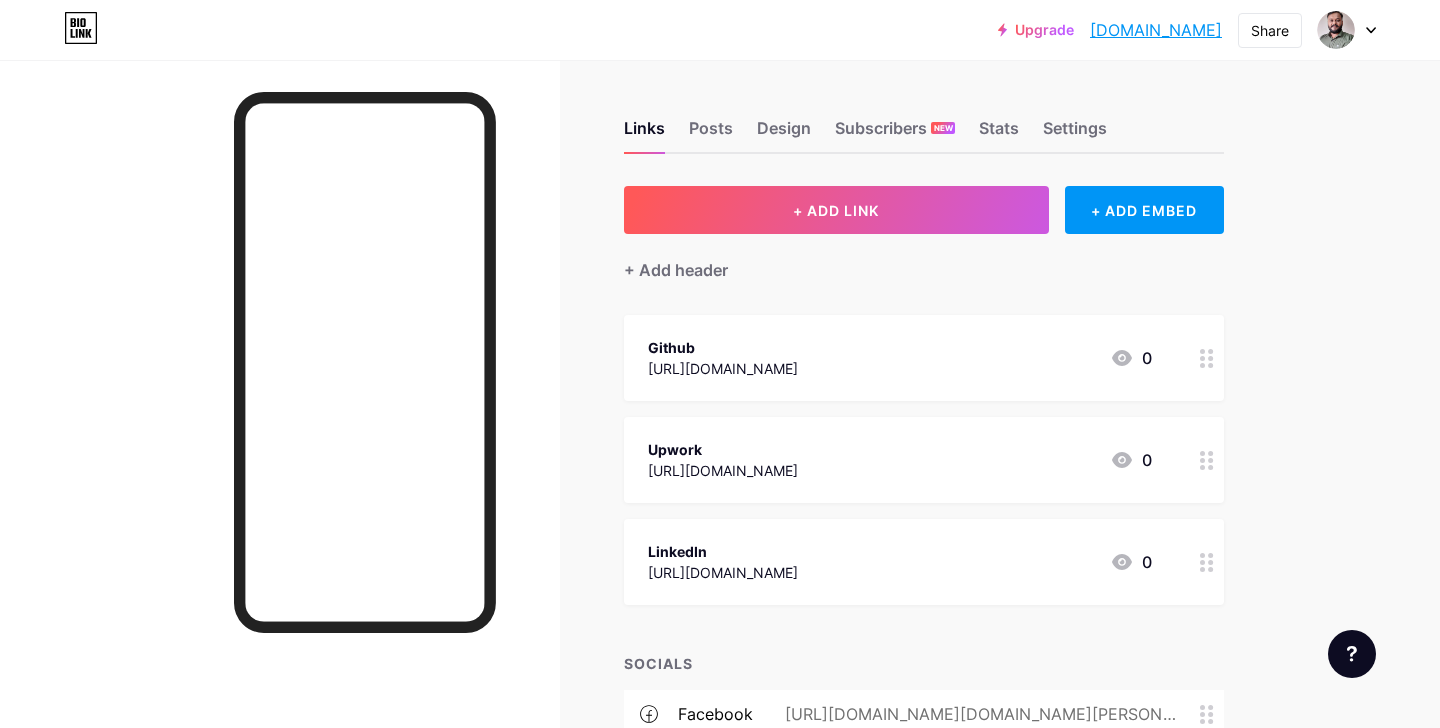 scroll, scrollTop: 0, scrollLeft: 0, axis: both 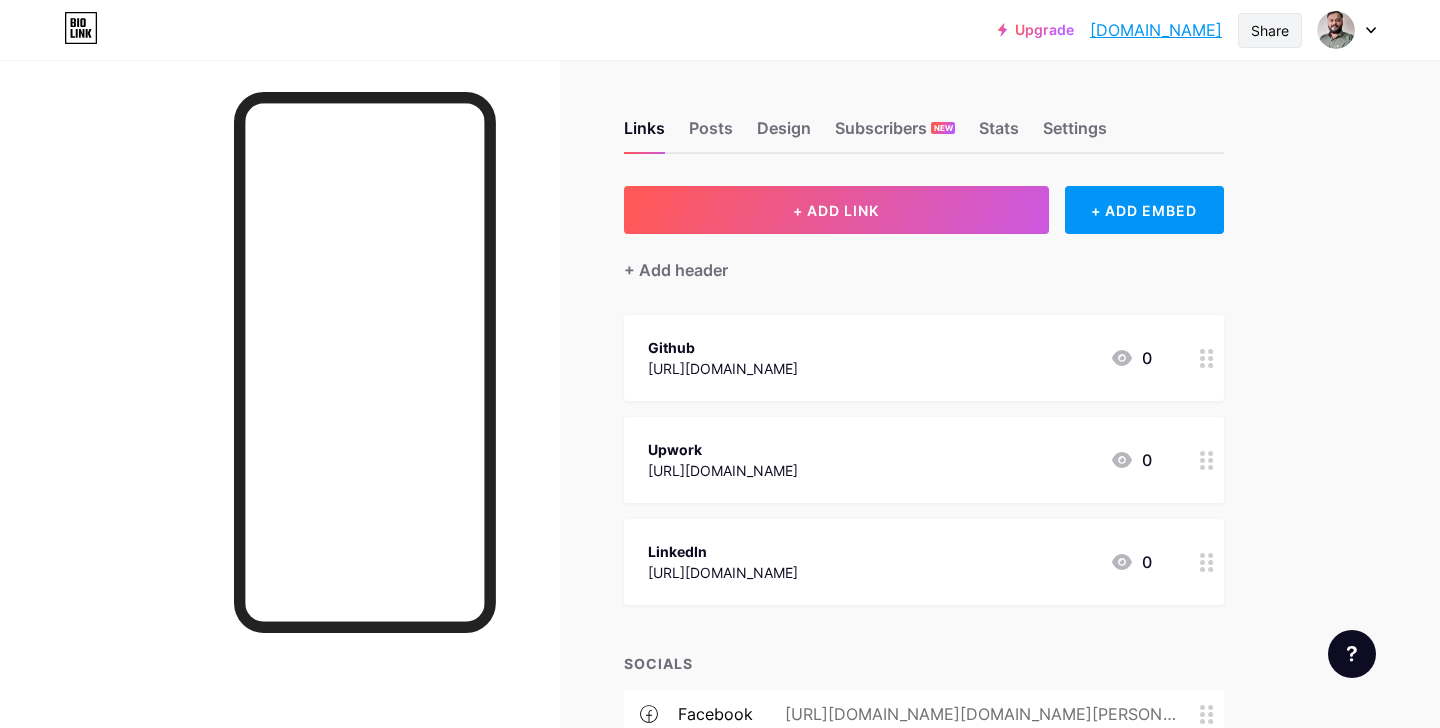 click on "Share" at bounding box center [1270, 30] 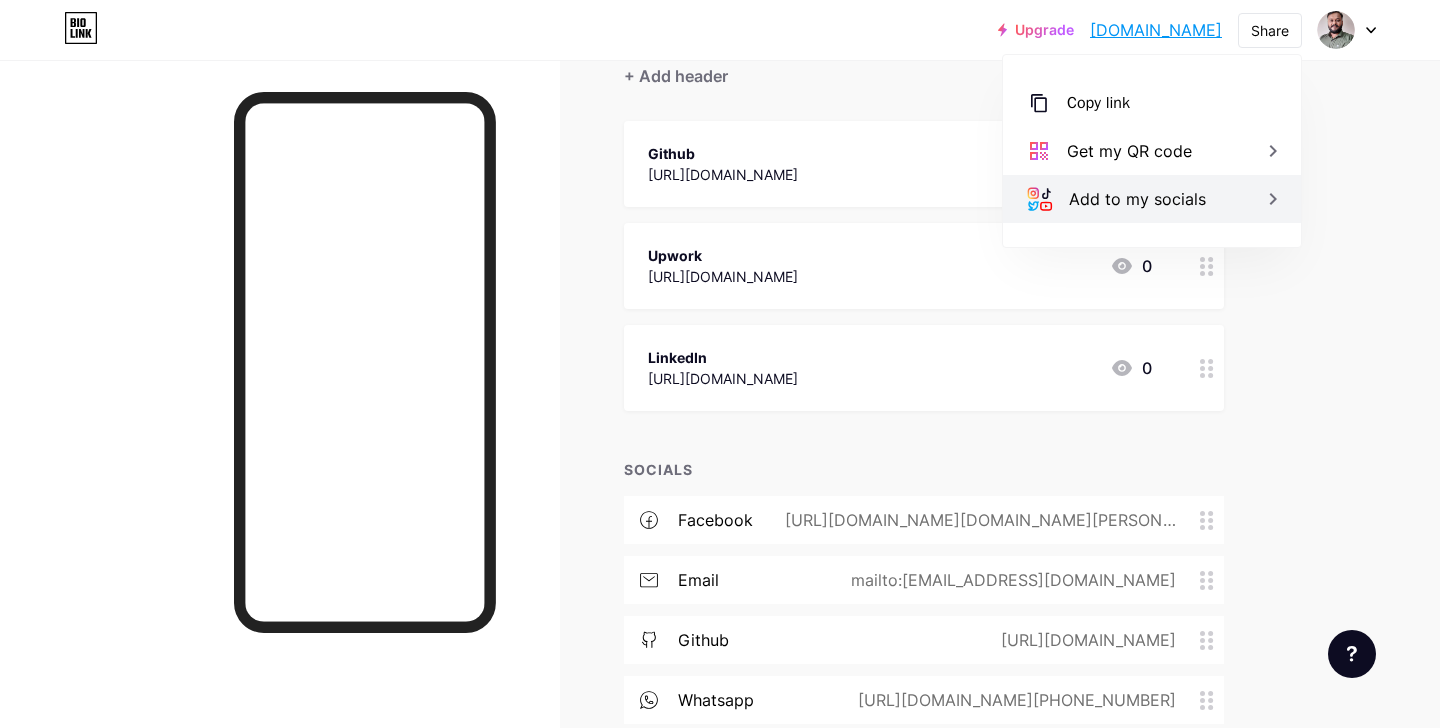 scroll, scrollTop: 349, scrollLeft: 0, axis: vertical 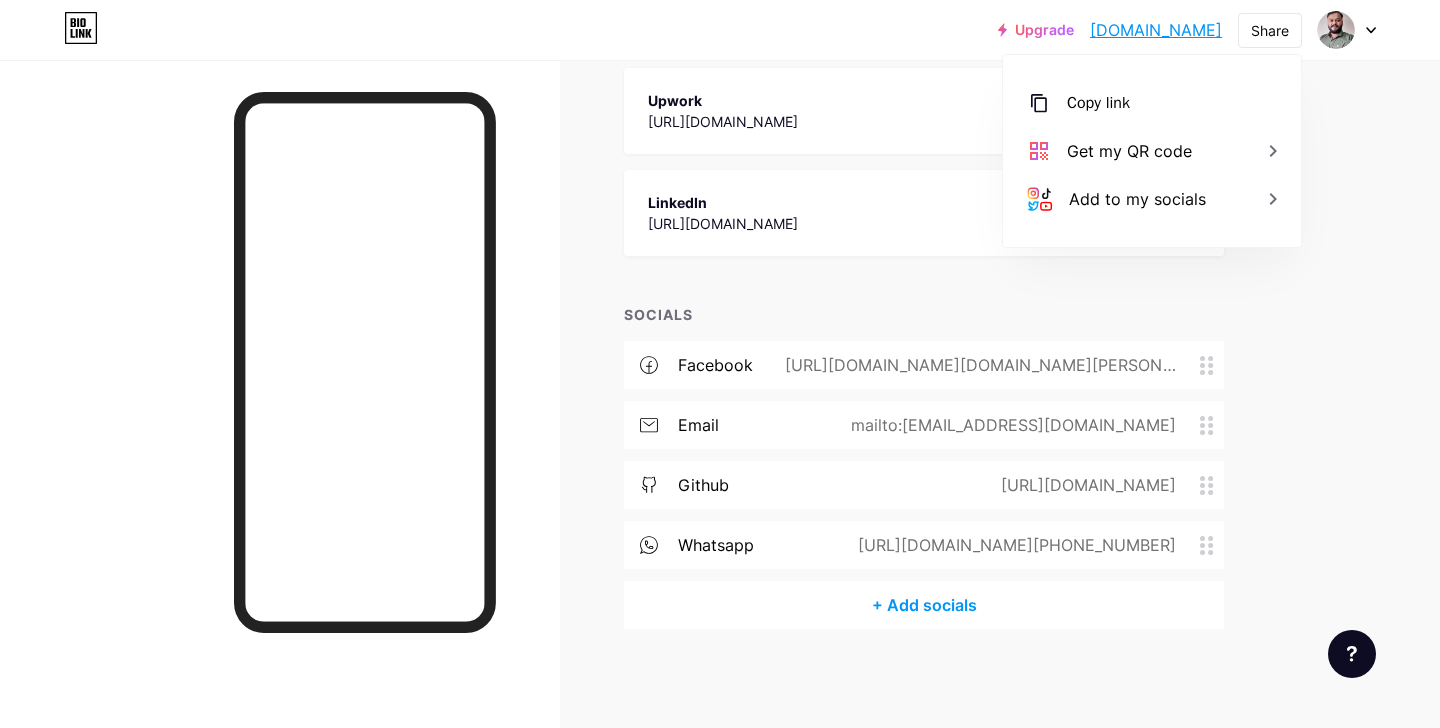 click on "Upgrade   akashmehta.bio....   akashmehta.bio.link   Share
Copy link   akashmehta.bio.link
Get my QR code
Add to my socials                   Switch accounts     Akash Mehta   bio.link/akashmehta       + Add a new page        Account settings   Logout   Link Copied
Links
Posts
Design
Subscribers
NEW
Stats
Settings       + ADD LINK     + ADD EMBED
+ Add header
Github
https://github.com/sky2785
0
Upwork
https://www.upwork.com/freelancers/akashm42
0
LinkedIn
https://www.linkedin.com/in/akash-mehta-976b3935/" at bounding box center (720, 190) 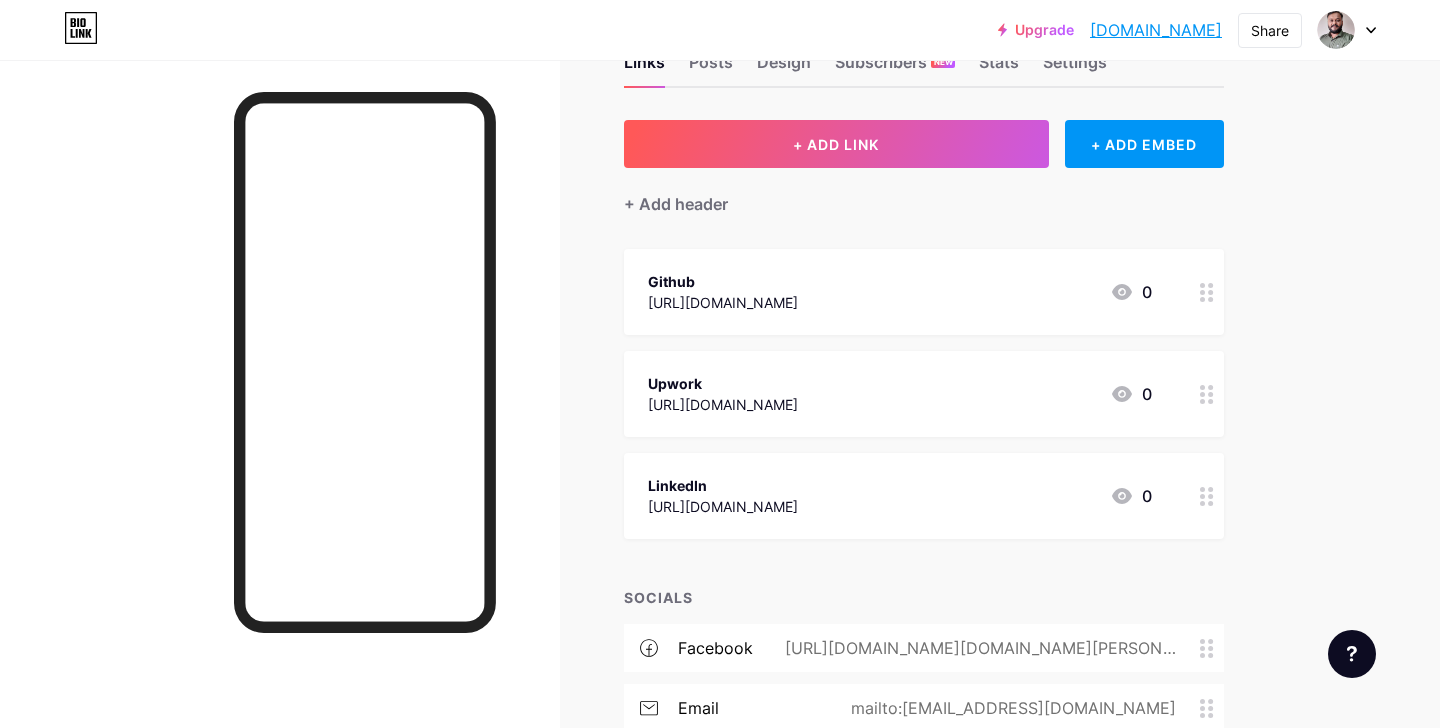scroll, scrollTop: 0, scrollLeft: 0, axis: both 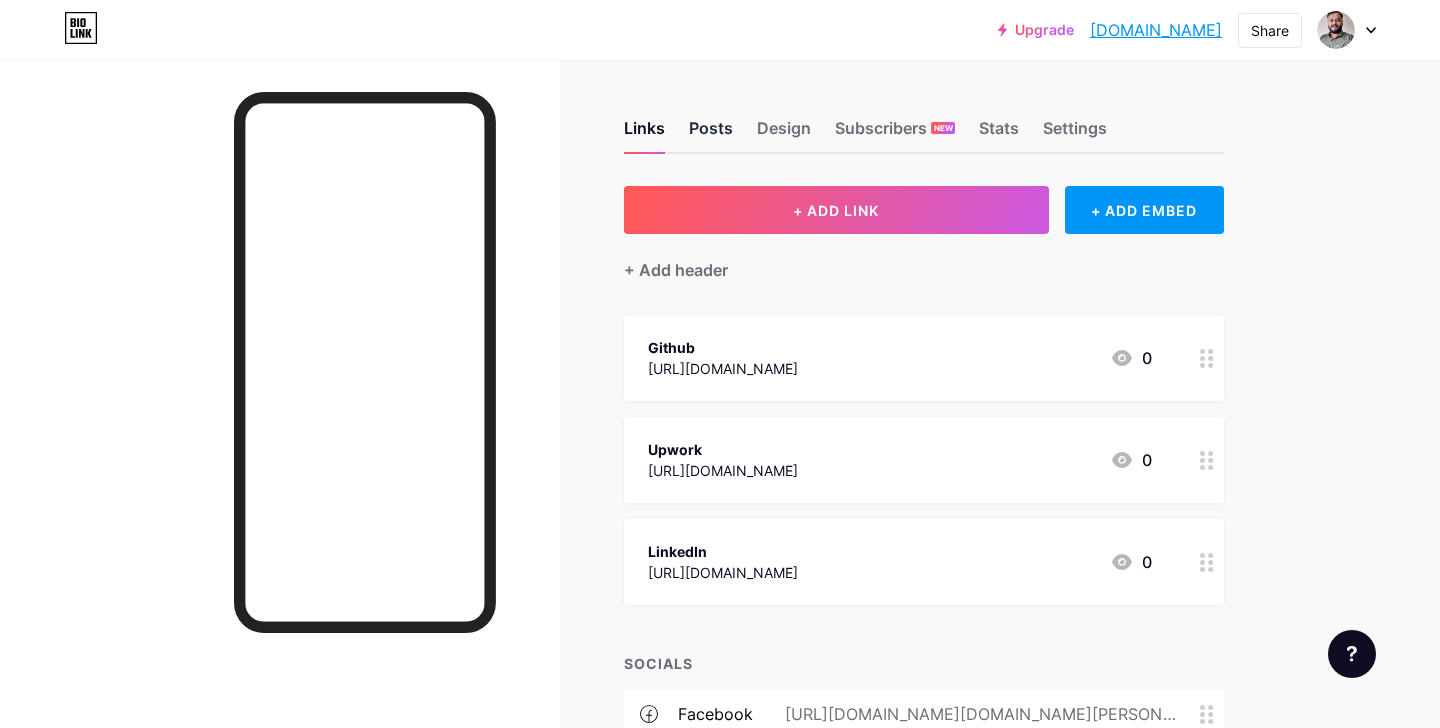 click on "Posts" at bounding box center [711, 134] 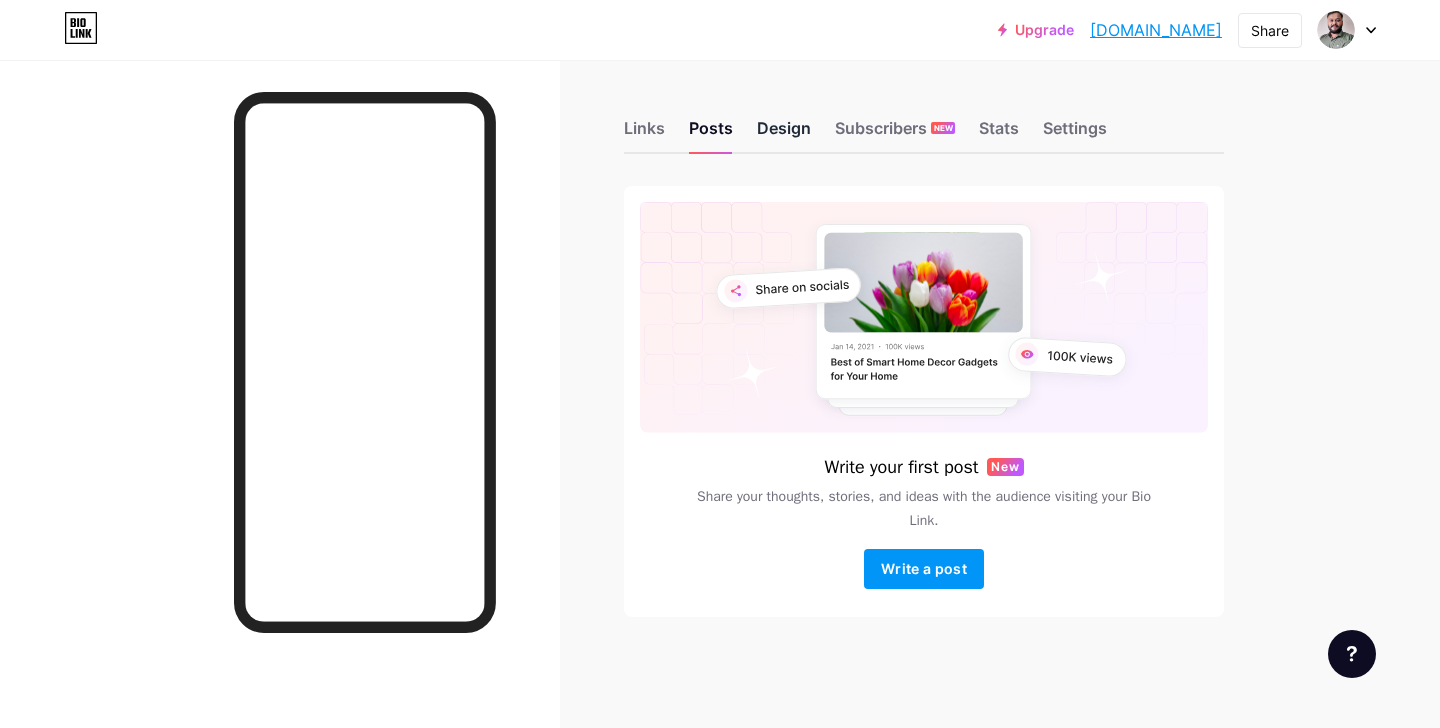 click on "Design" at bounding box center [784, 134] 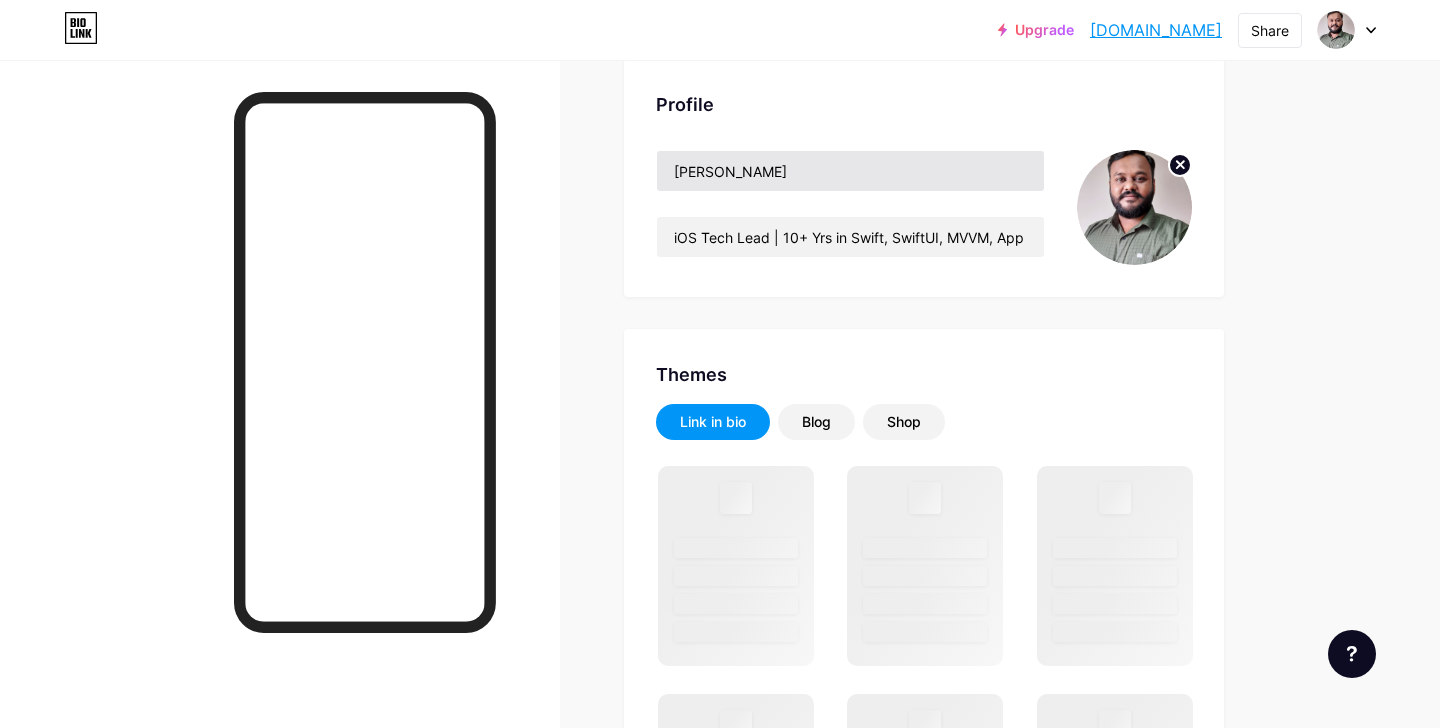 scroll, scrollTop: 137, scrollLeft: 0, axis: vertical 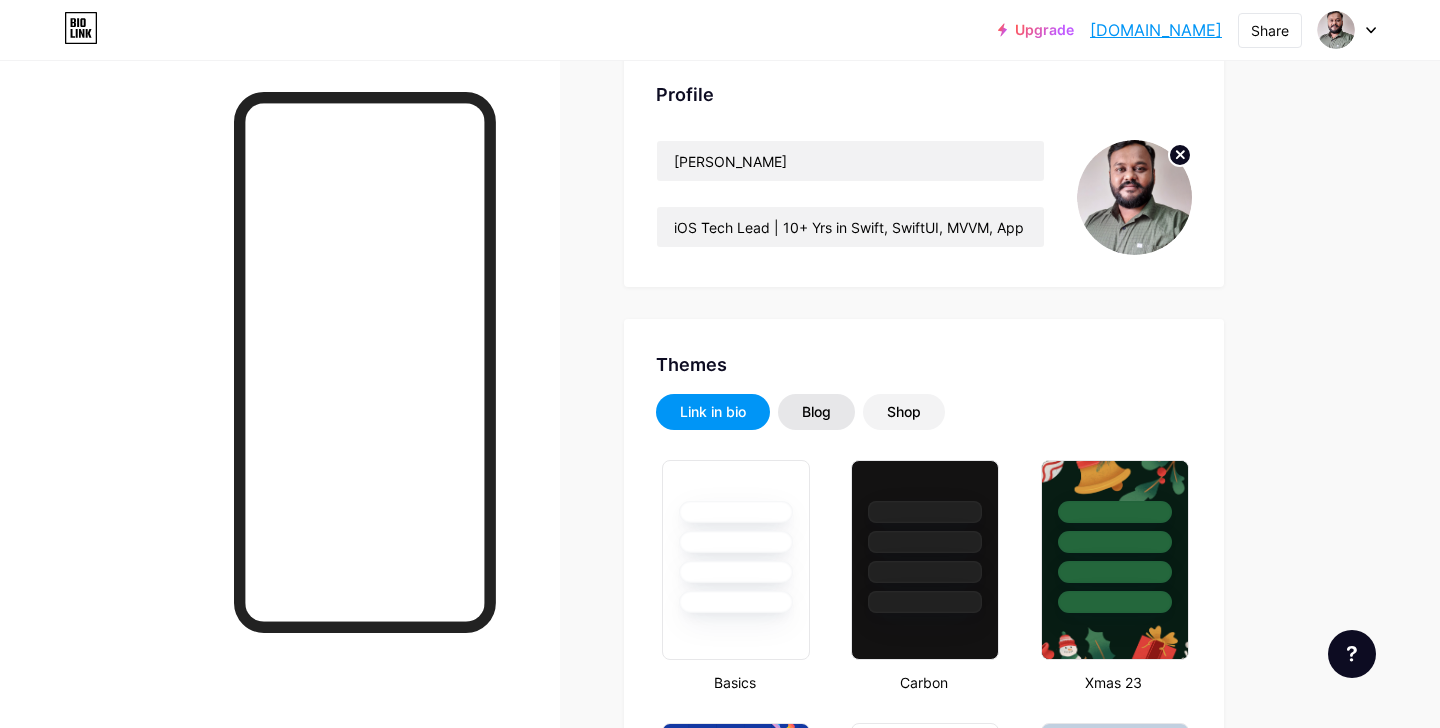 click on "Blog" at bounding box center [816, 412] 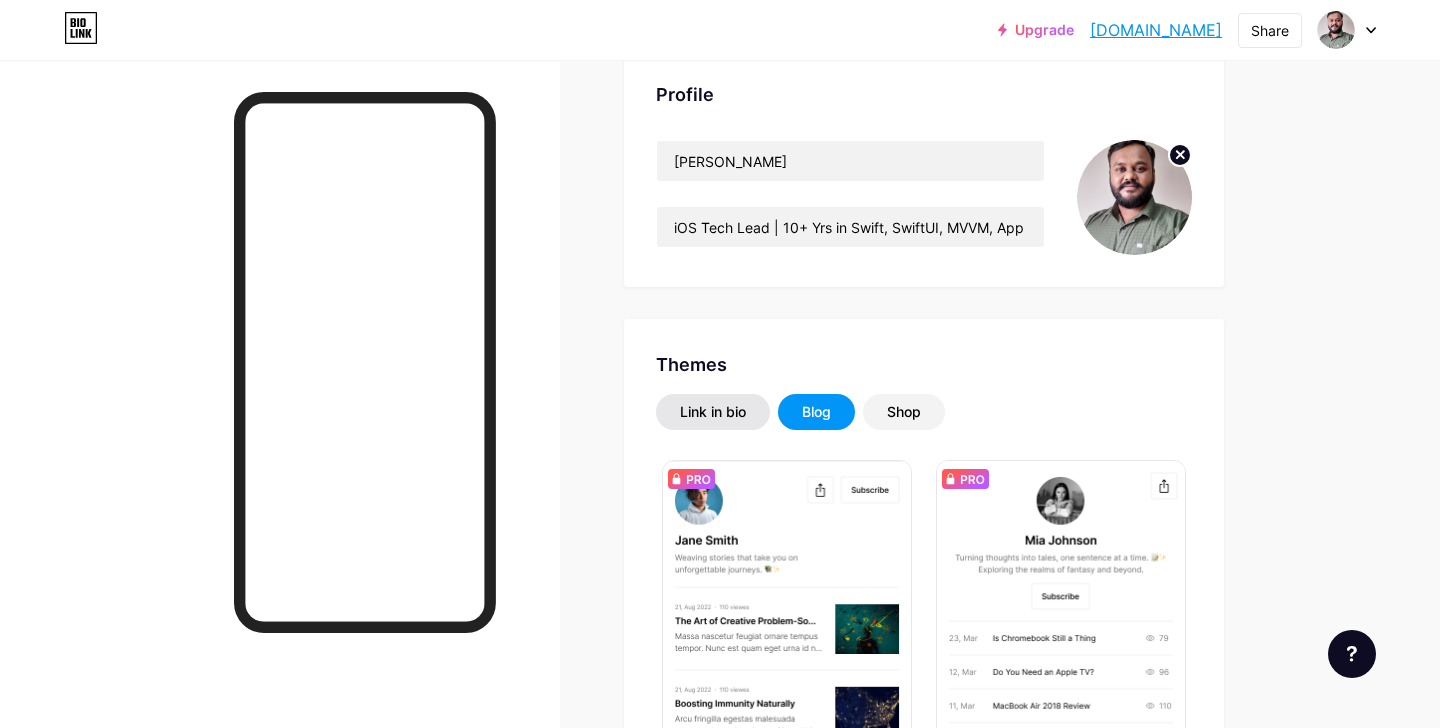 click on "Link in bio" at bounding box center (713, 412) 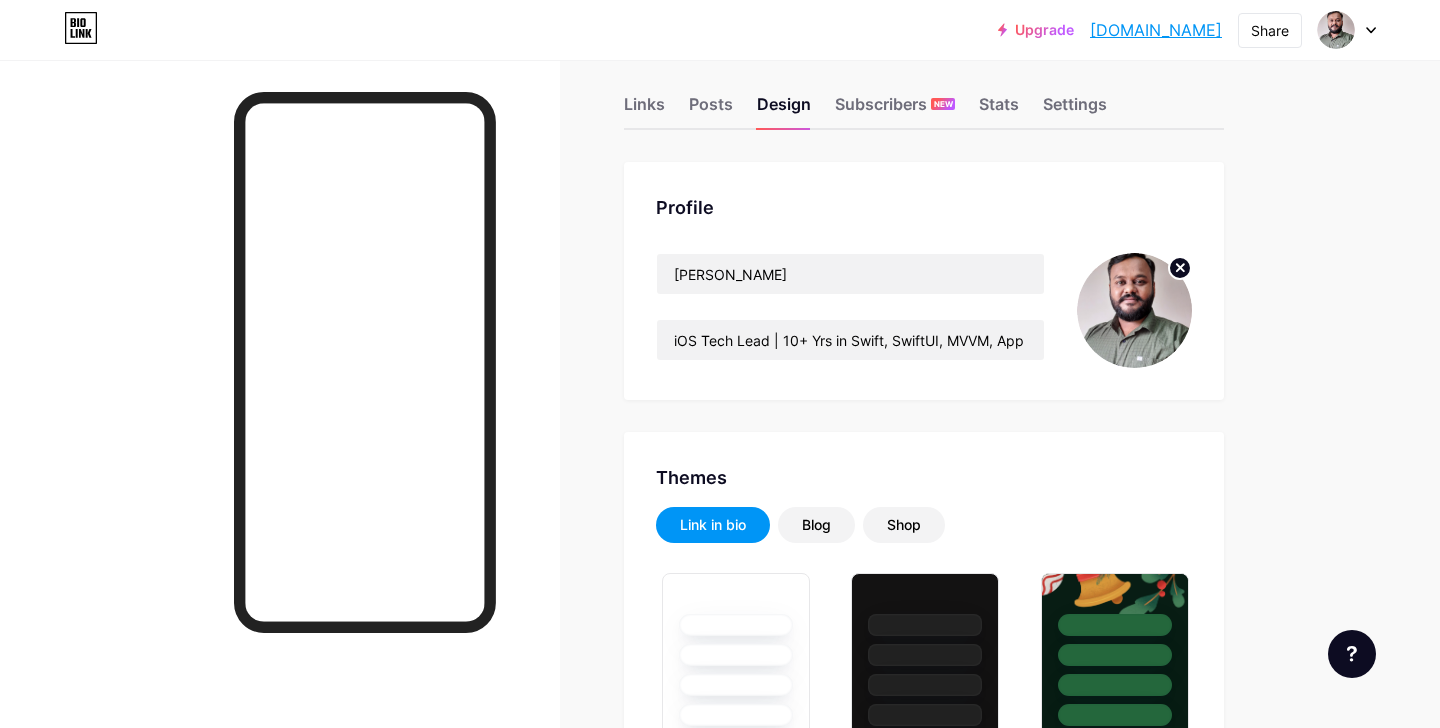 scroll, scrollTop: 0, scrollLeft: 0, axis: both 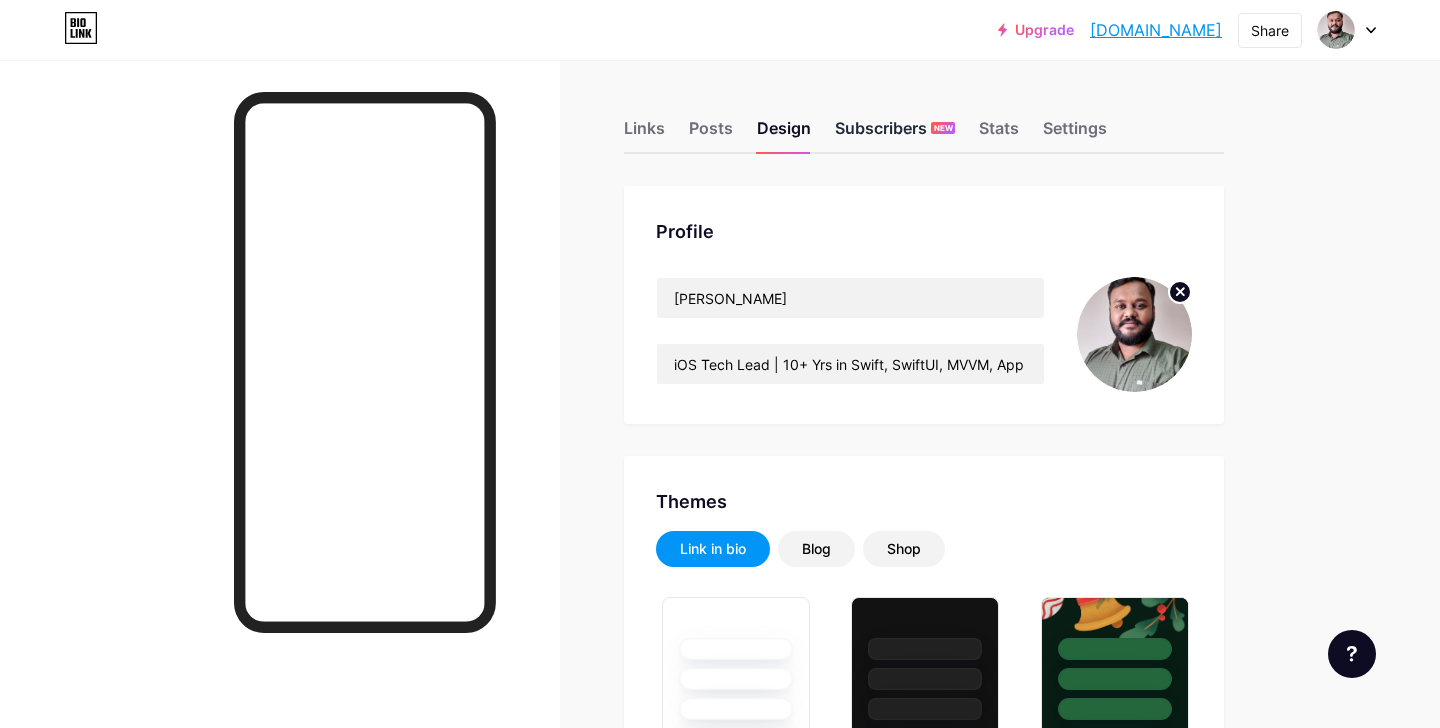 click on "Subscribers
NEW" at bounding box center (895, 134) 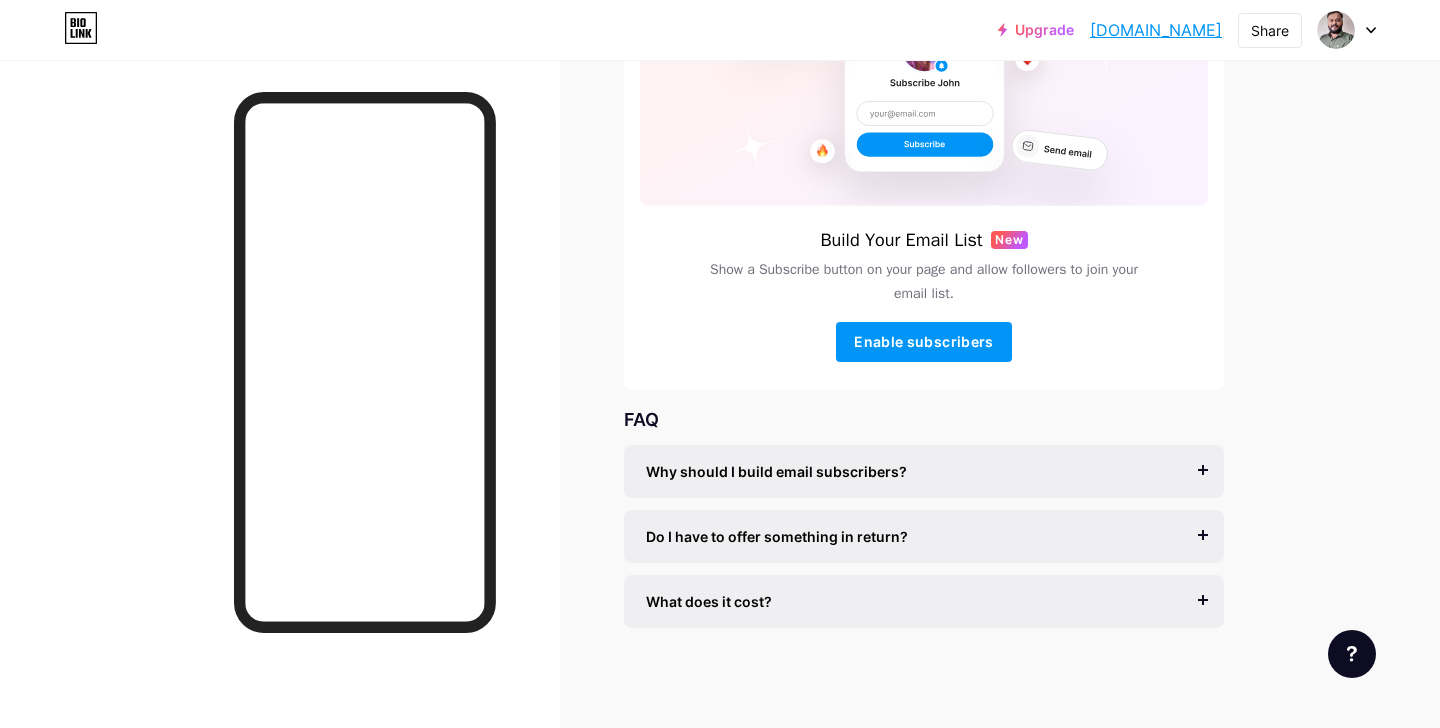 scroll, scrollTop: 0, scrollLeft: 0, axis: both 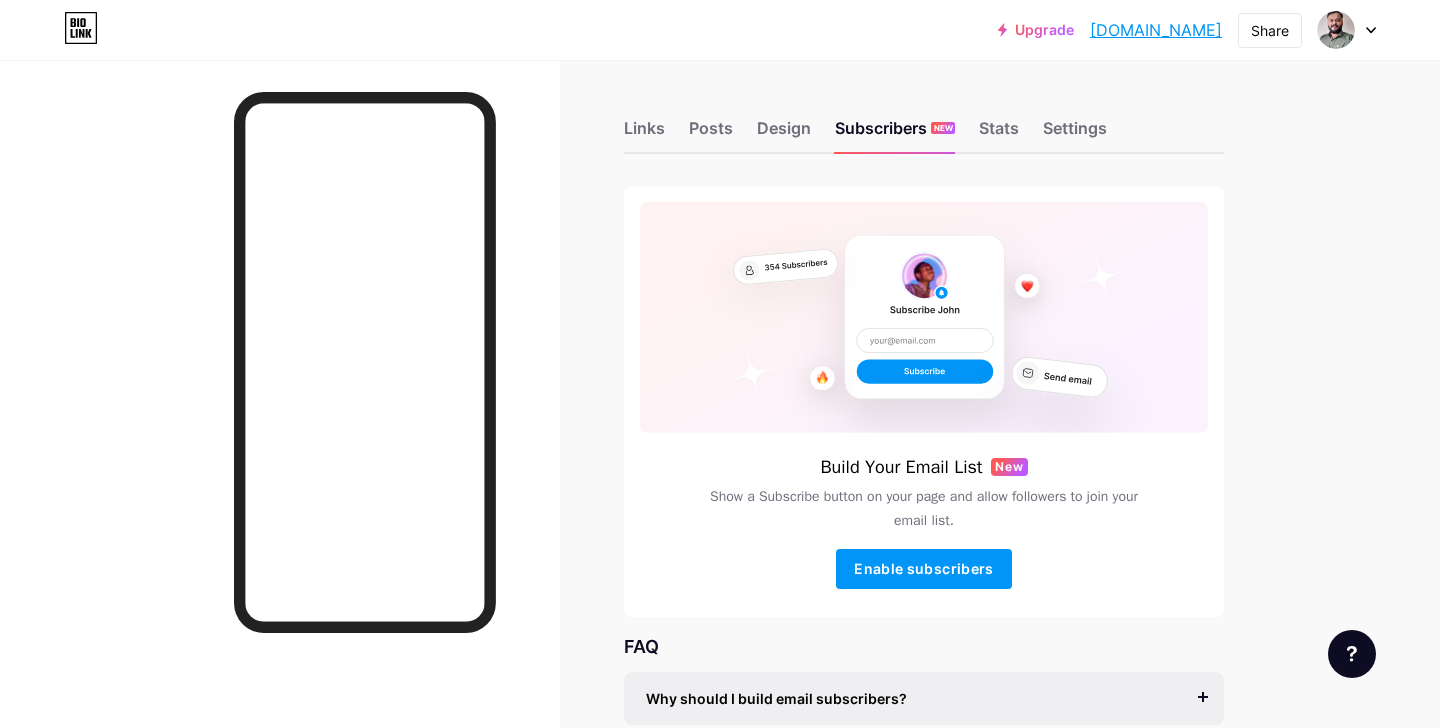 click on "Links
Posts
Design
Subscribers
NEW
Stats
Settings" at bounding box center (924, 119) 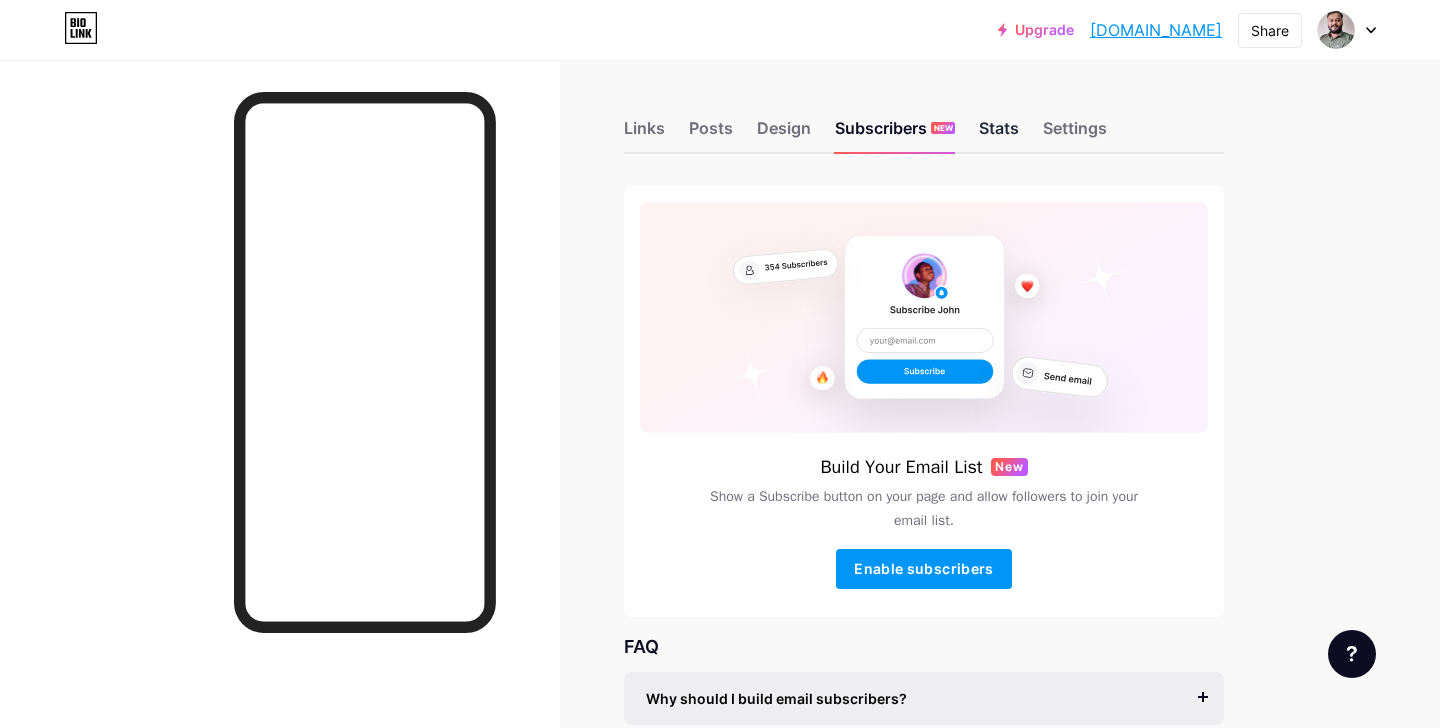 click on "Stats" at bounding box center [999, 134] 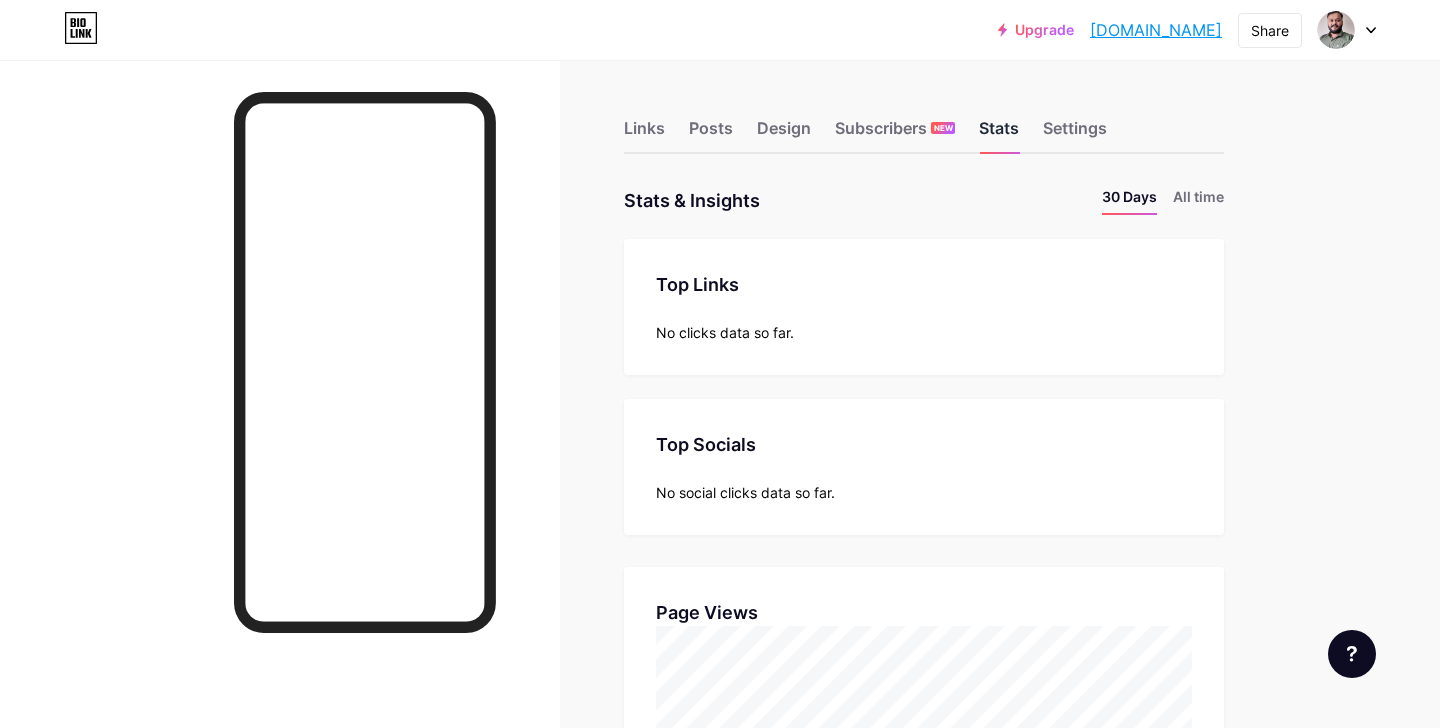 scroll, scrollTop: 999272, scrollLeft: 998560, axis: both 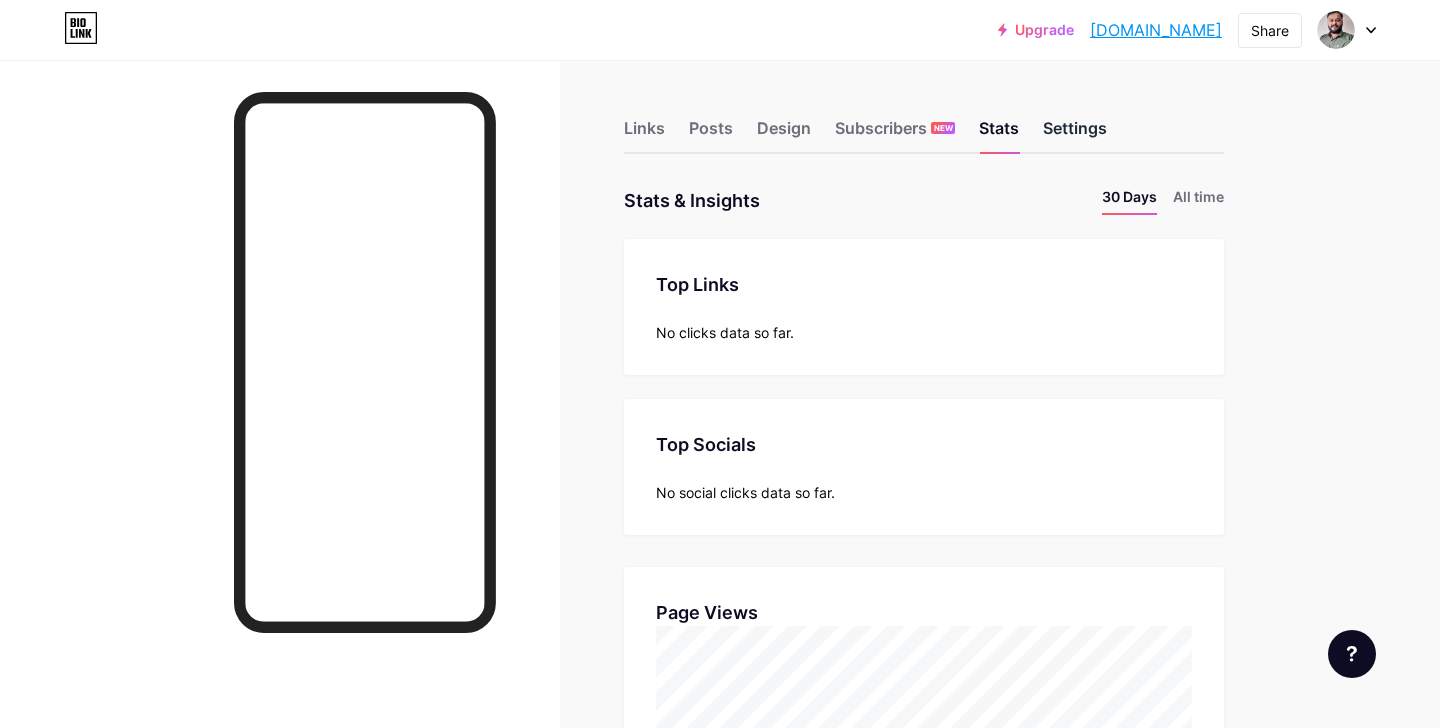 click on "Settings" at bounding box center [1075, 134] 